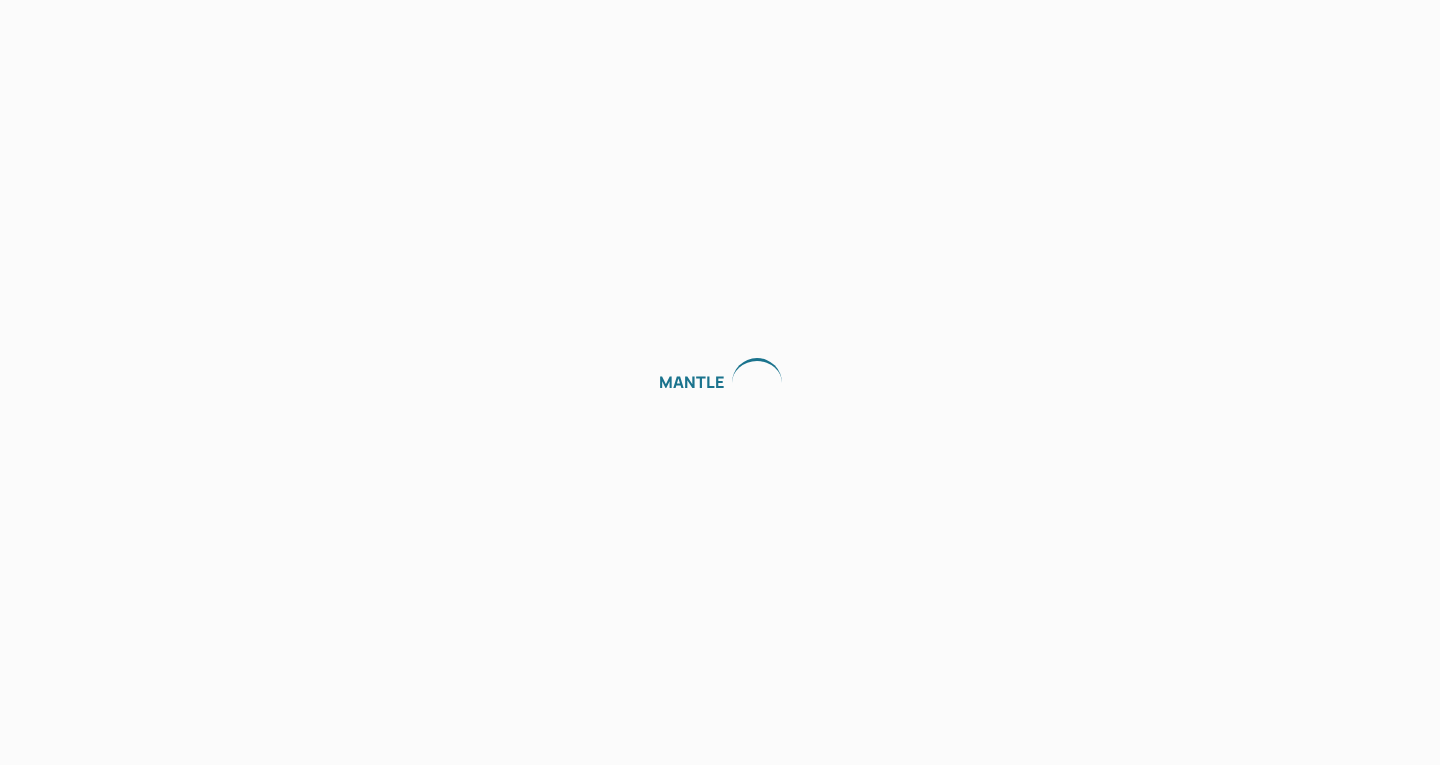 scroll, scrollTop: 0, scrollLeft: 0, axis: both 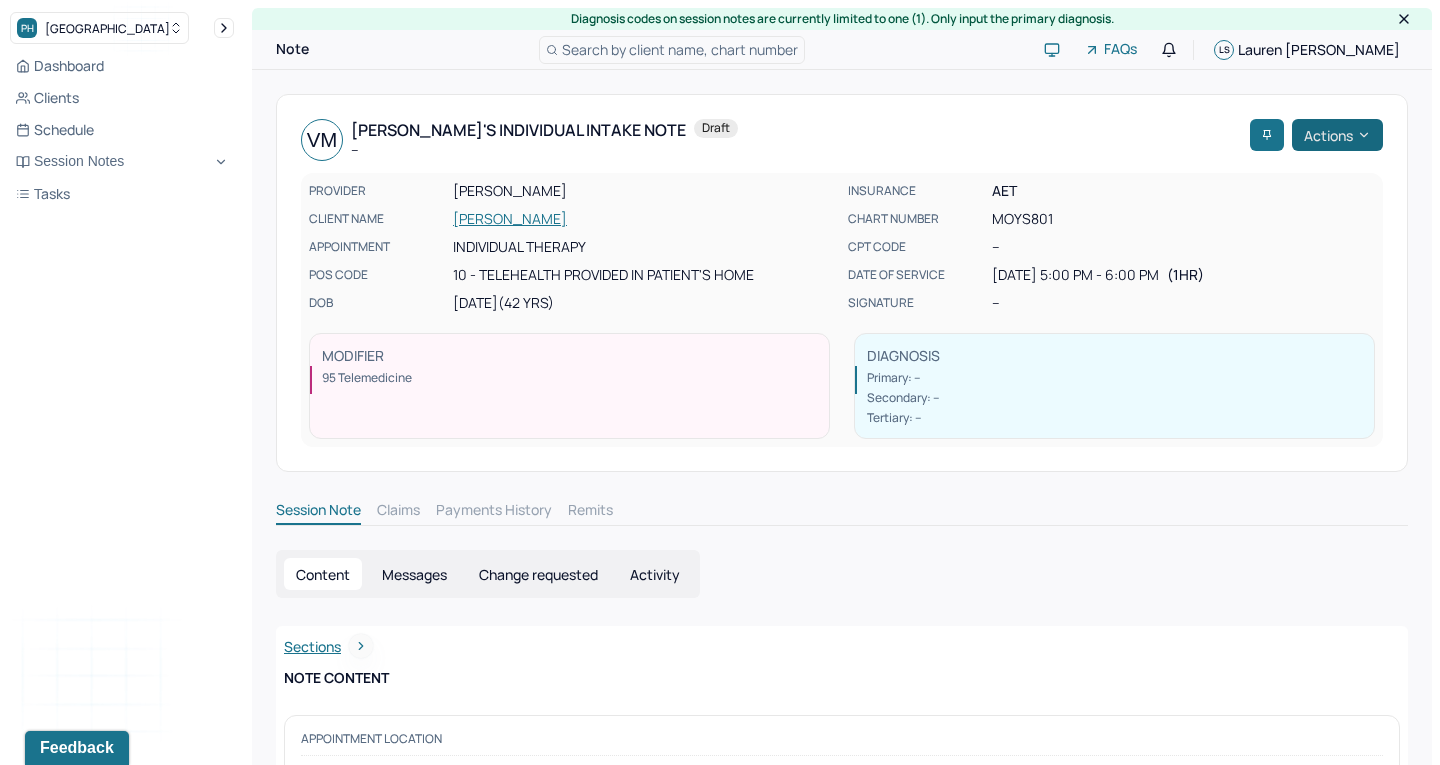 click on "Actions" at bounding box center (1337, 135) 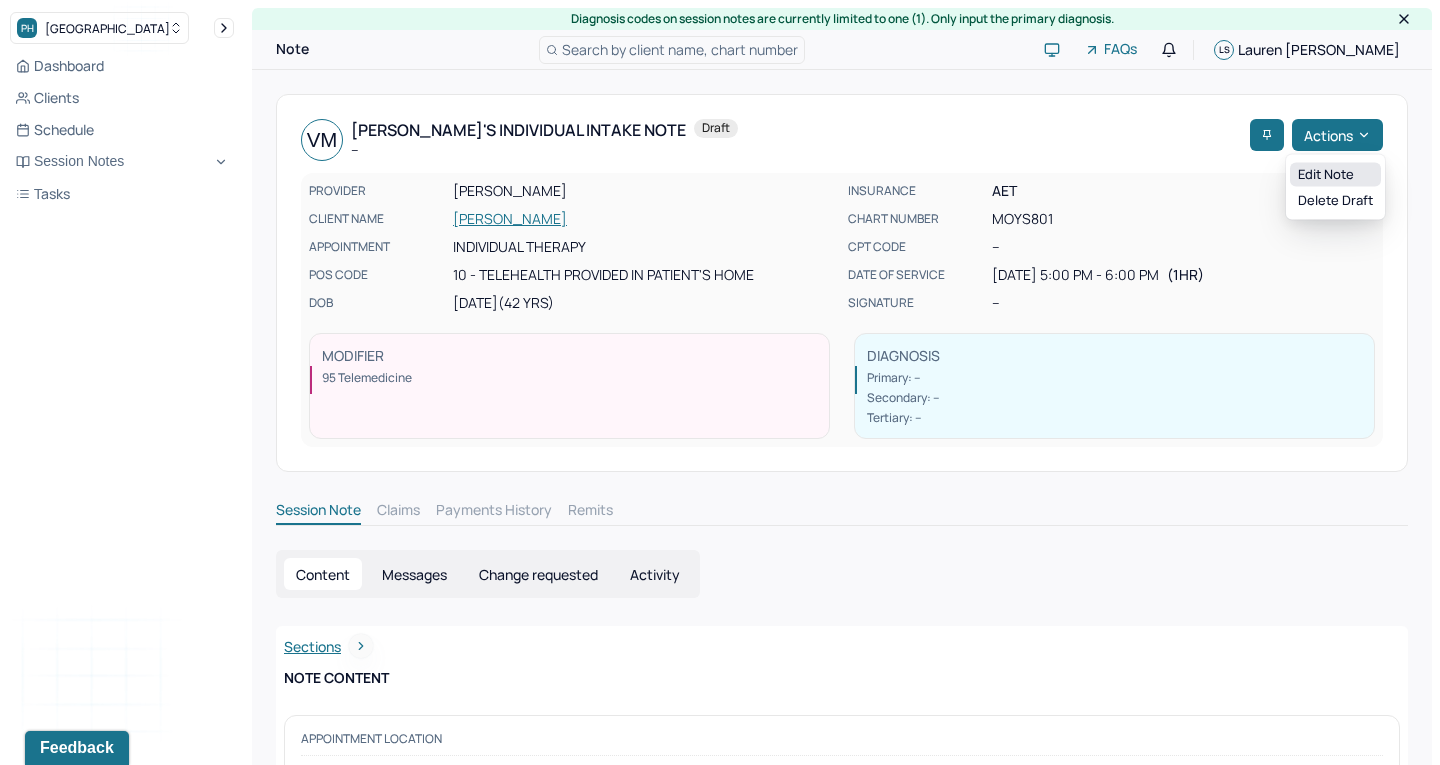 click on "Edit note" at bounding box center (1335, 175) 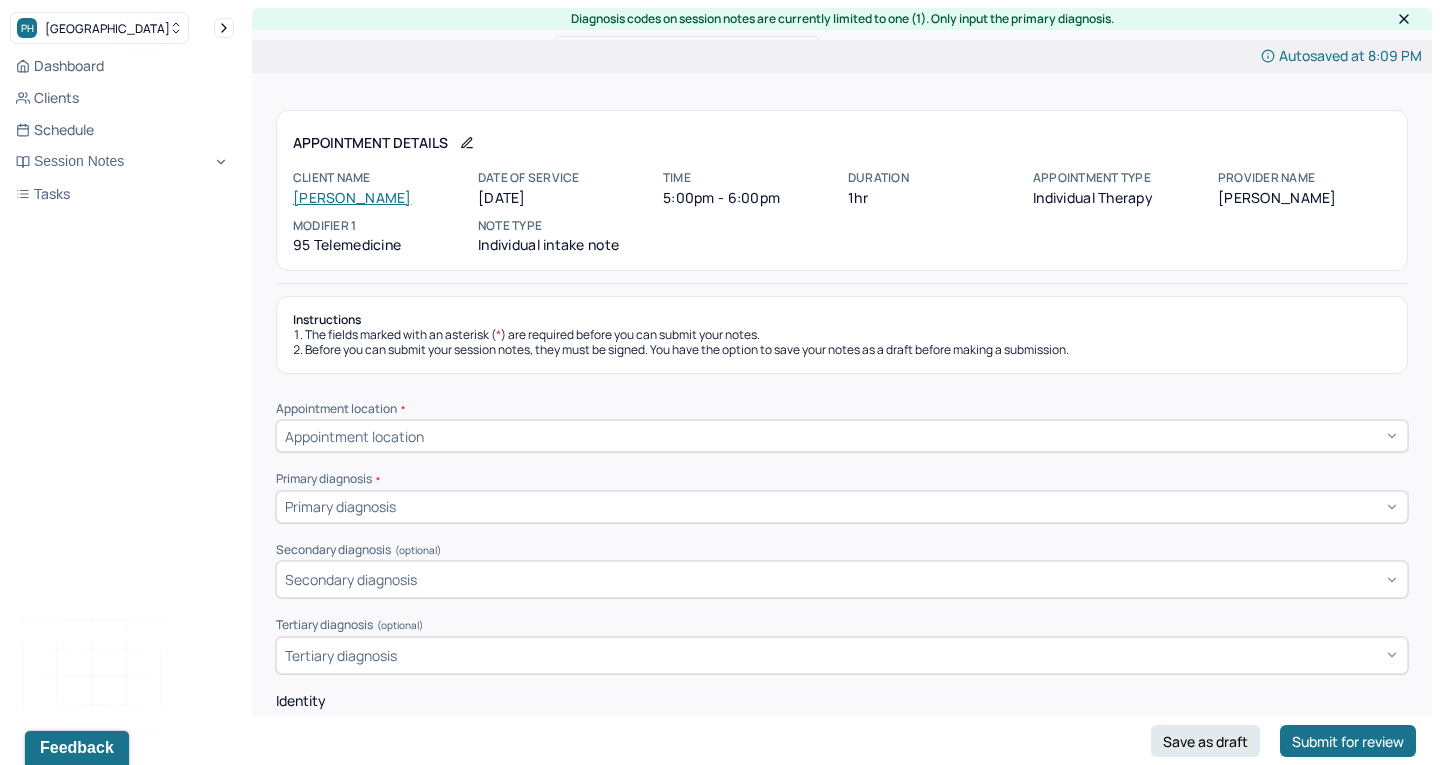 scroll, scrollTop: 0, scrollLeft: 0, axis: both 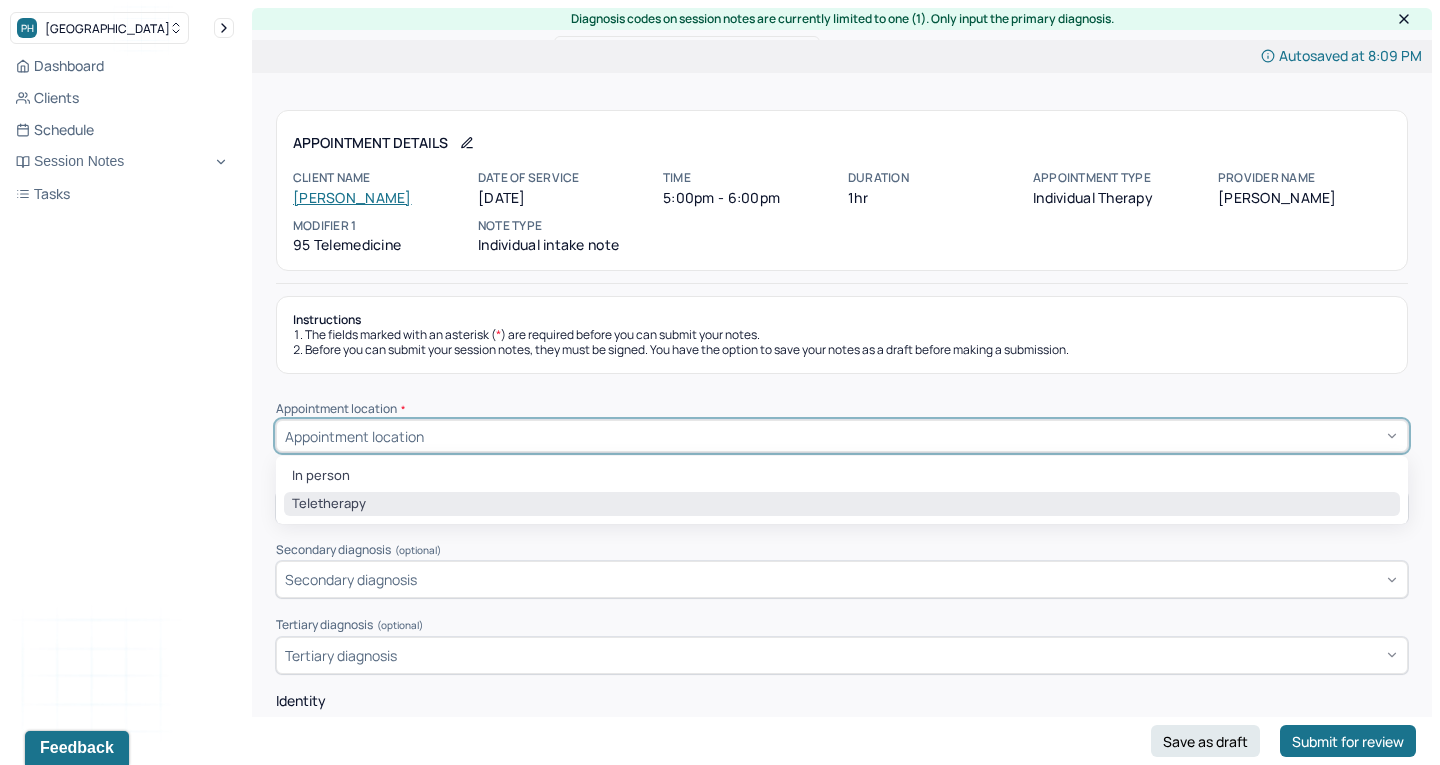 click on "Teletherapy" at bounding box center [842, 504] 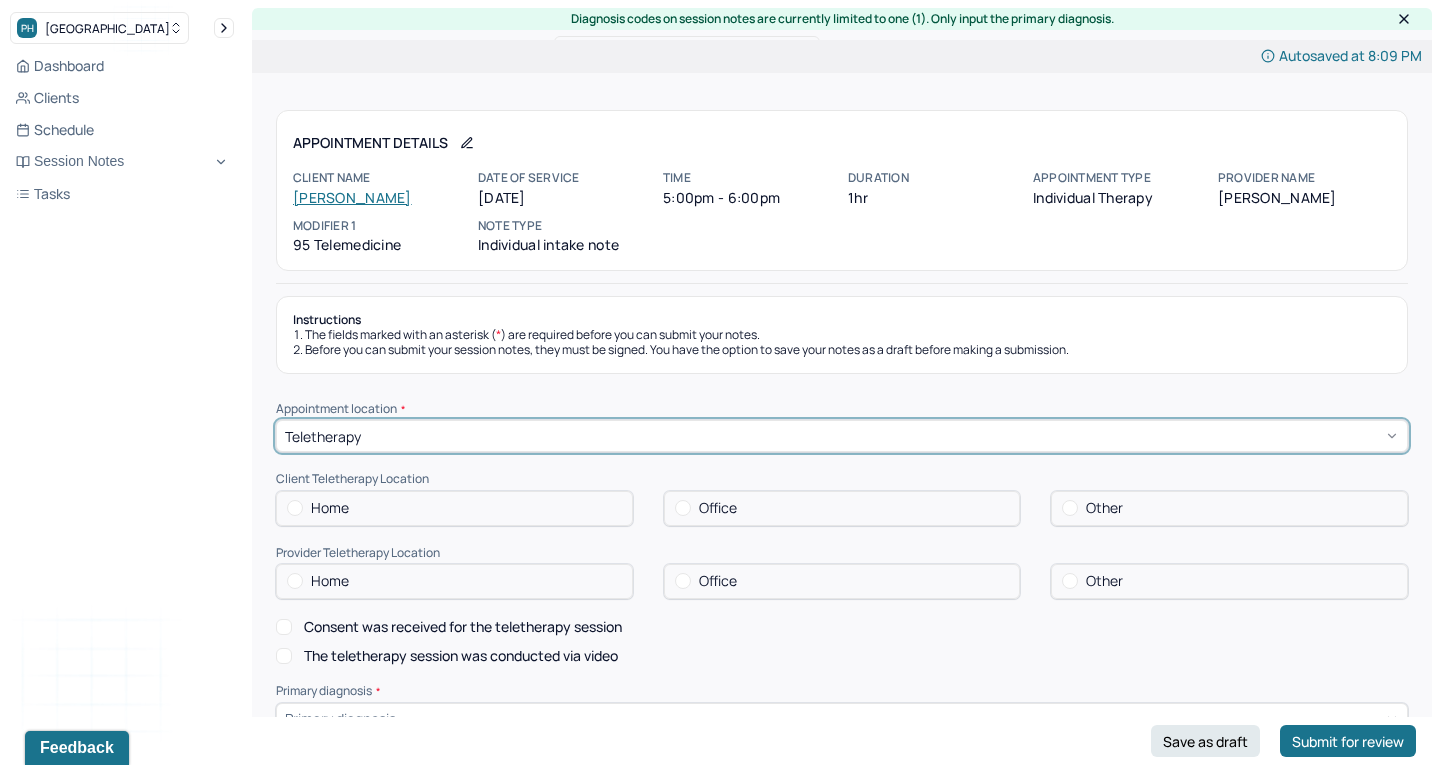 click at bounding box center (295, 508) 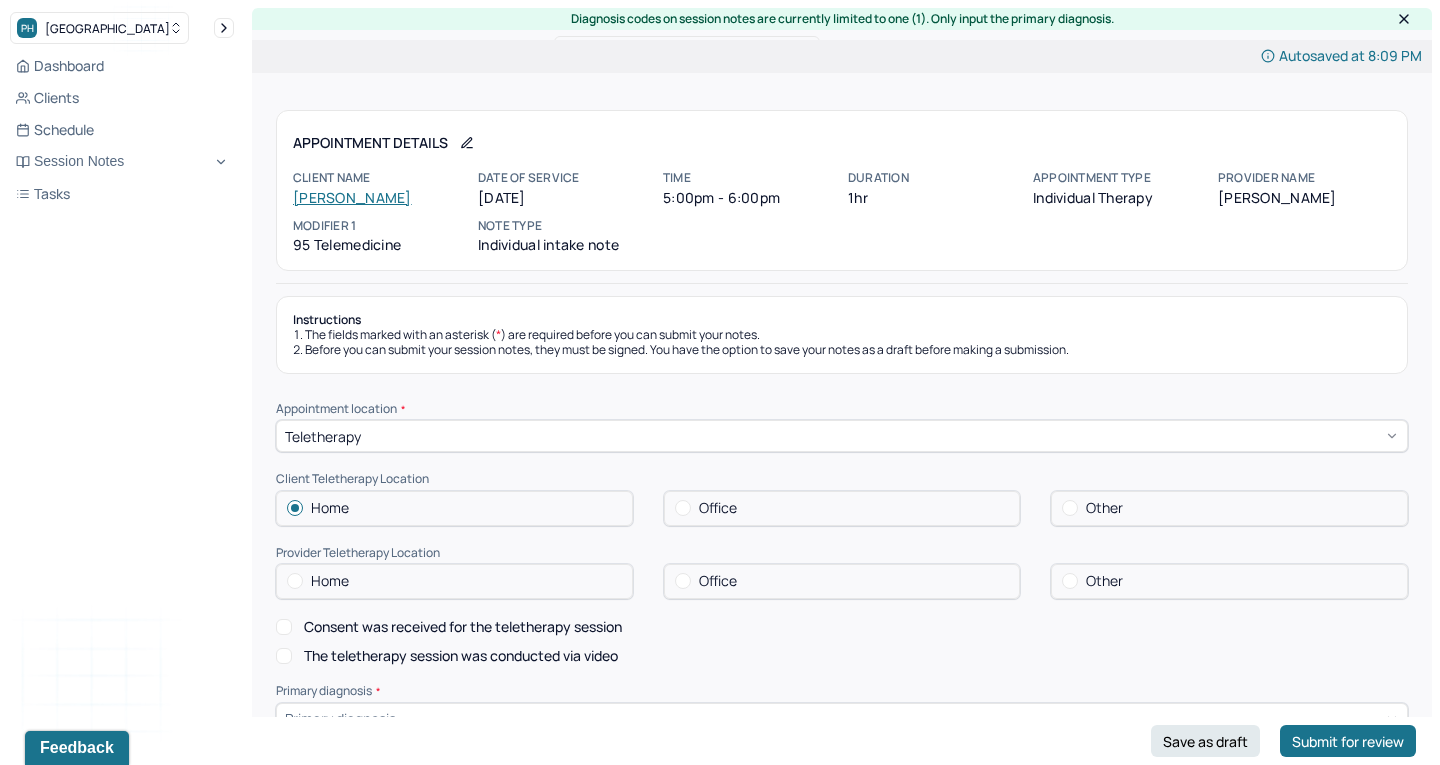 click on "Home" at bounding box center [454, 581] 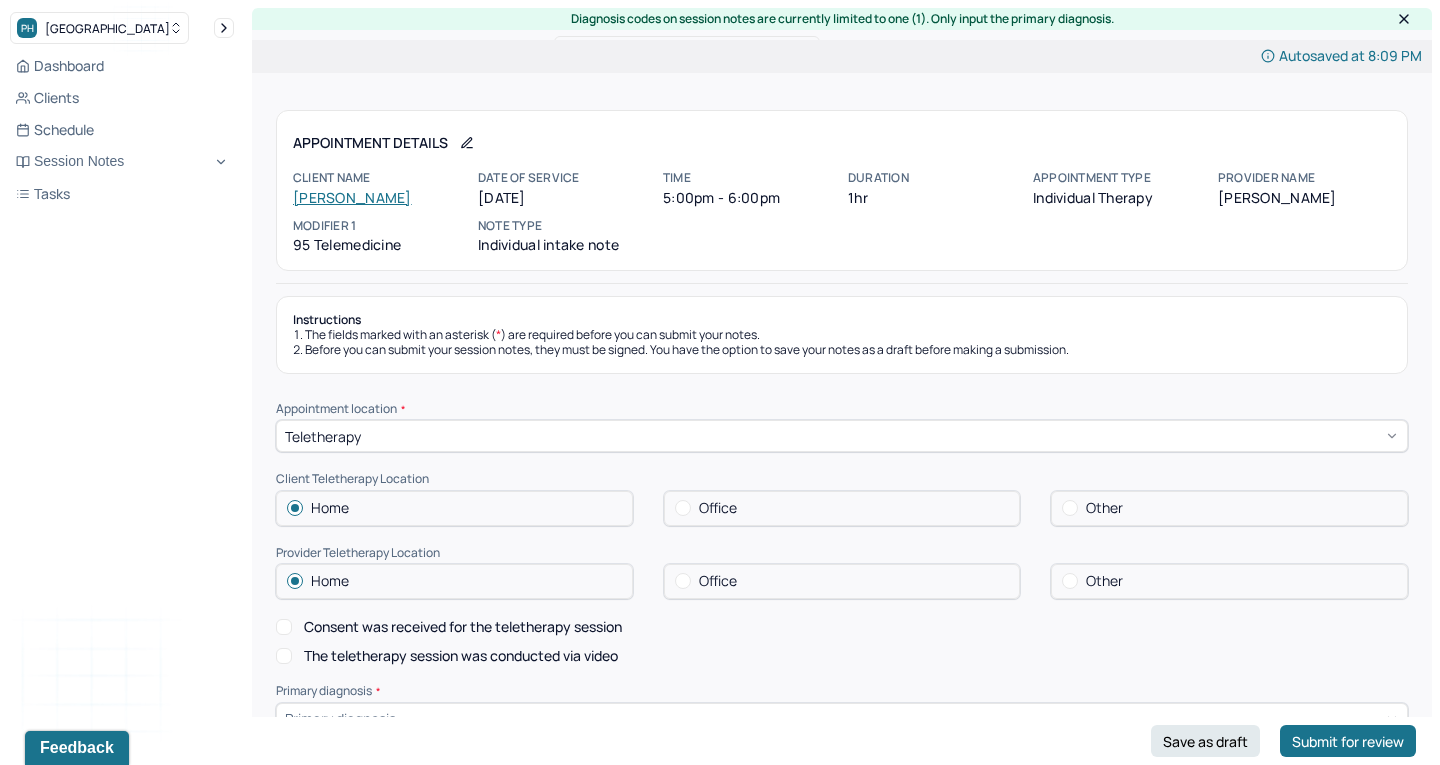 click on "Consent was received for the teletherapy session" at bounding box center (284, 627) 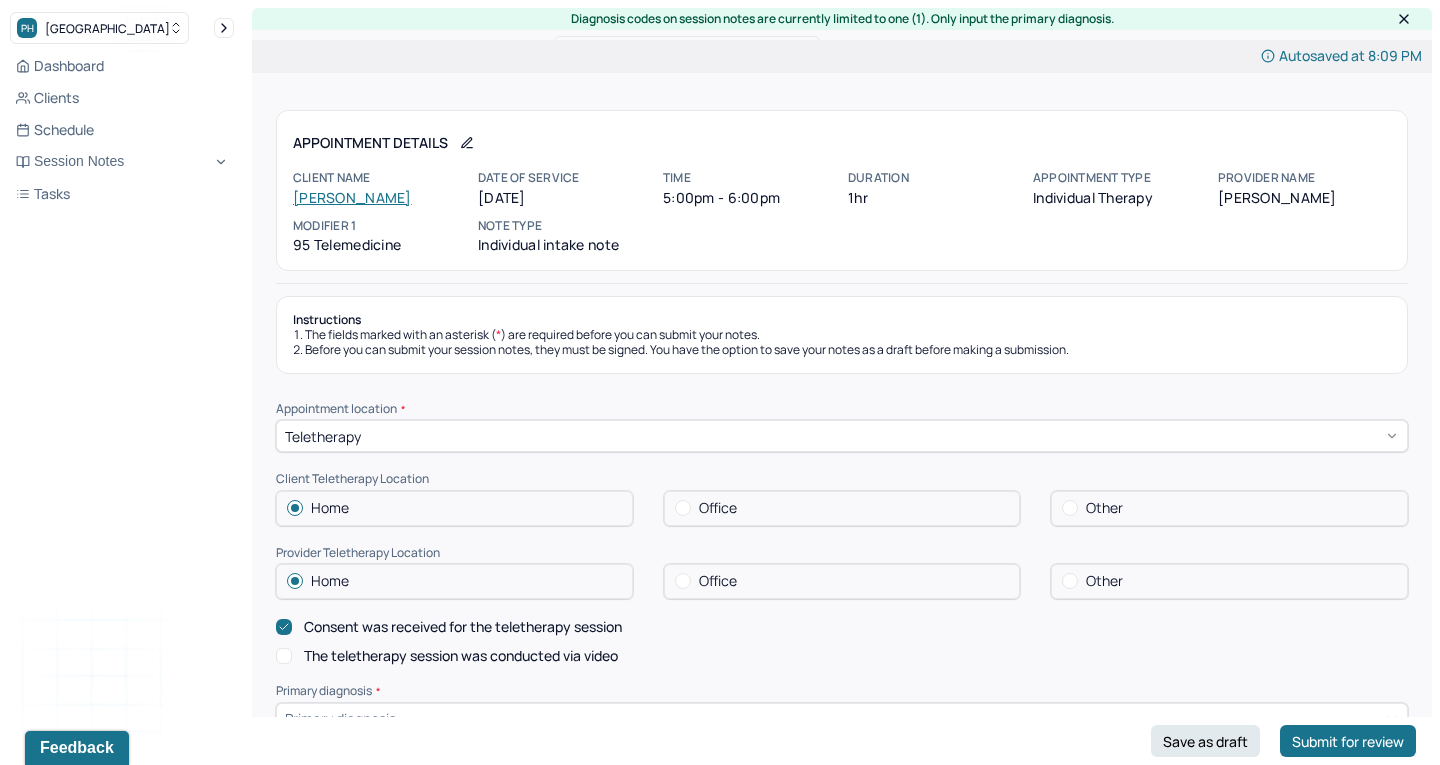 click on "The teletherapy session was conducted via video" at bounding box center [284, 656] 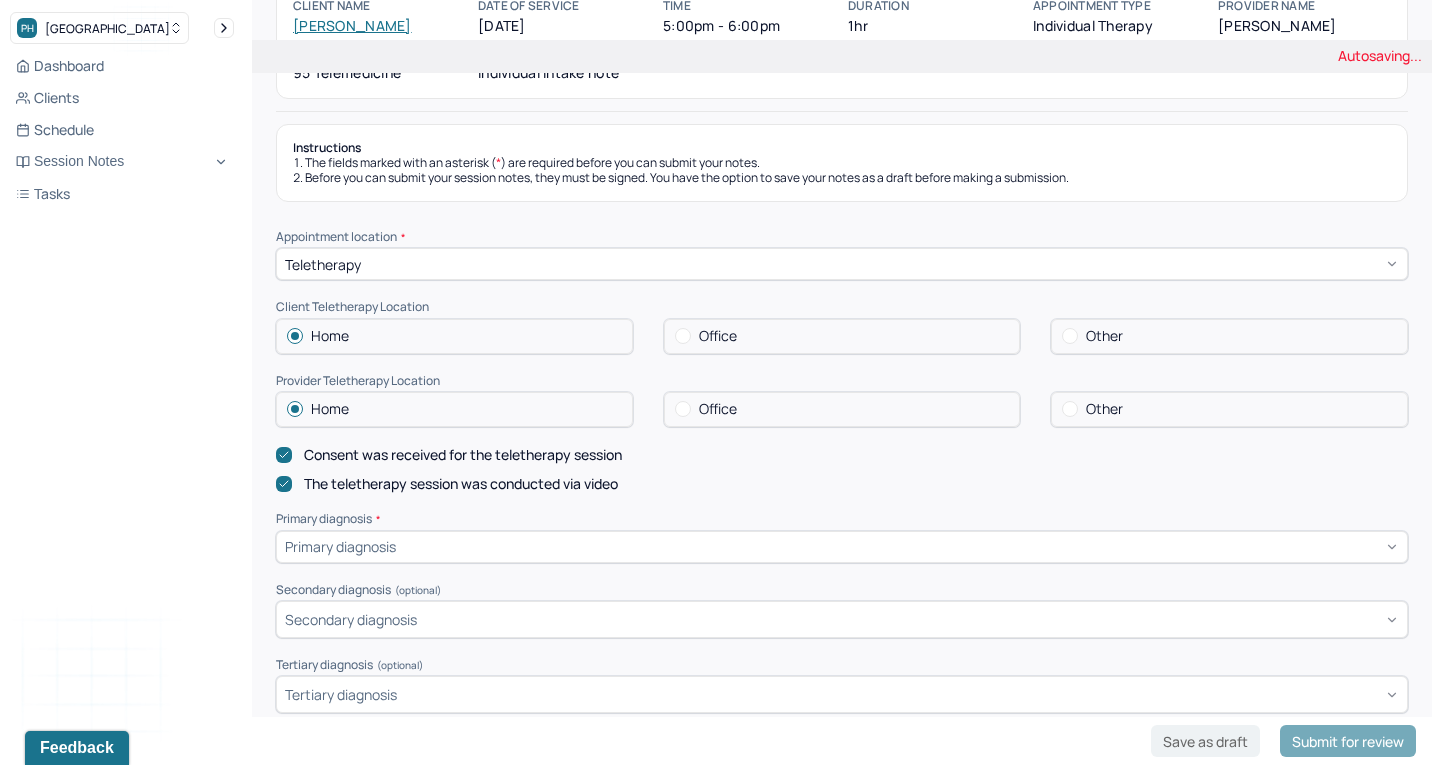 click on "Primary diagnosis" at bounding box center [842, 547] 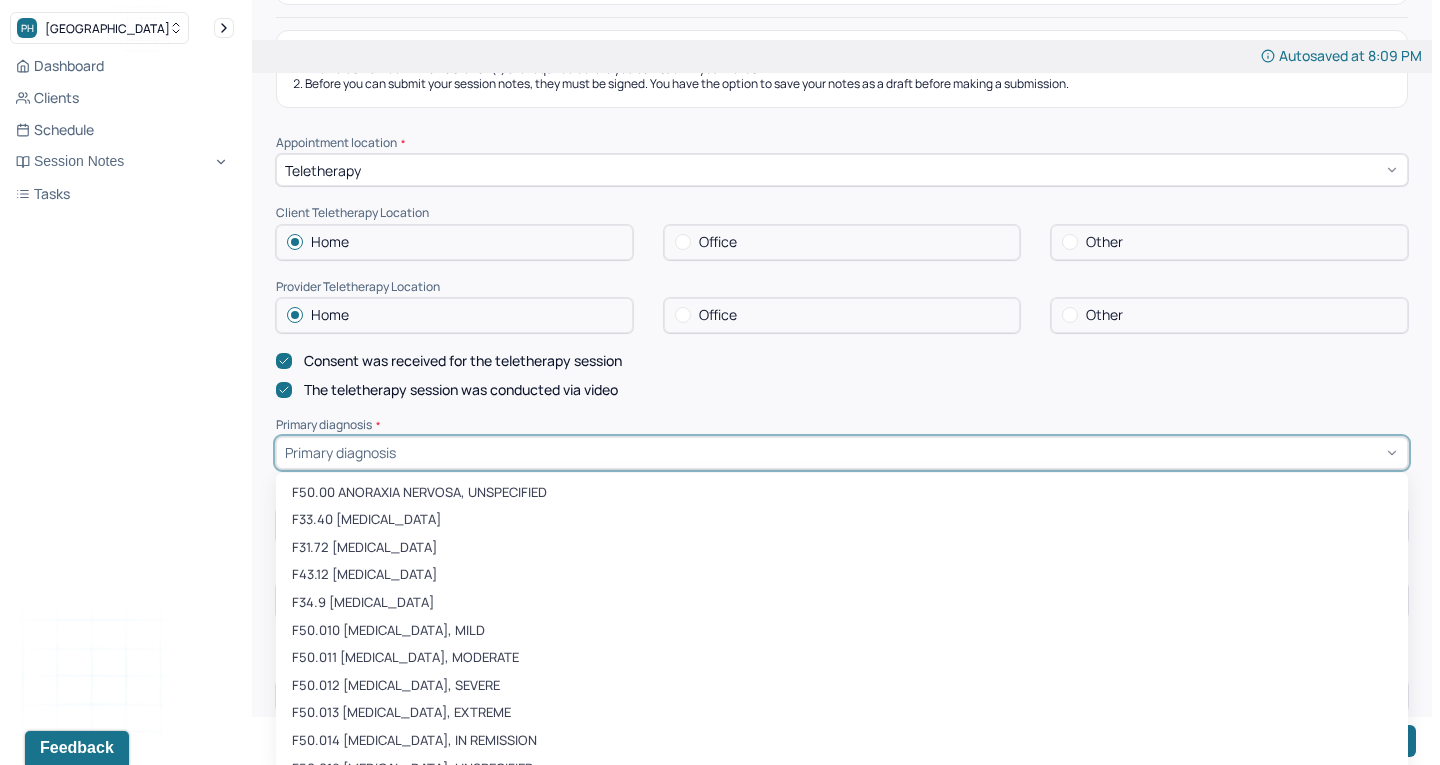 scroll, scrollTop: 269, scrollLeft: 0, axis: vertical 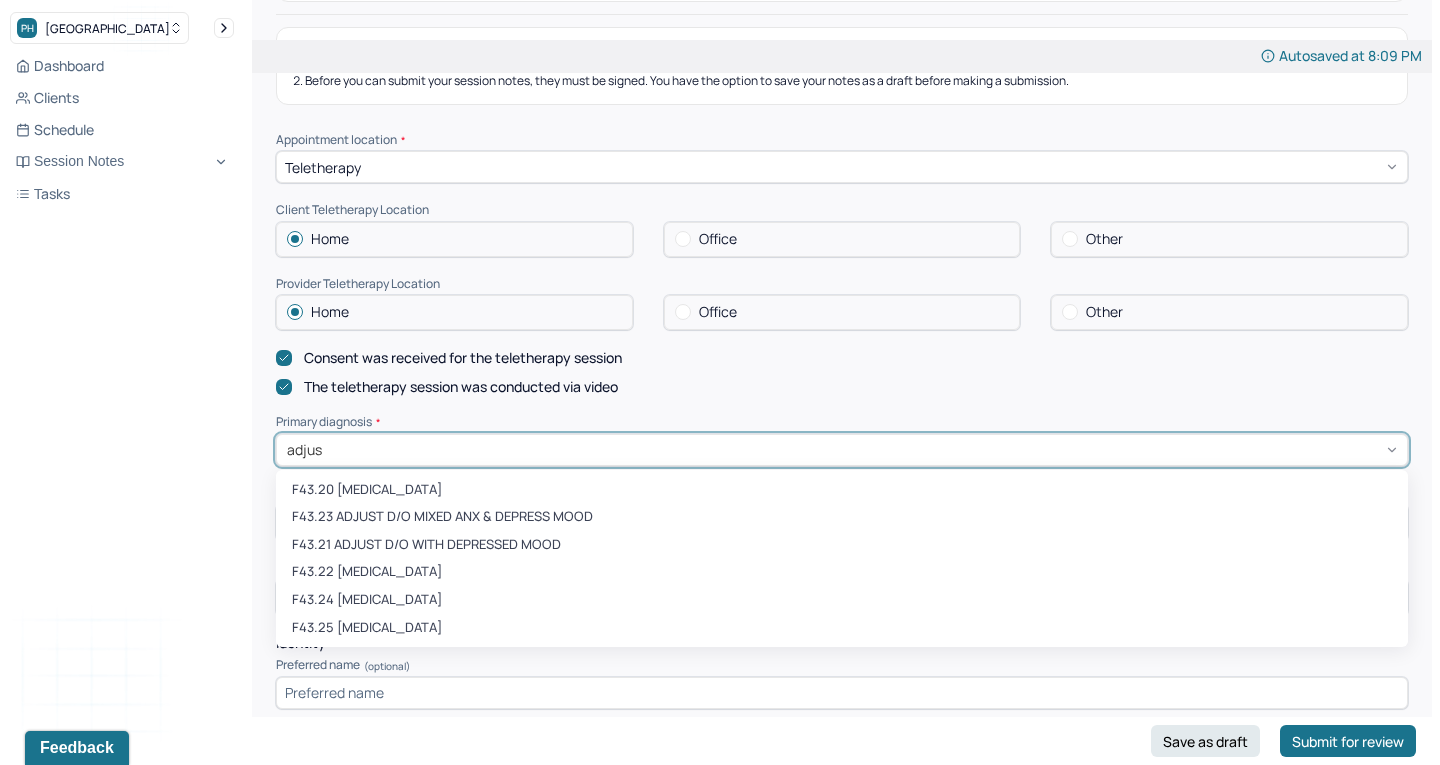 type on "adjust" 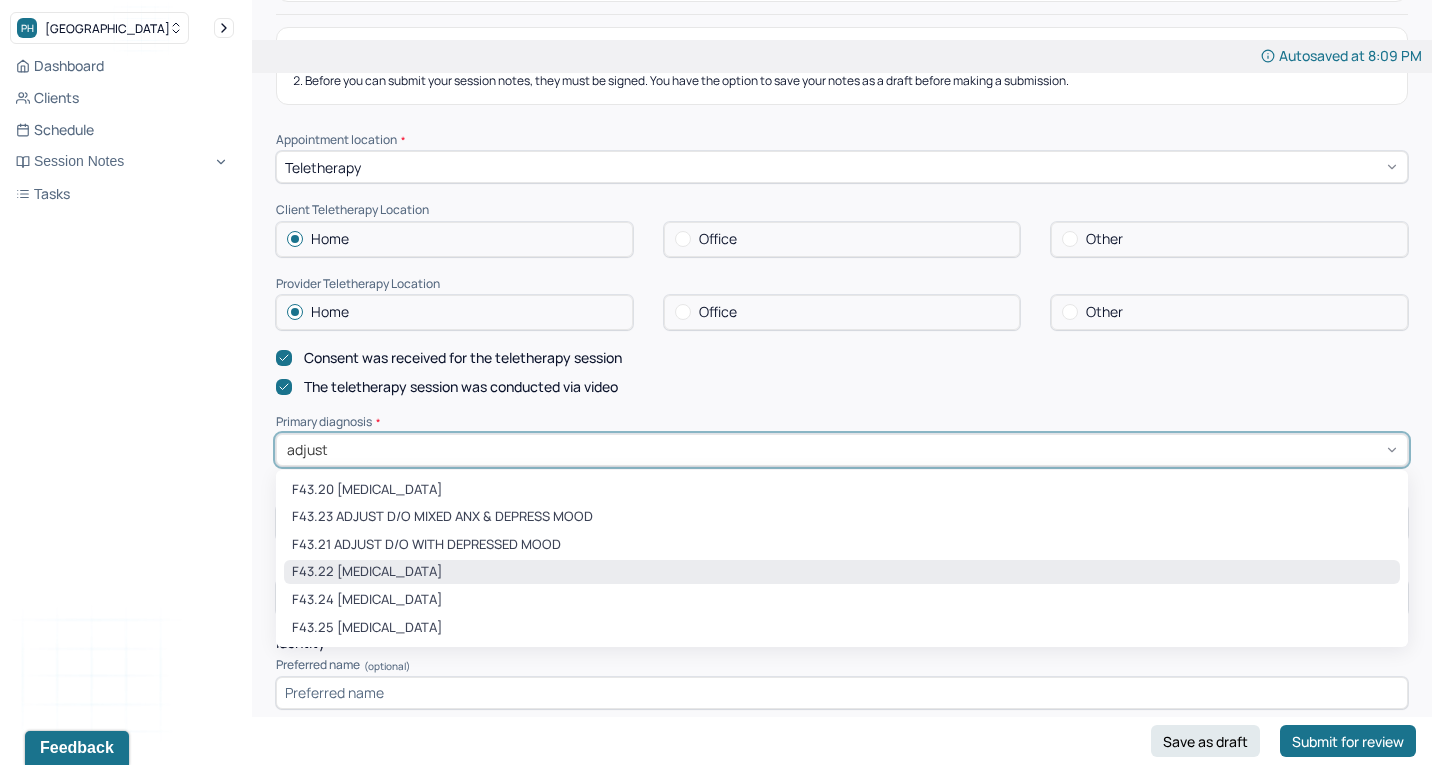 click on "F43.22 [MEDICAL_DATA]" at bounding box center [842, 572] 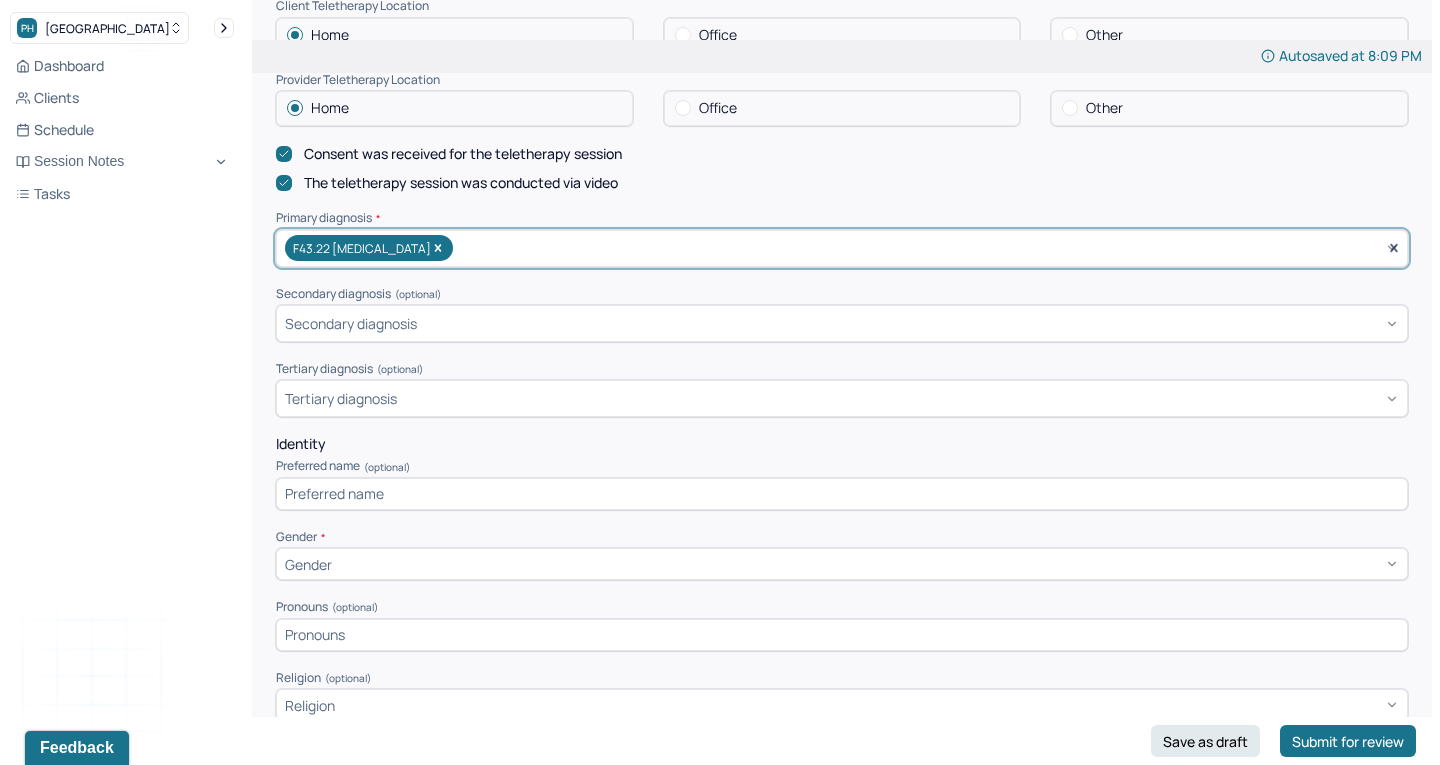 scroll, scrollTop: 503, scrollLeft: 0, axis: vertical 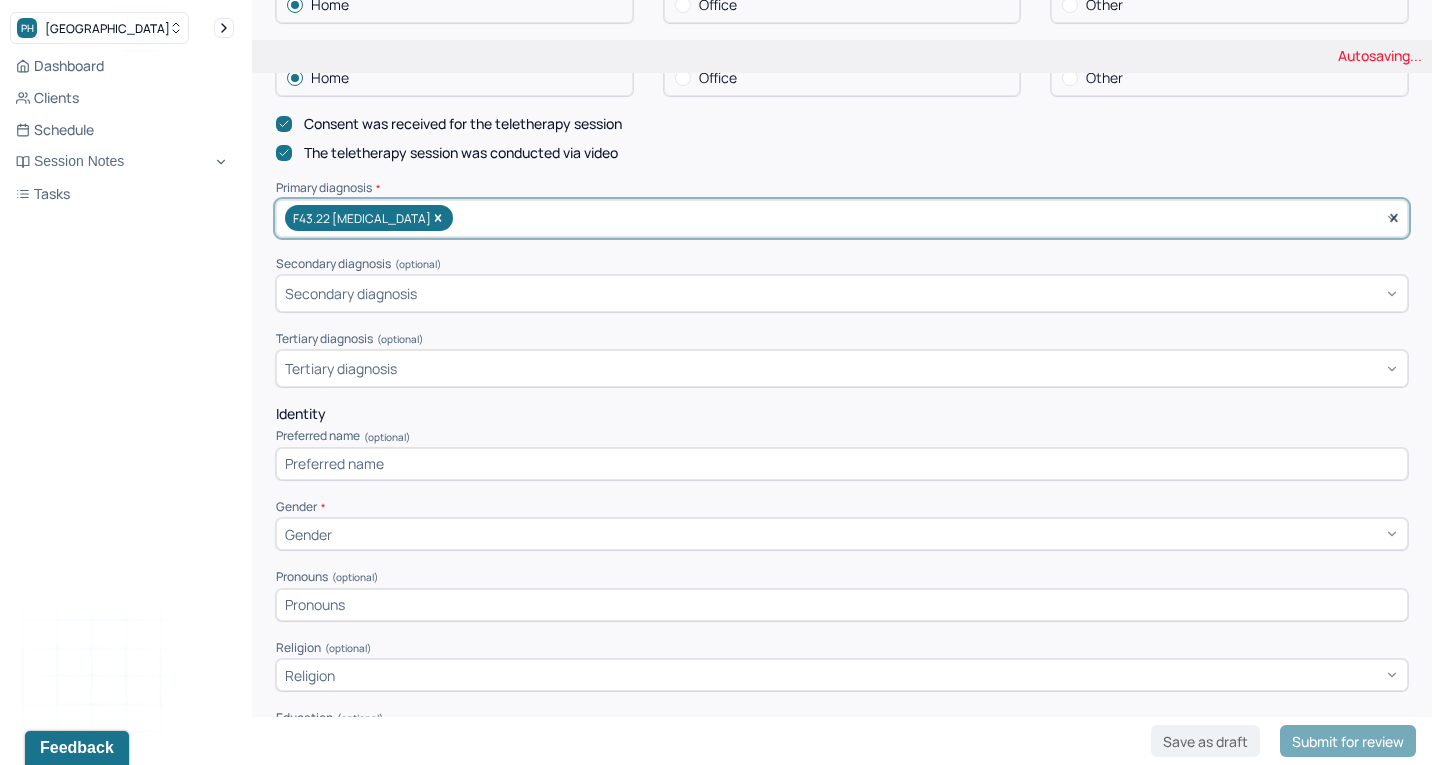 click at bounding box center [842, 464] 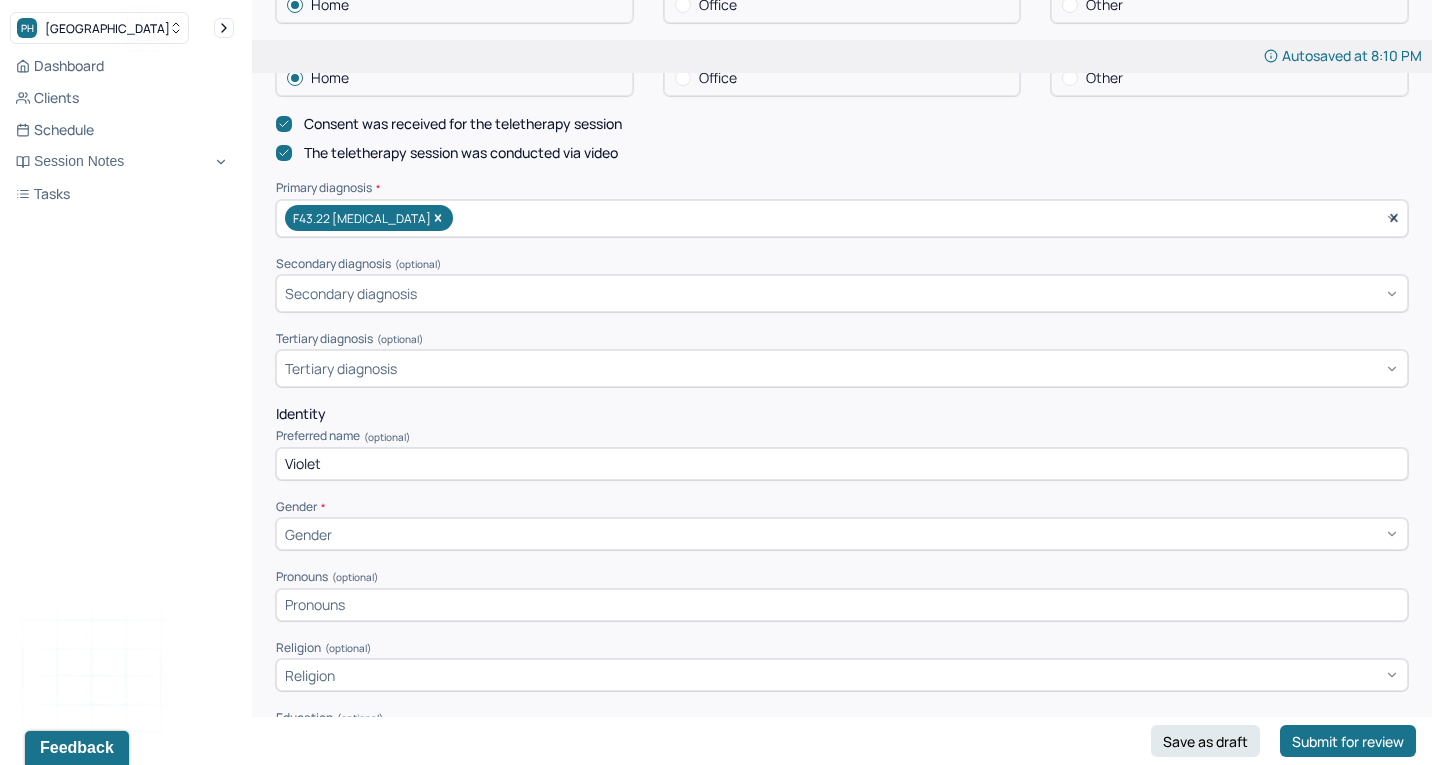 type on "Violet" 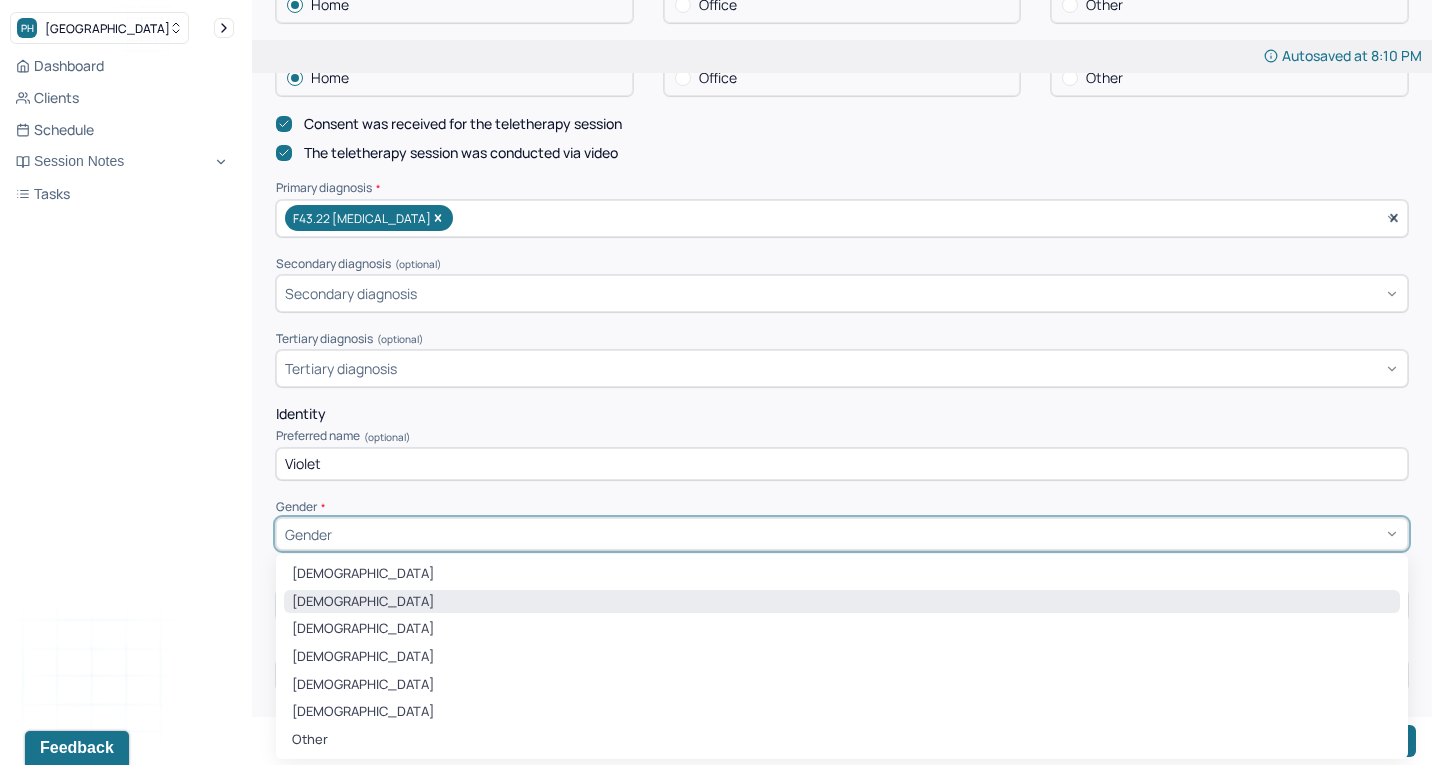 click on "[DEMOGRAPHIC_DATA]" at bounding box center [842, 602] 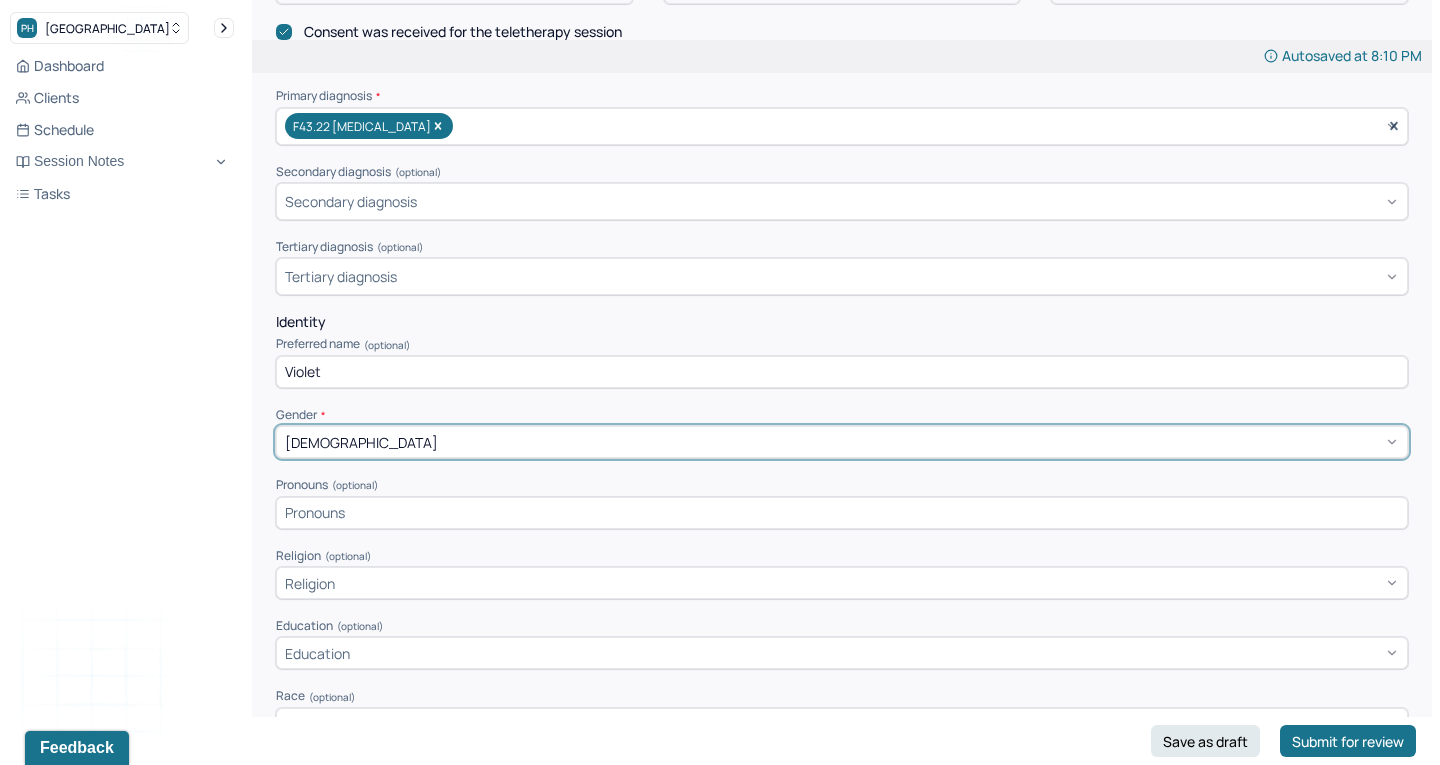 scroll, scrollTop: 600, scrollLeft: 0, axis: vertical 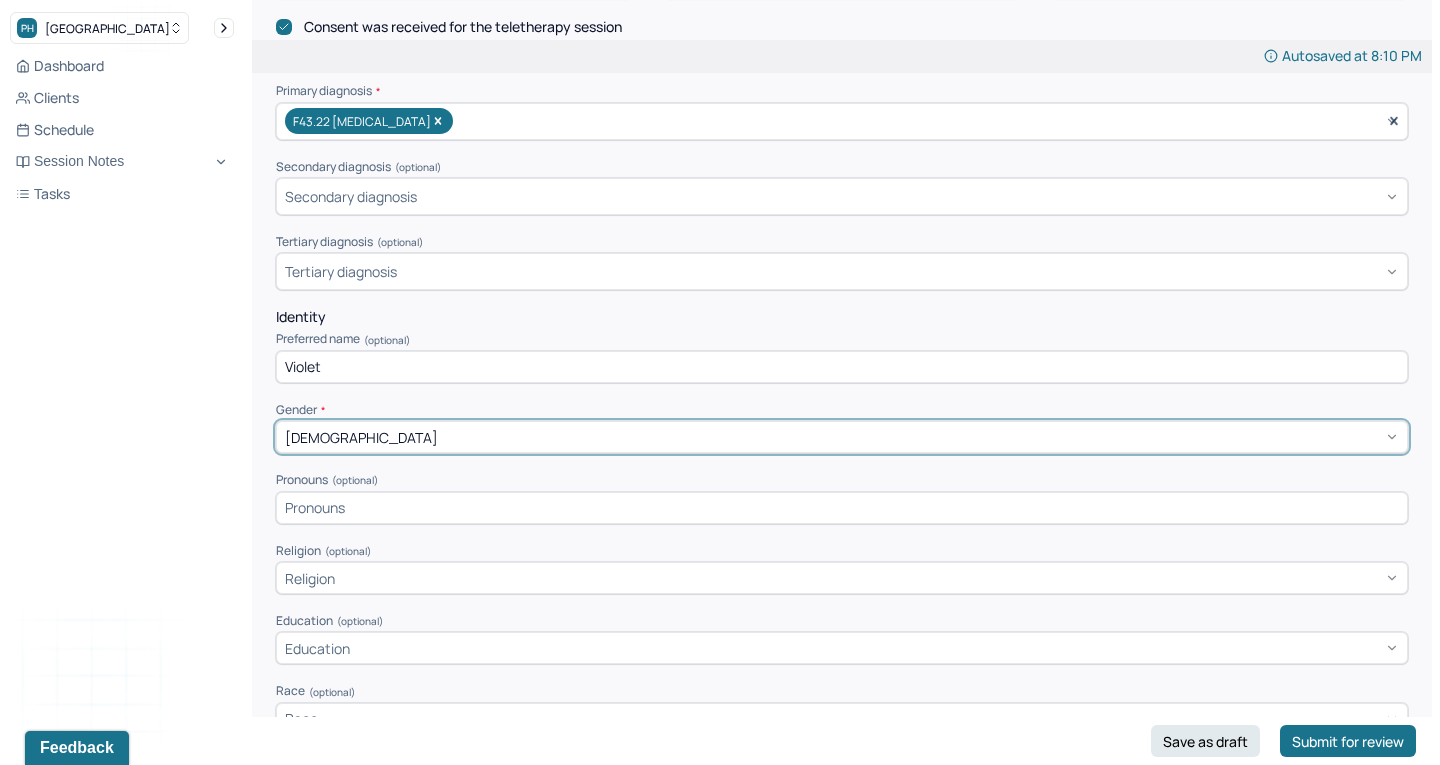 click at bounding box center (842, 508) 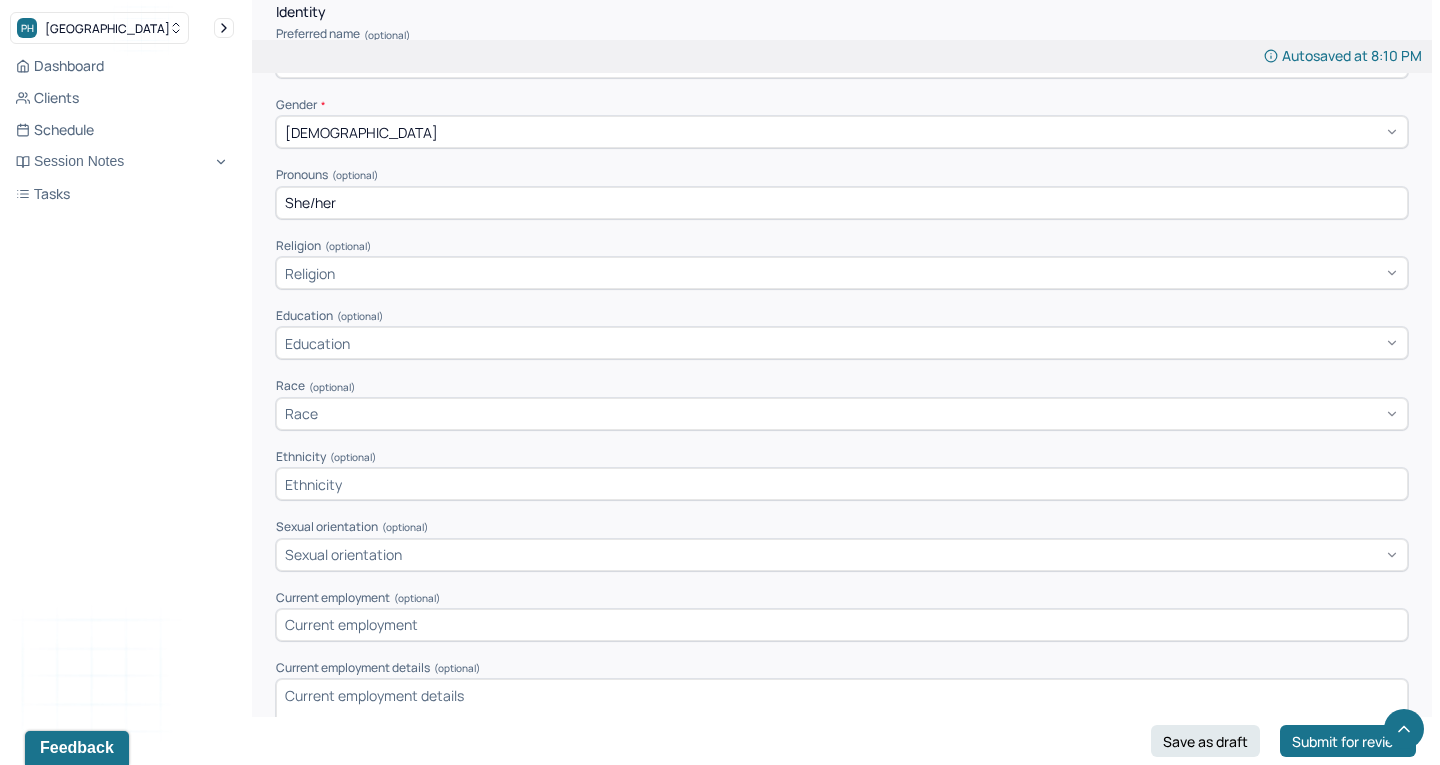 scroll, scrollTop: 911, scrollLeft: 0, axis: vertical 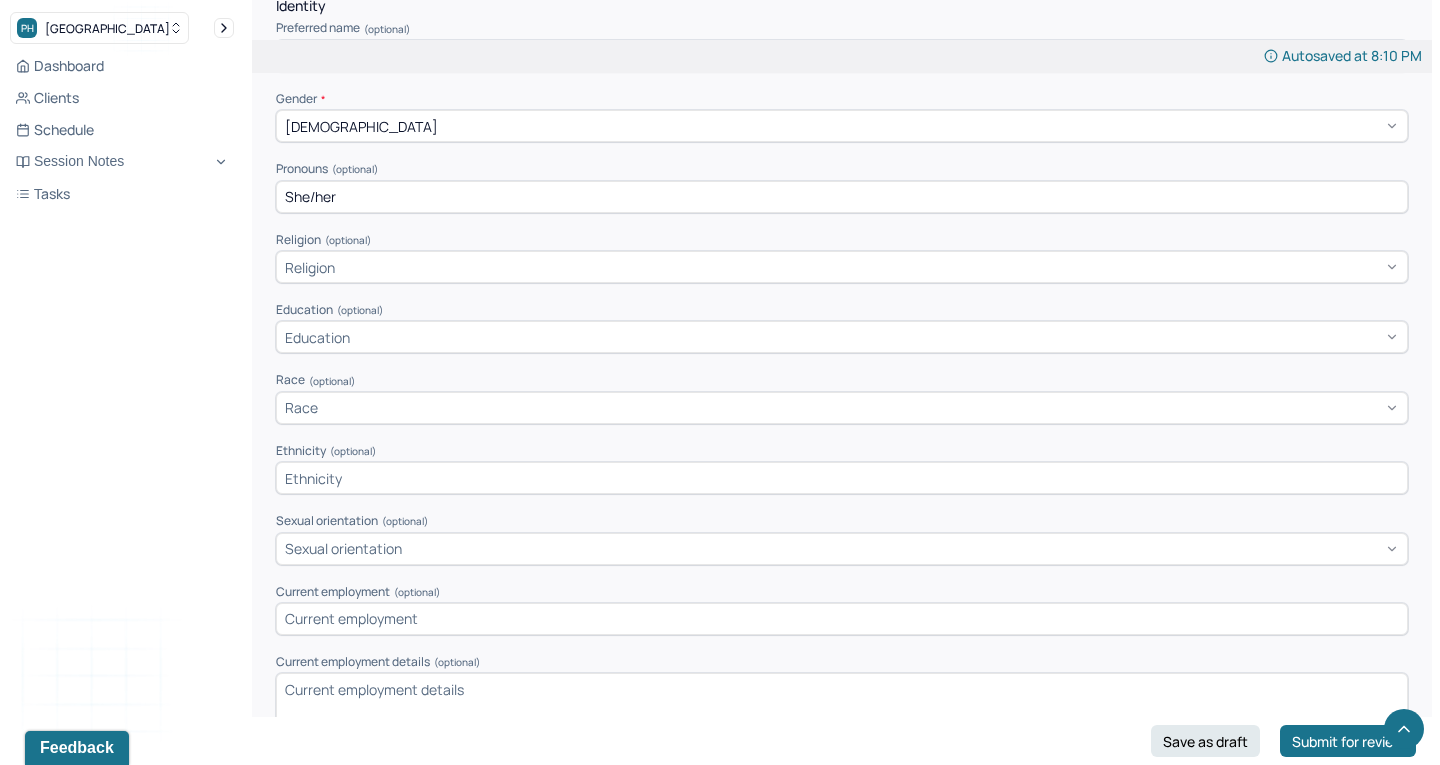 type on "She/her" 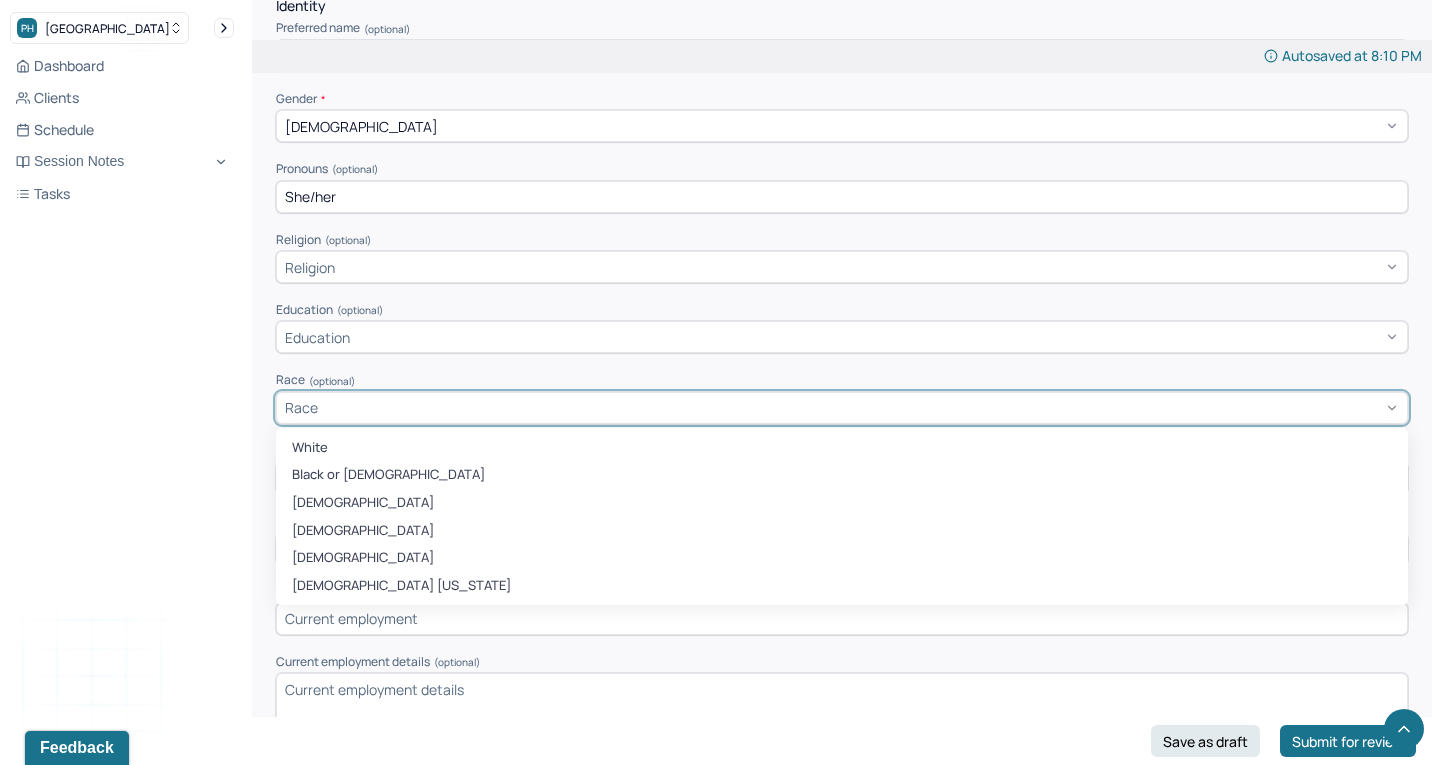 click on "Race" at bounding box center [842, 408] 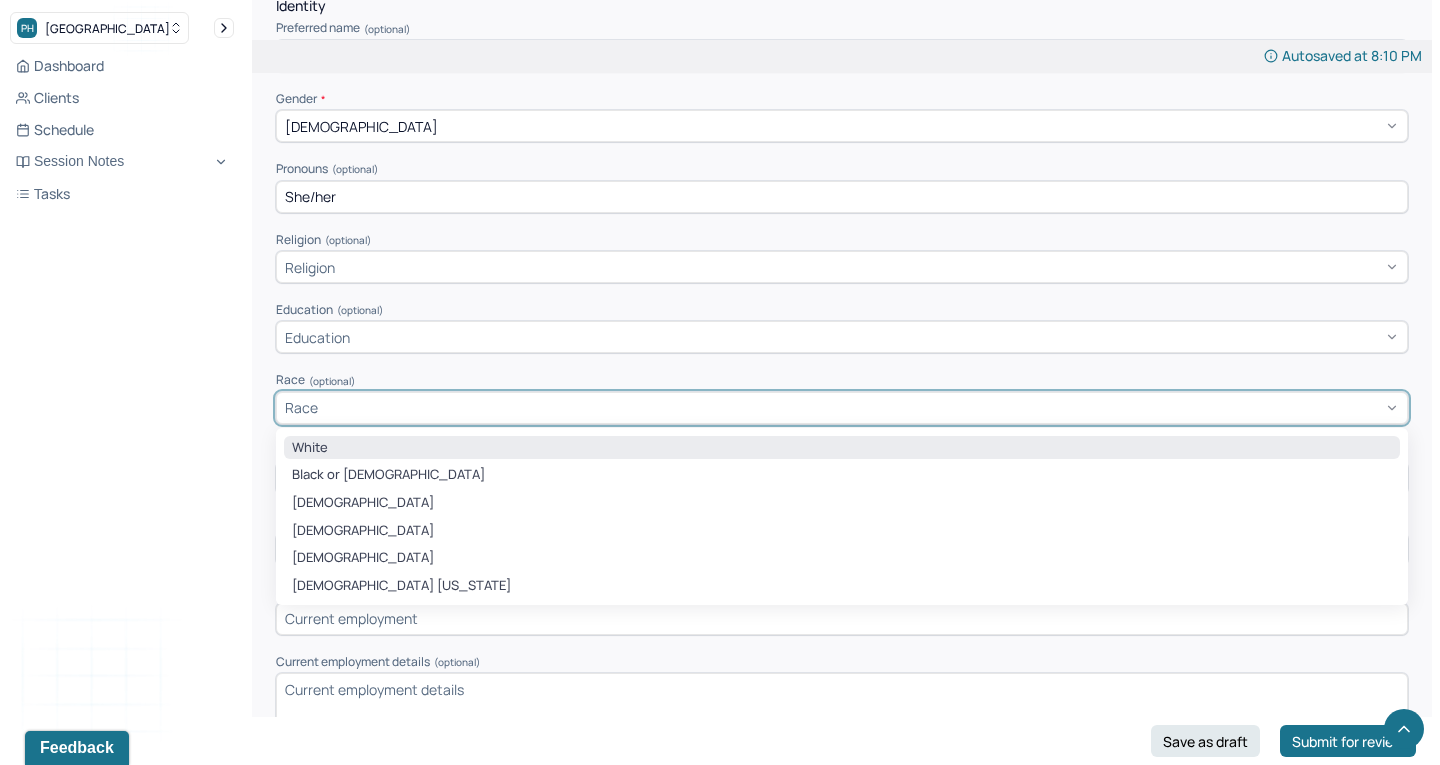 click on "White" at bounding box center [842, 448] 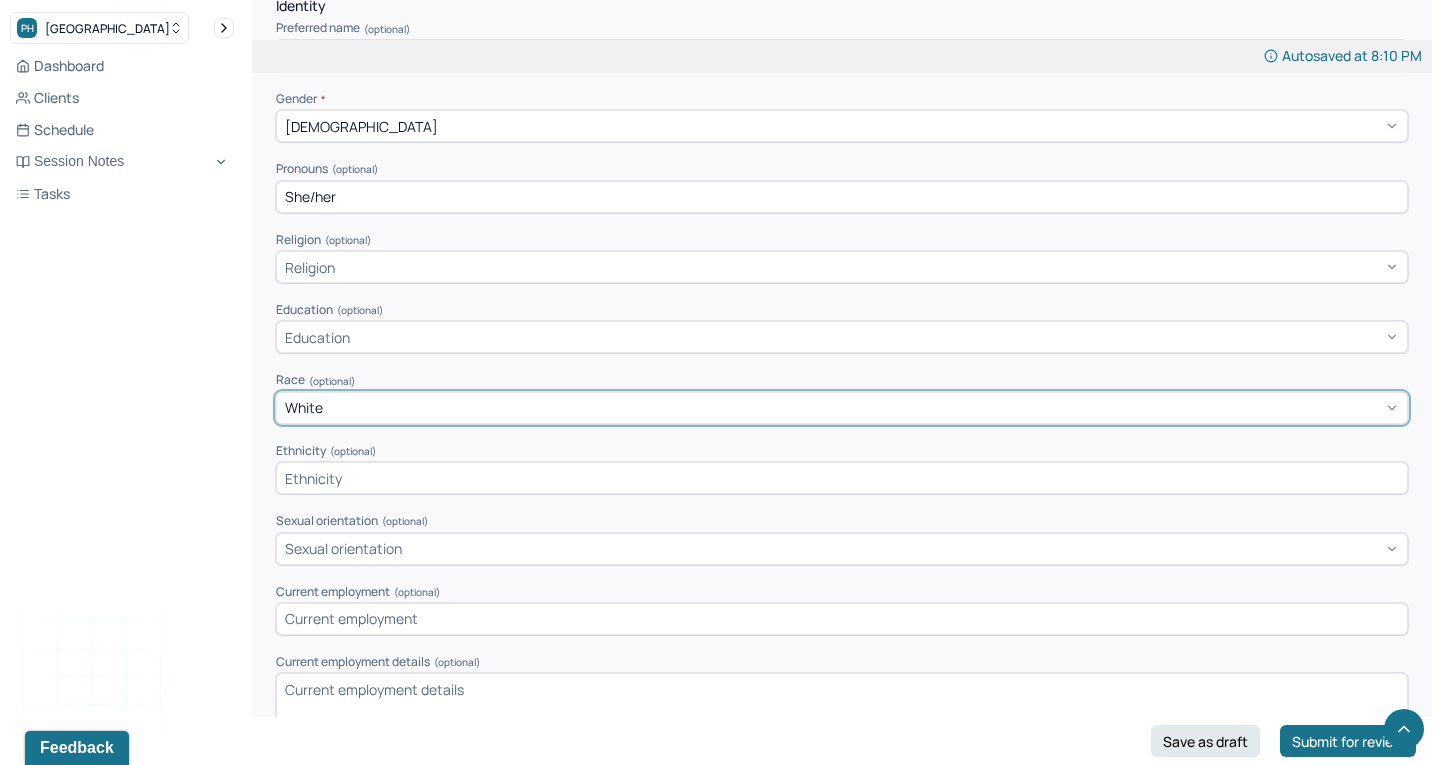 click at bounding box center [842, 478] 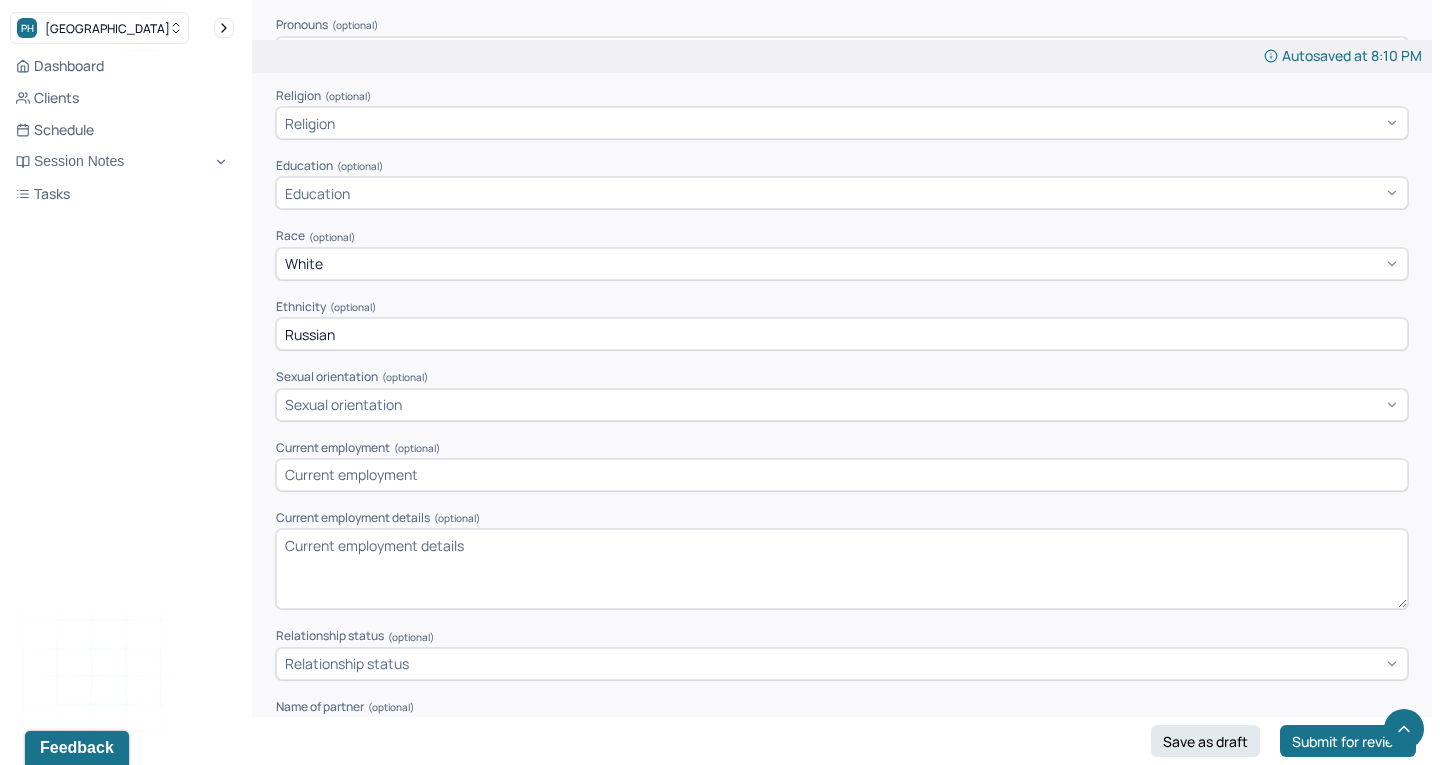 scroll, scrollTop: 1056, scrollLeft: 0, axis: vertical 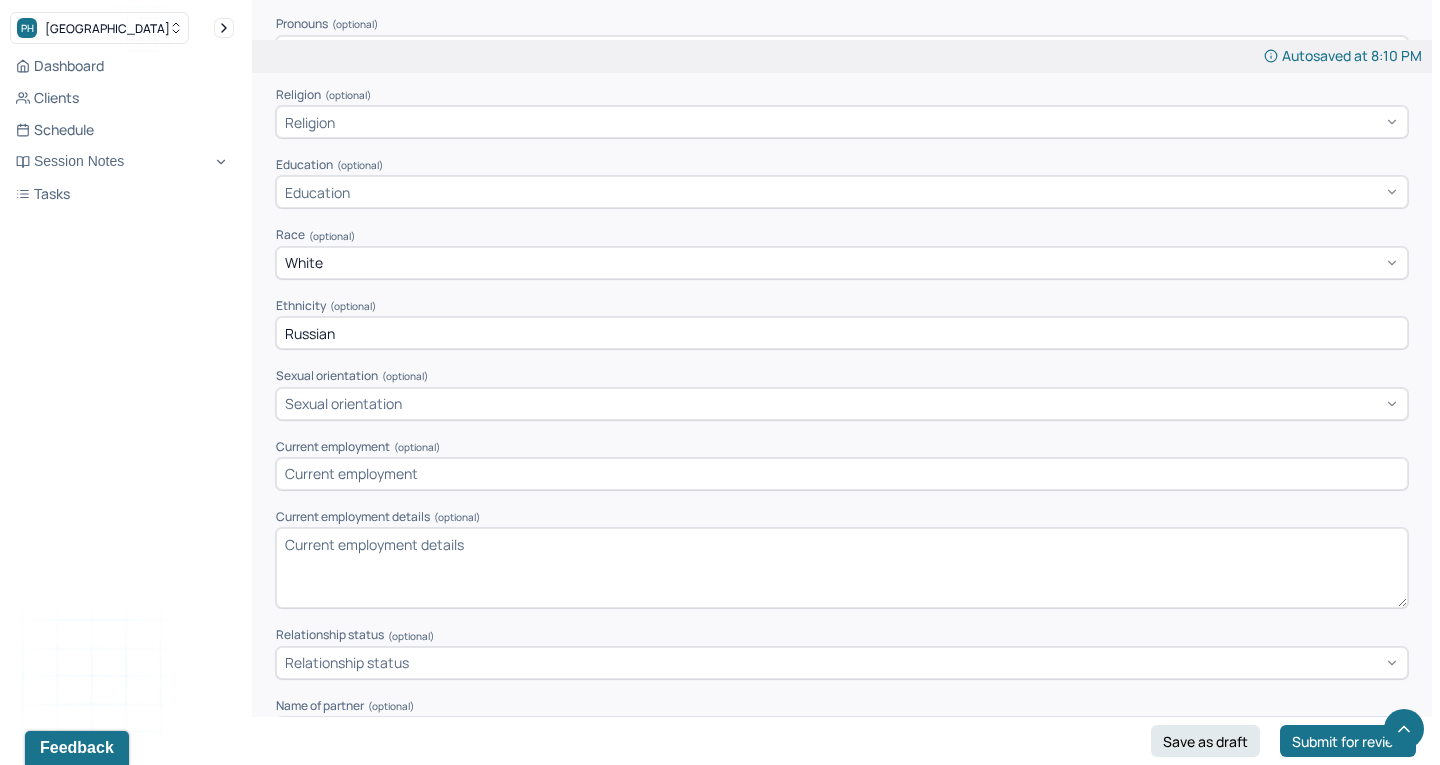 type on "Russian" 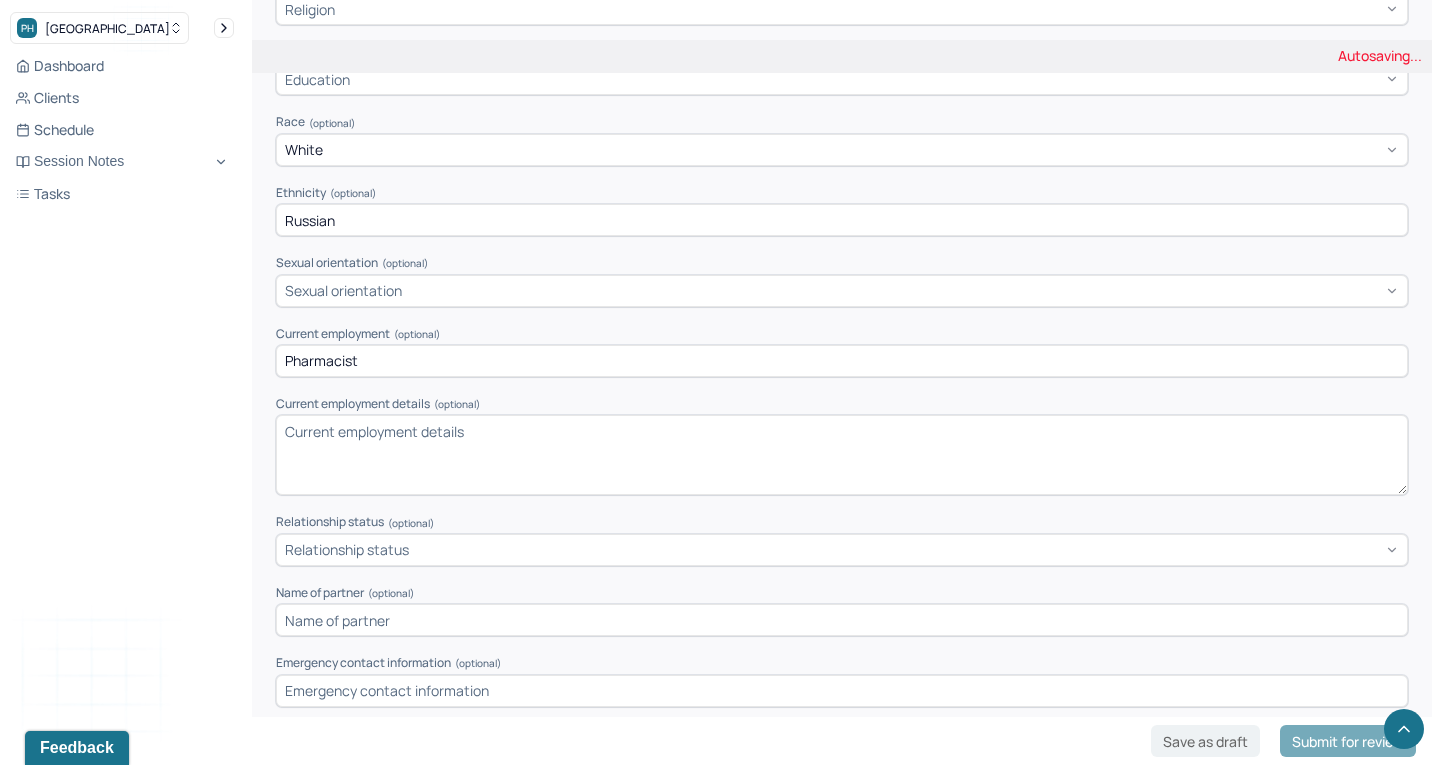 scroll, scrollTop: 1237, scrollLeft: 0, axis: vertical 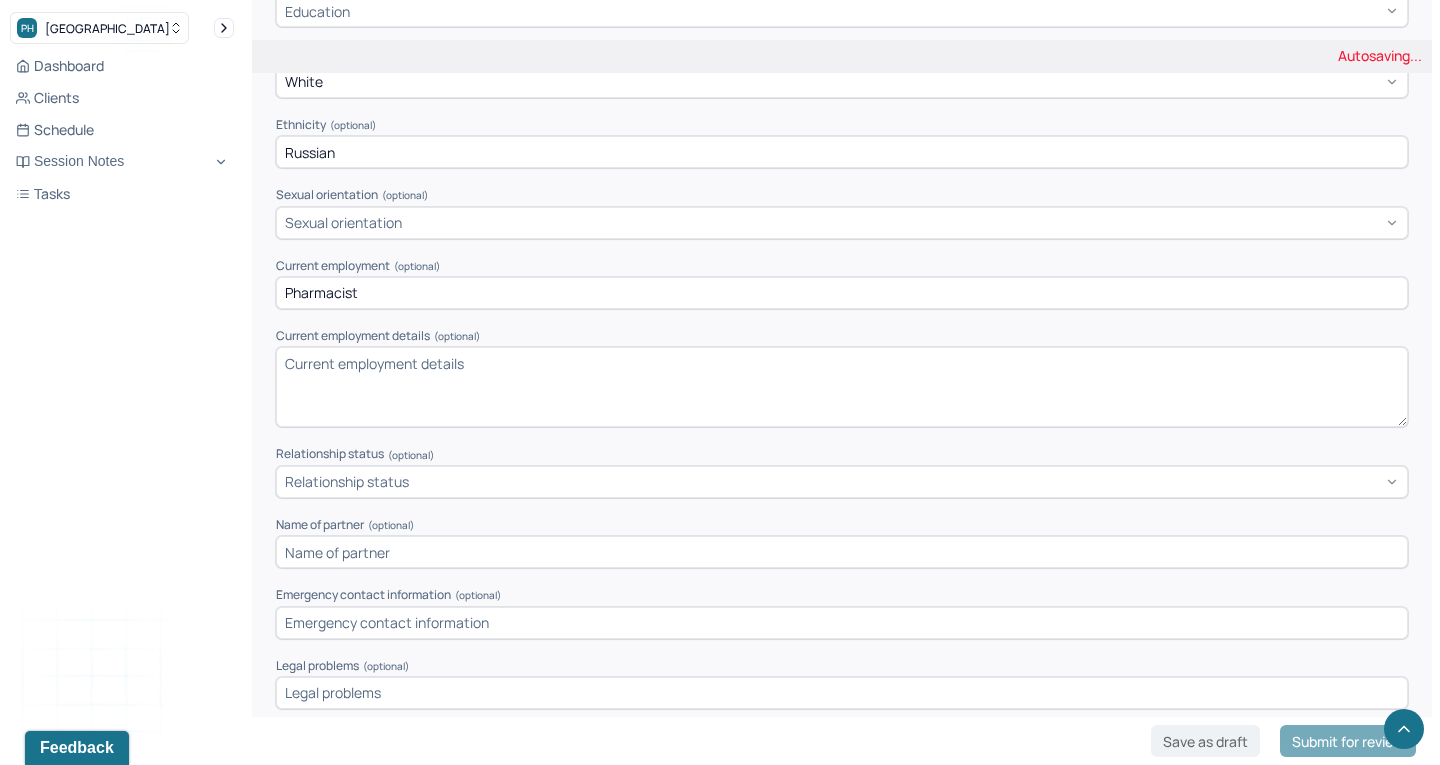 type on "Pharmacist" 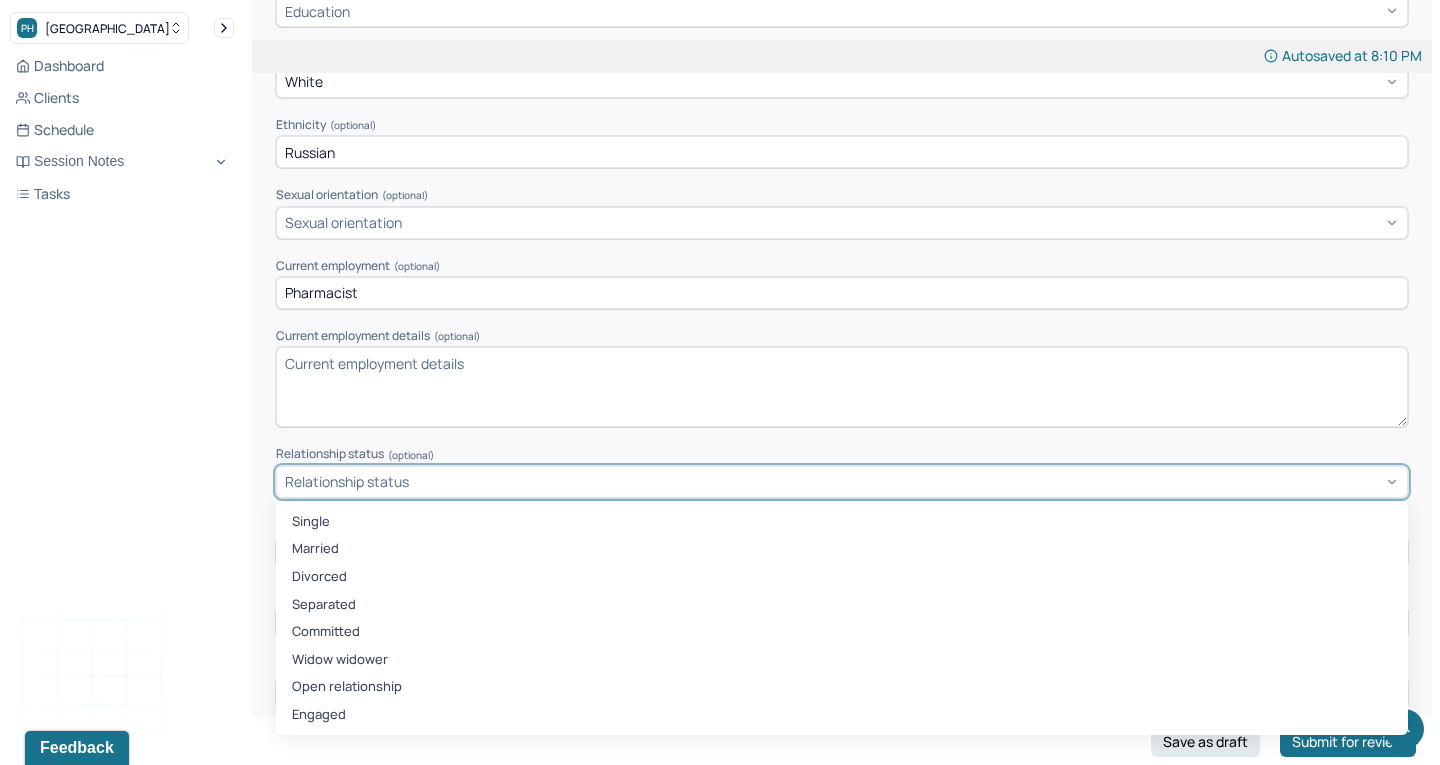 click on "Relationship status" at bounding box center [347, 481] 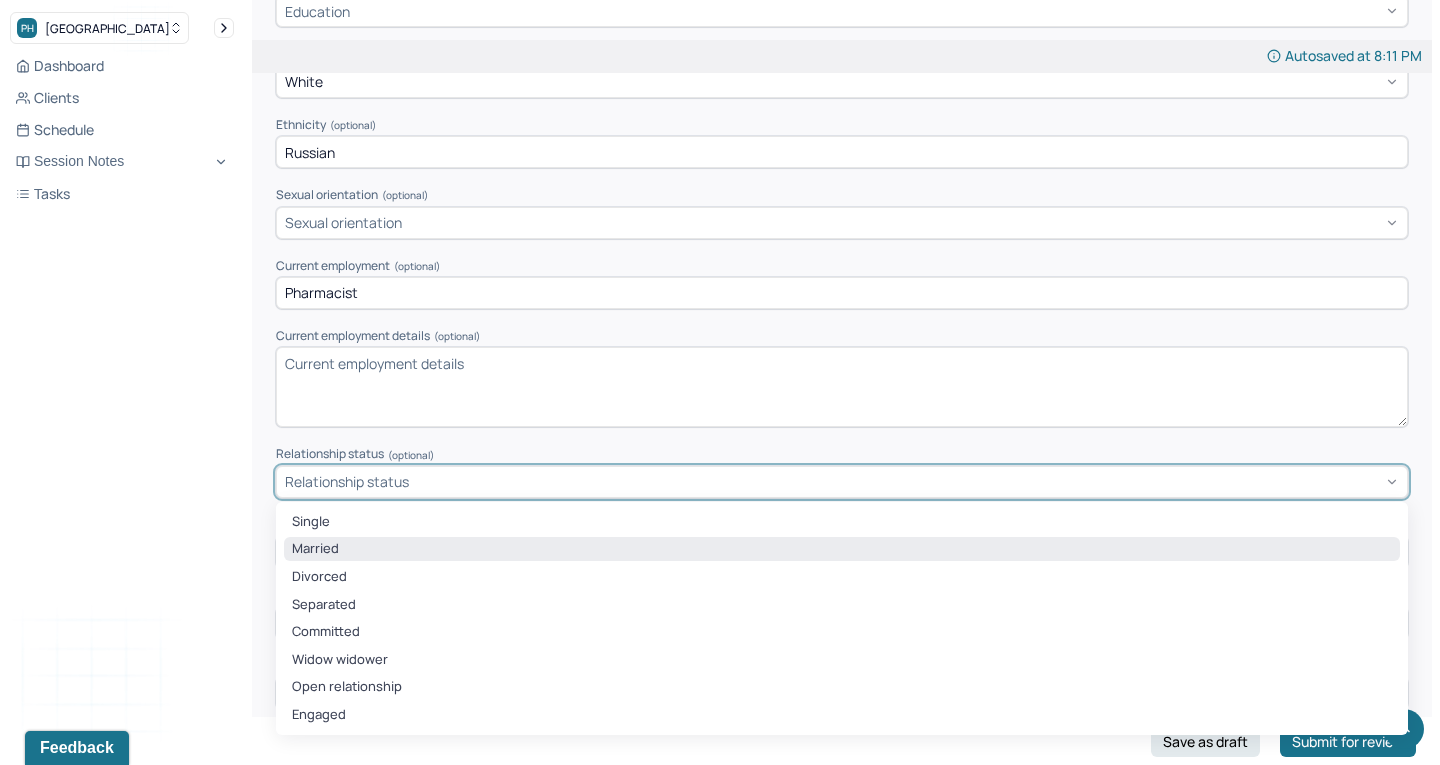click on "Married" at bounding box center [842, 549] 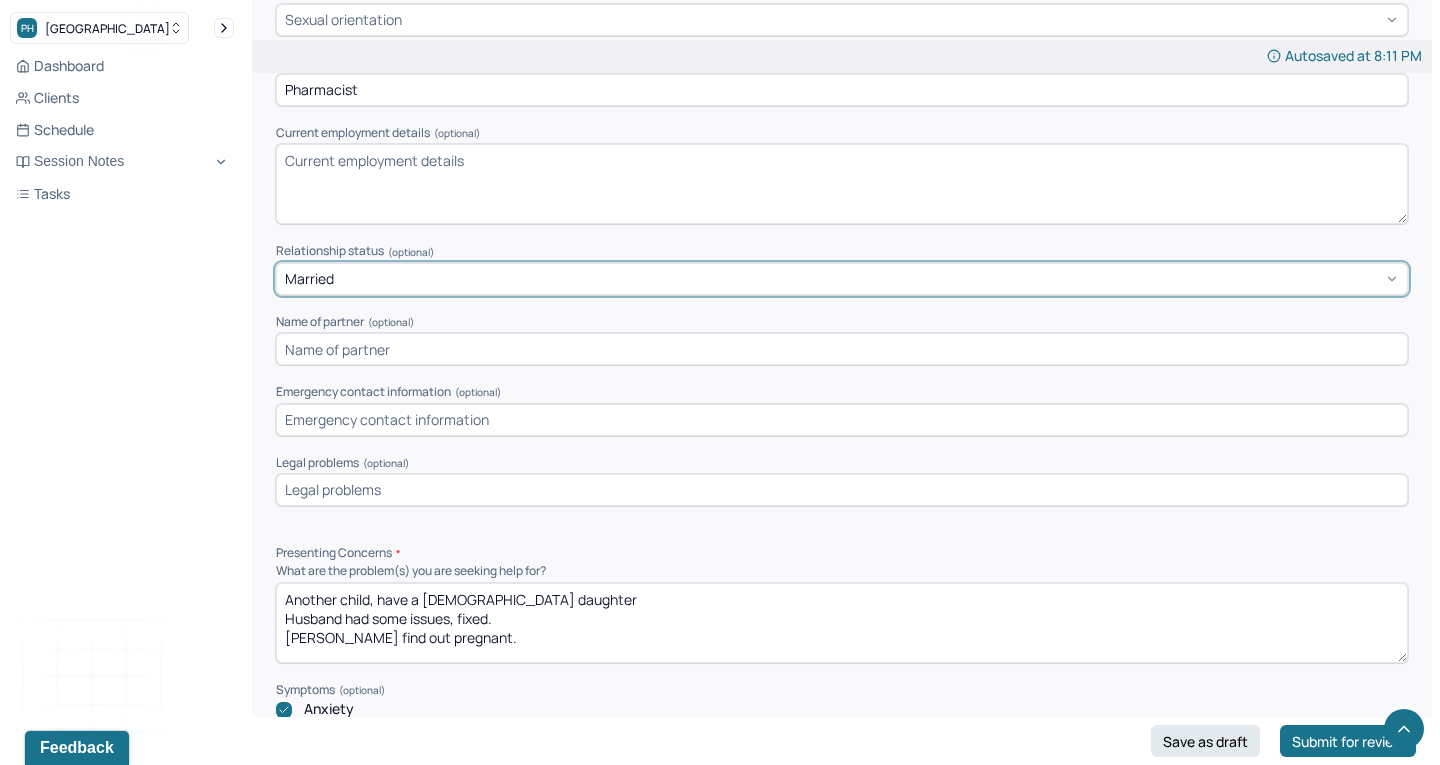 scroll, scrollTop: 1537, scrollLeft: 0, axis: vertical 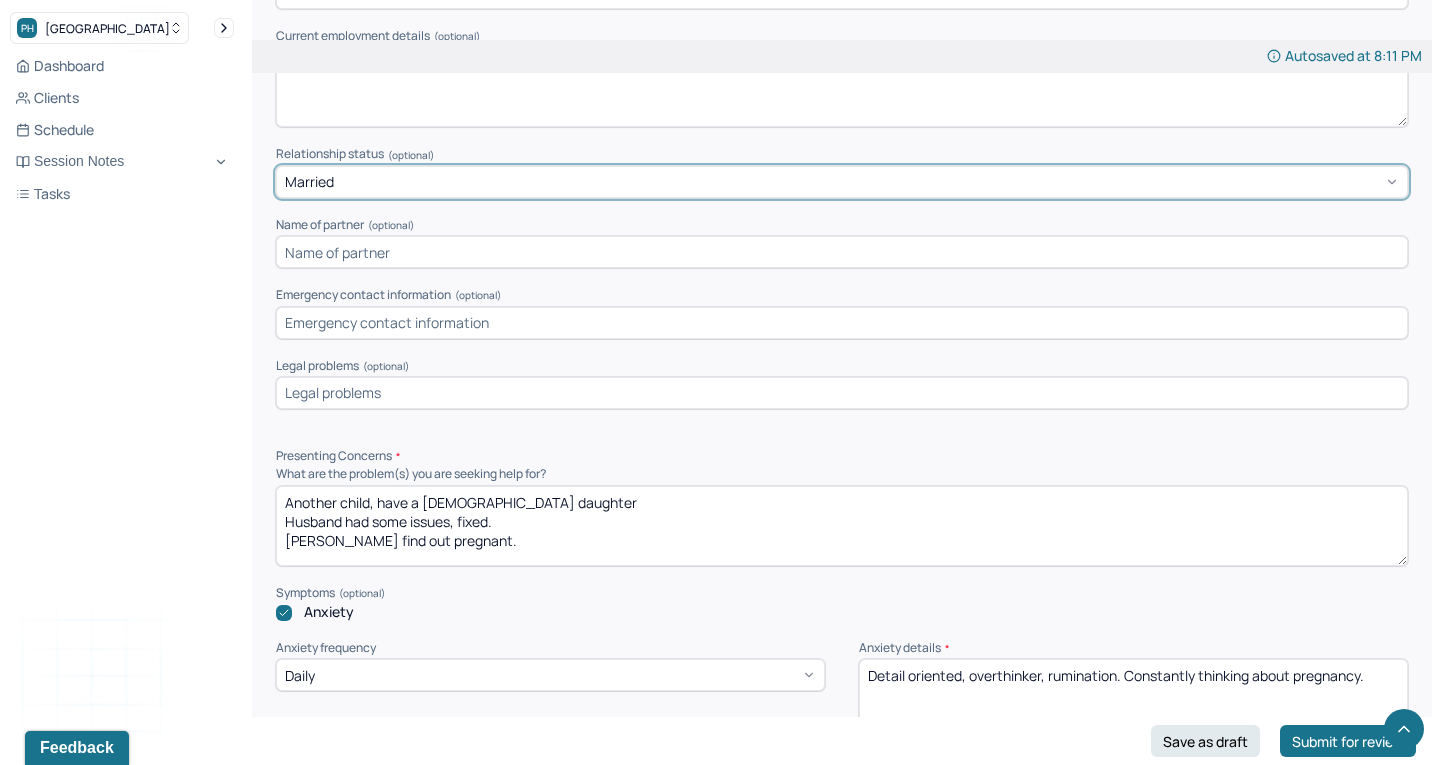 click at bounding box center [842, 393] 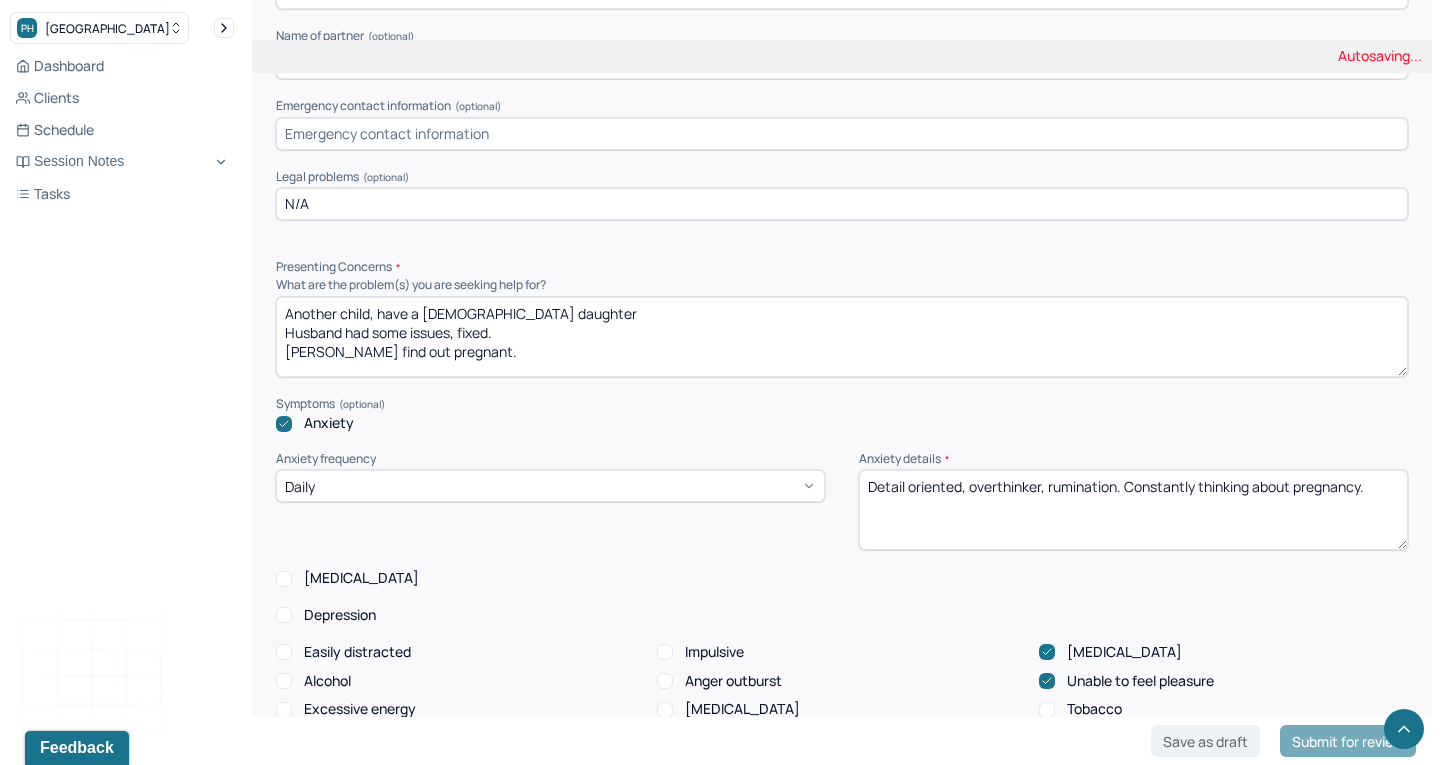 scroll, scrollTop: 1725, scrollLeft: 0, axis: vertical 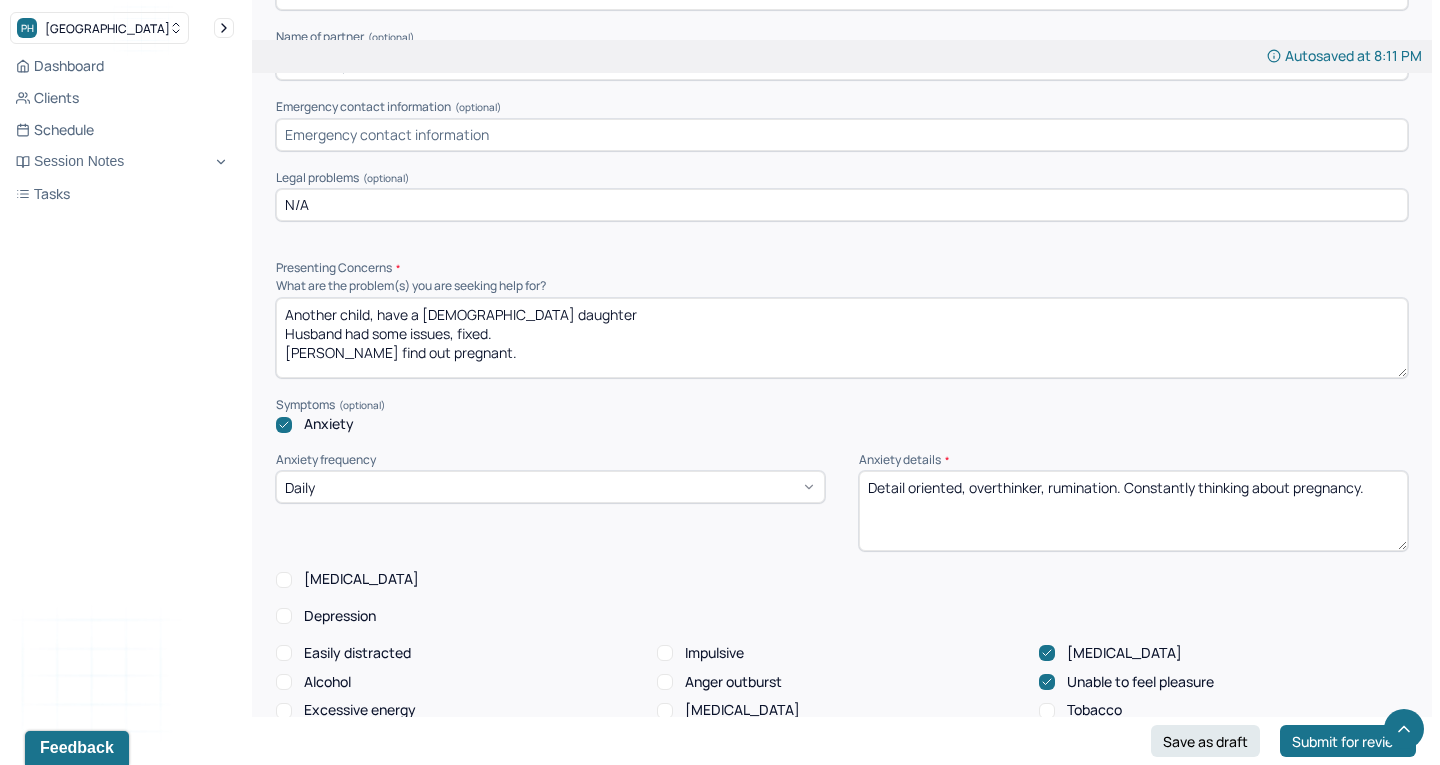 type on "N/A" 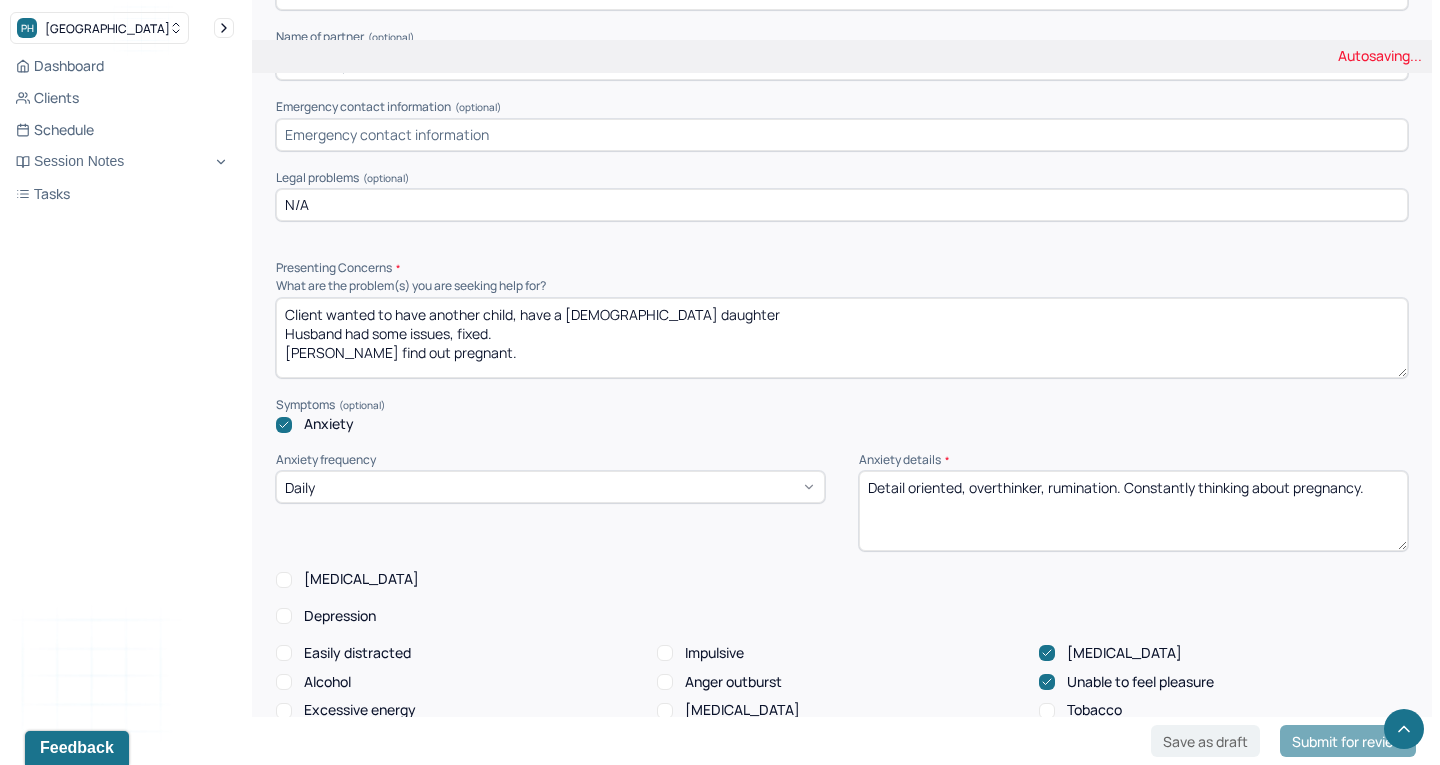 click on "Another child, have a [DEMOGRAPHIC_DATA] daughter
Husband had some issues, fixed.
[PERSON_NAME] find out pregnant." at bounding box center (842, 338) 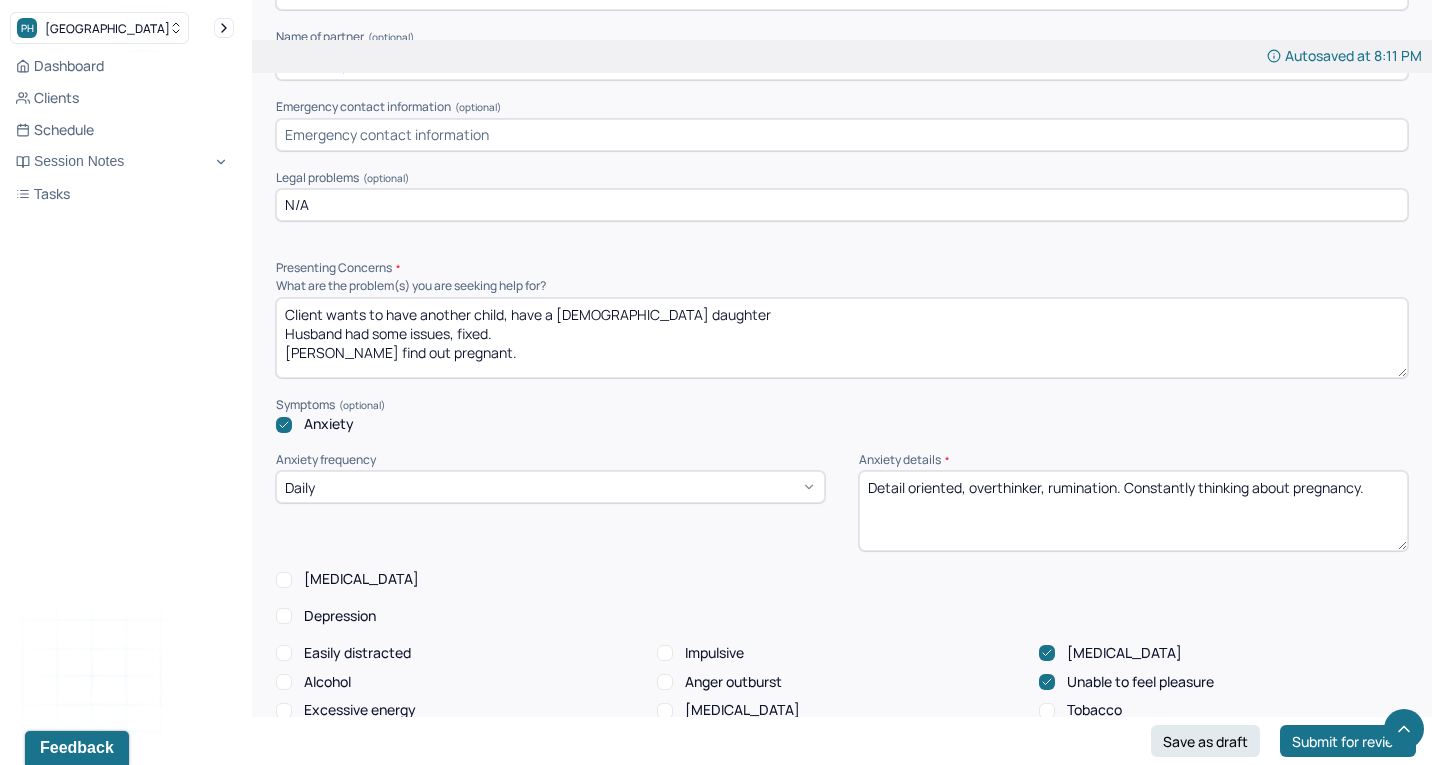 drag, startPoint x: 513, startPoint y: 290, endPoint x: 801, endPoint y: 287, distance: 288.01562 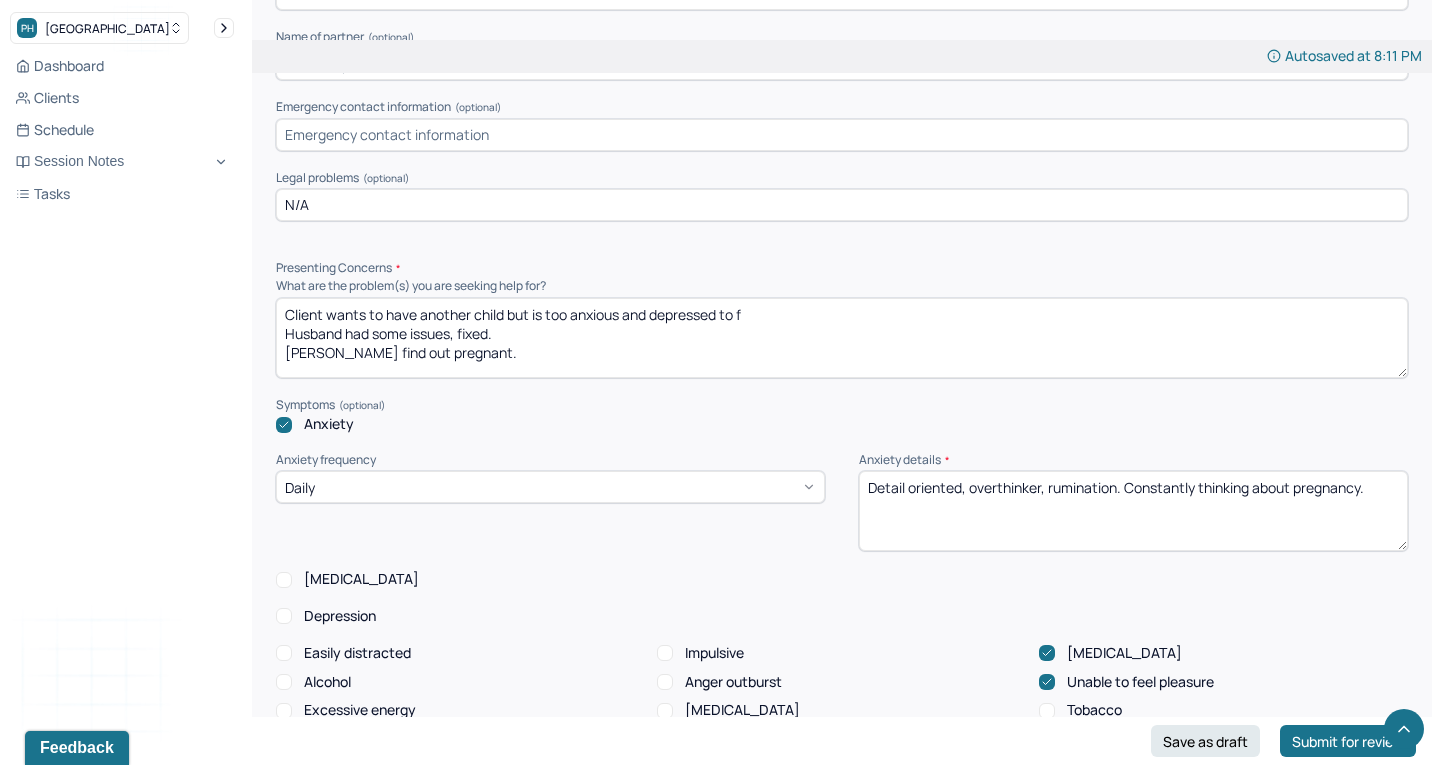 click on "Client wants to have another child but is too anxious and depressed to f
Husband had some issues, fixed.
[PERSON_NAME] find out pregnant." at bounding box center [842, 338] 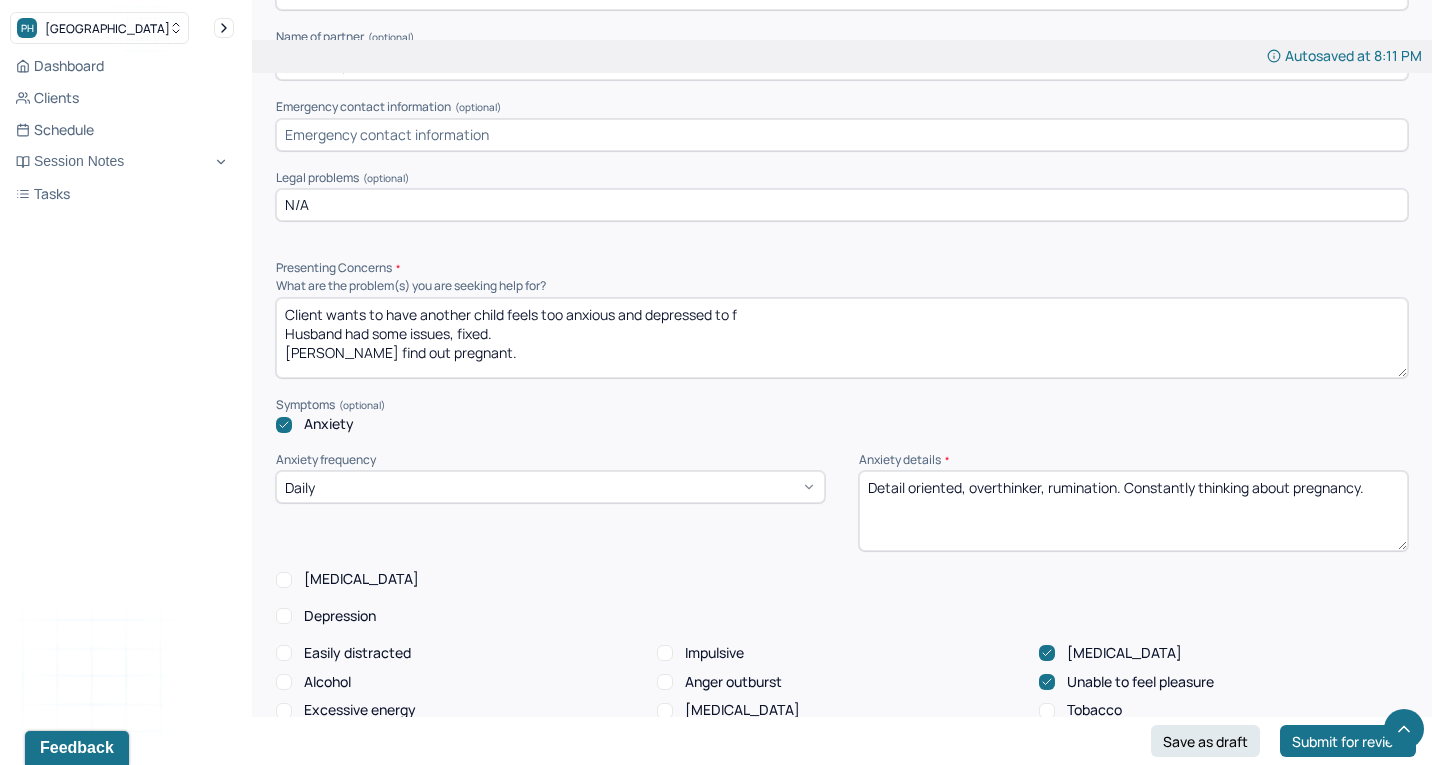 click on "Client wants to have another child feels is too anxious and depressed to f
Husband had some issues, fixed.
[PERSON_NAME] find out pregnant." at bounding box center [842, 338] 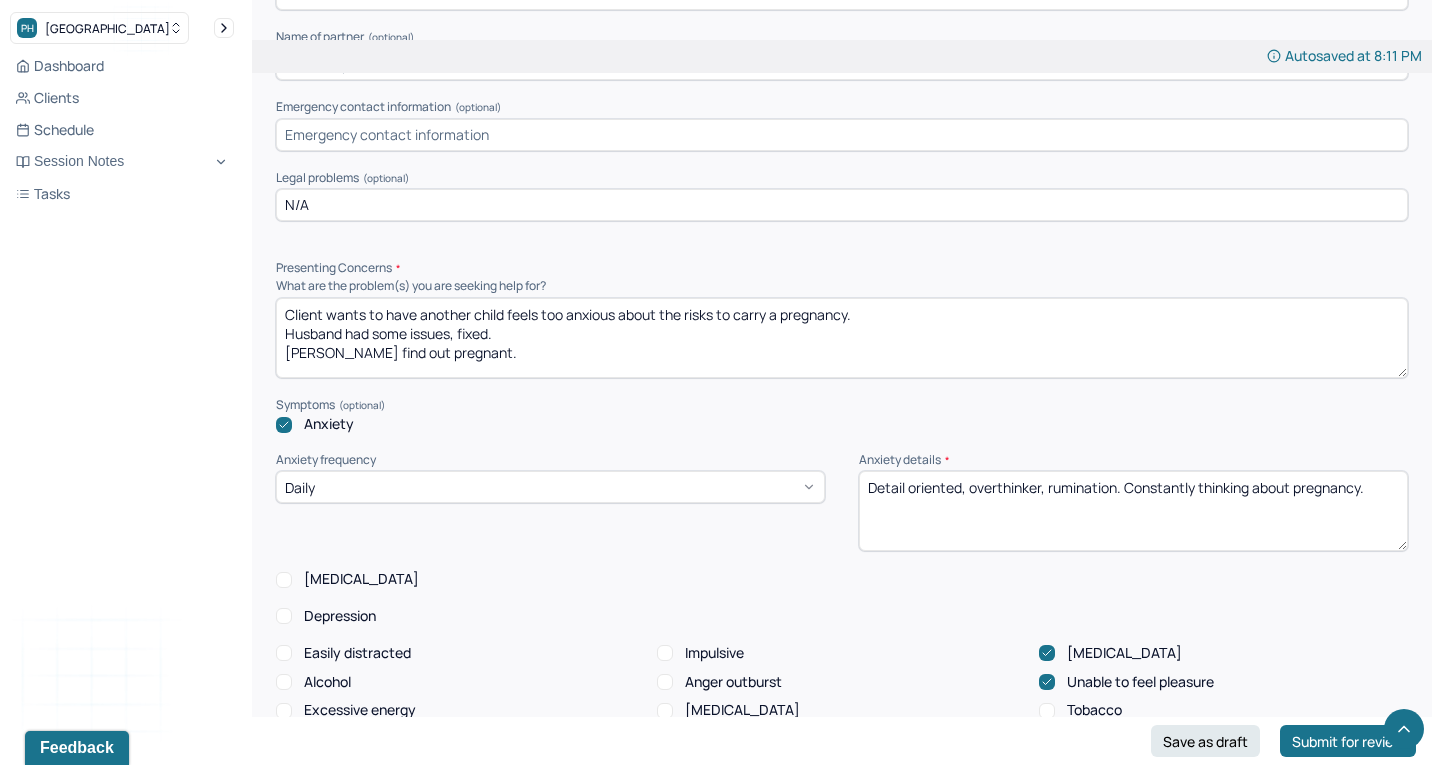 drag, startPoint x: 470, startPoint y: 333, endPoint x: 279, endPoint y: 320, distance: 191.4419 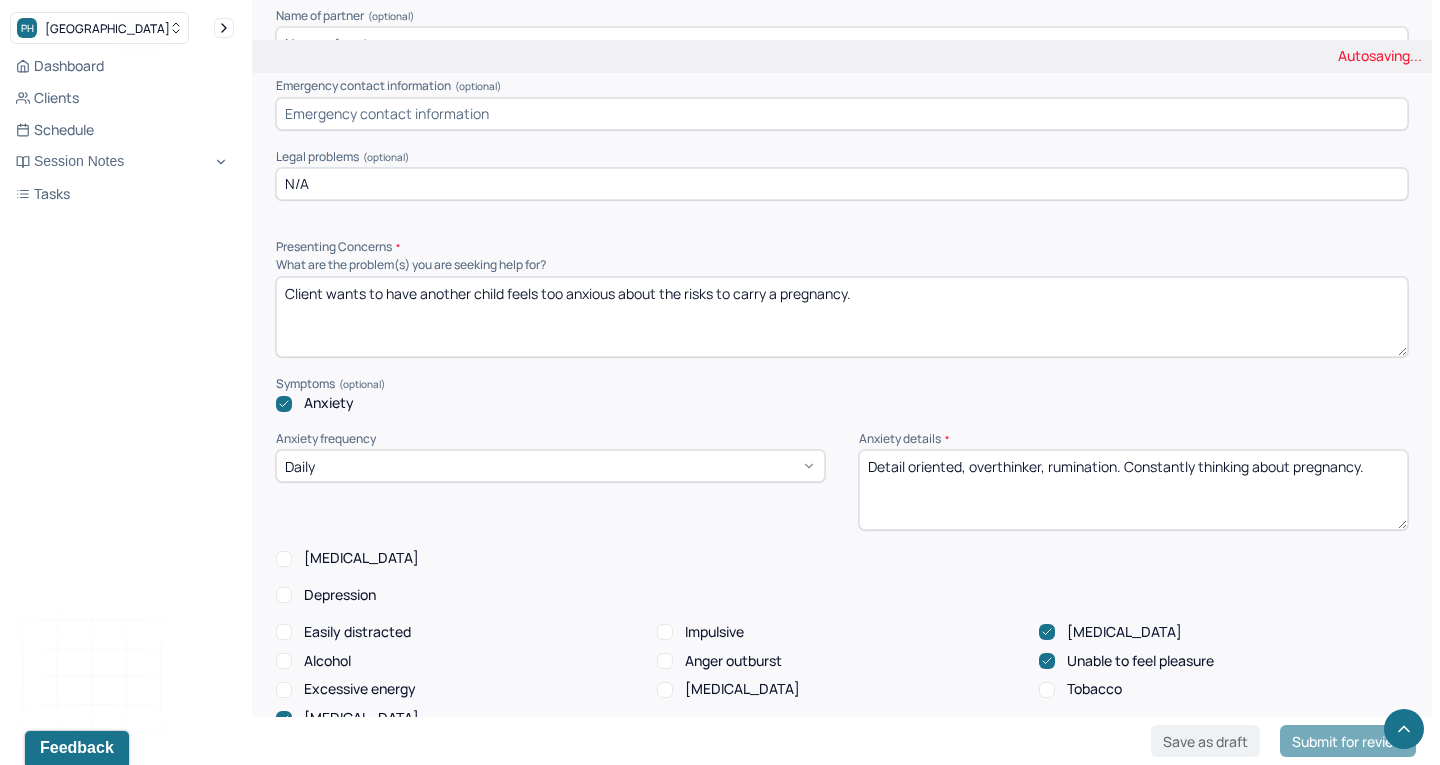 scroll, scrollTop: 1749, scrollLeft: 0, axis: vertical 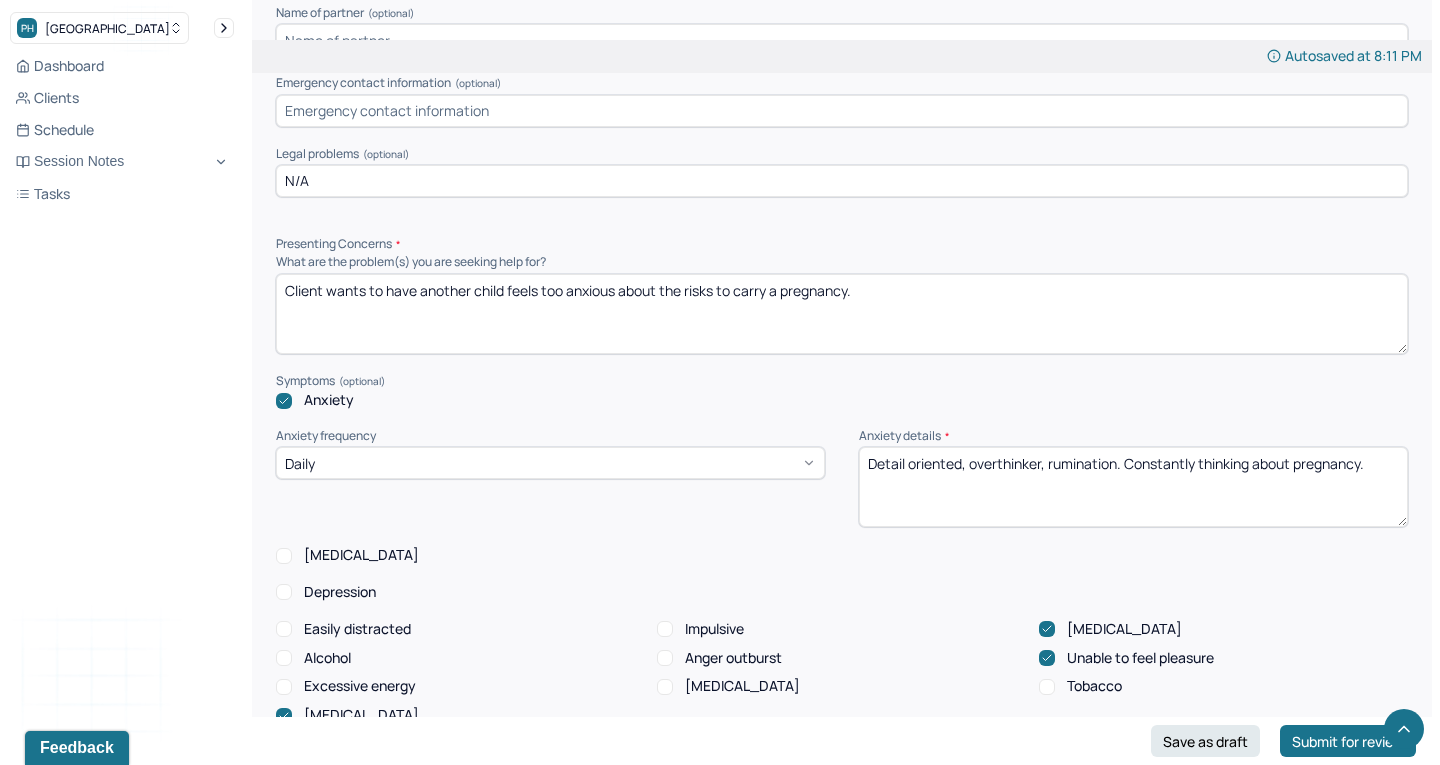 click on "Client wants to have another child feels too anxious about the risks to carry a pregnancy." at bounding box center (842, 314) 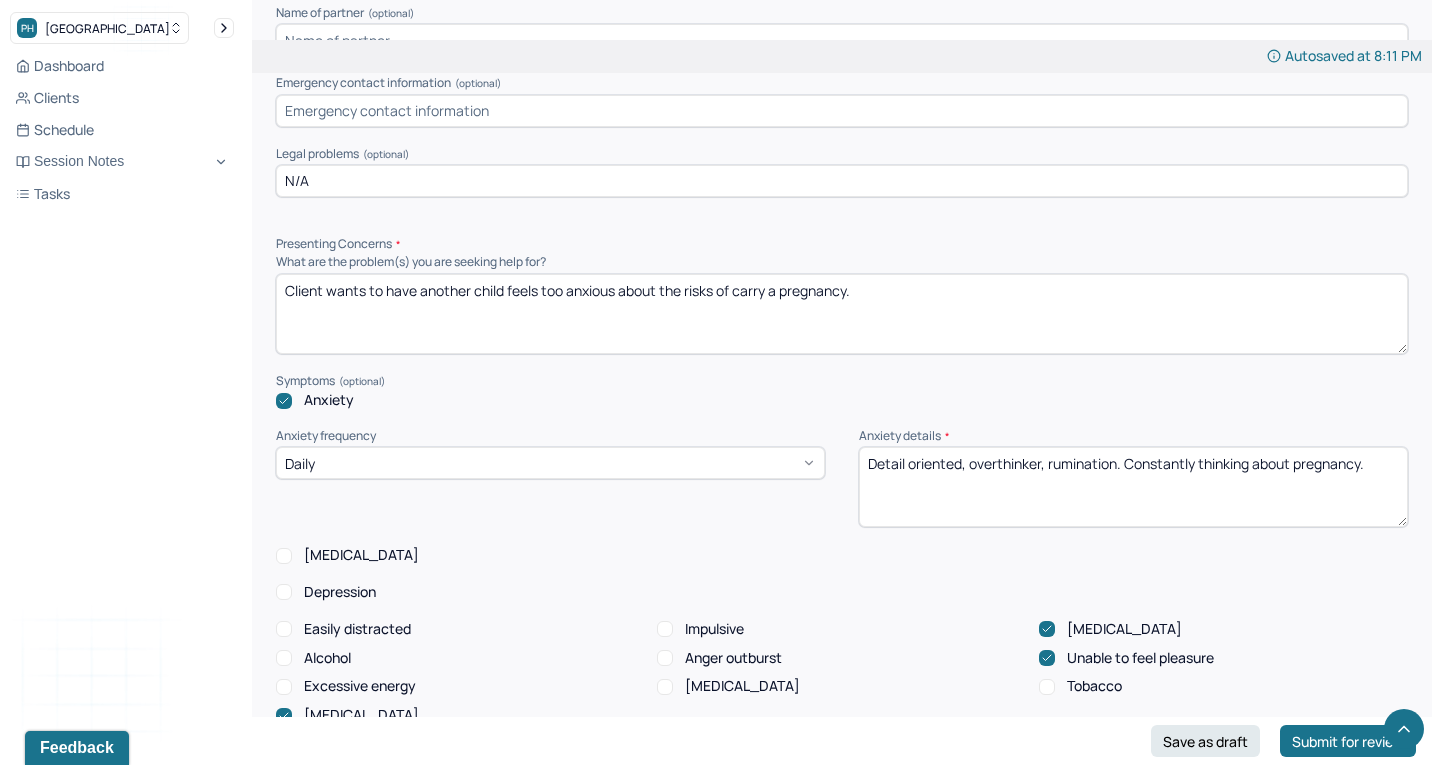 click on "Client wants to have another child feels too anxious about the risks to carry a pregnancy." at bounding box center [842, 314] 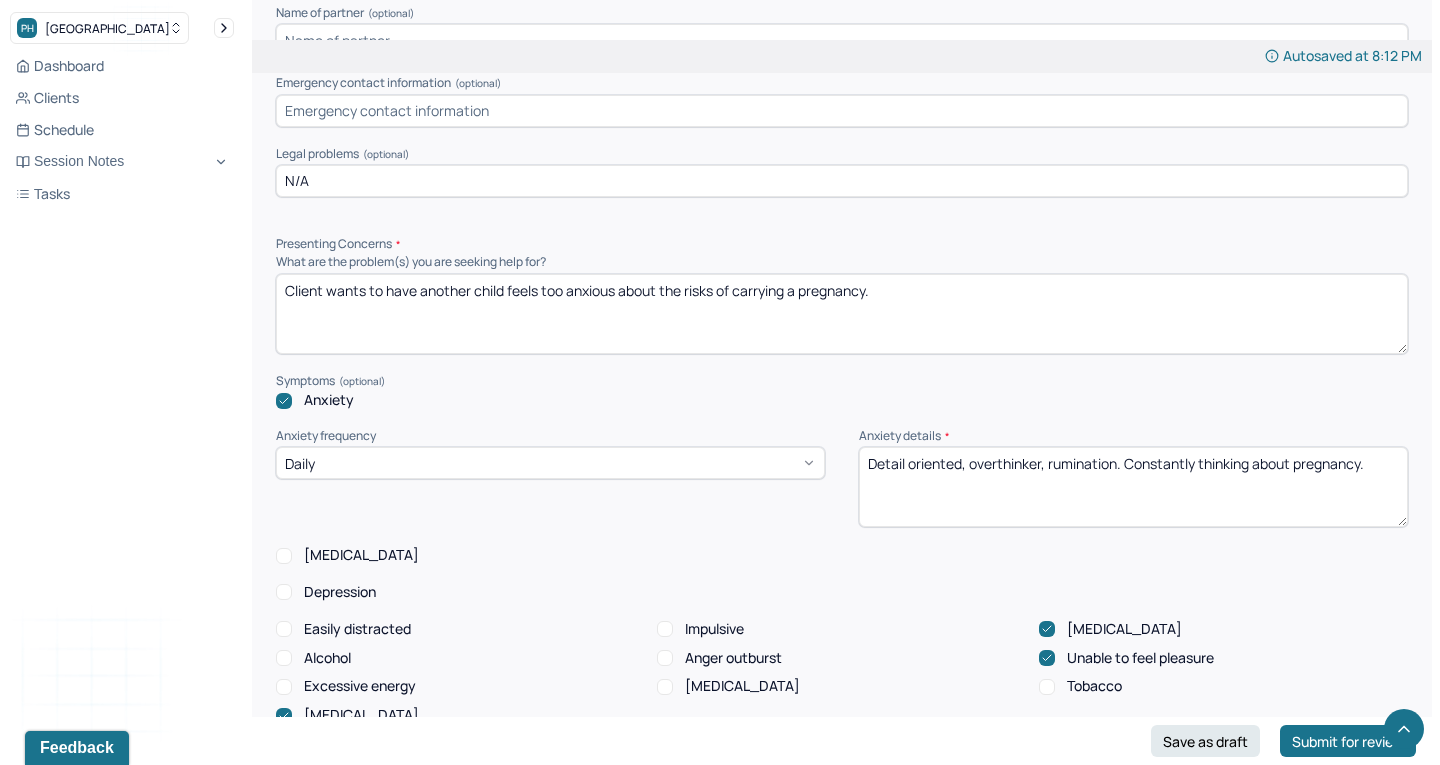 click on "Client wants to have another child feels too anxious about the risks of carry a pregnancy." at bounding box center [842, 314] 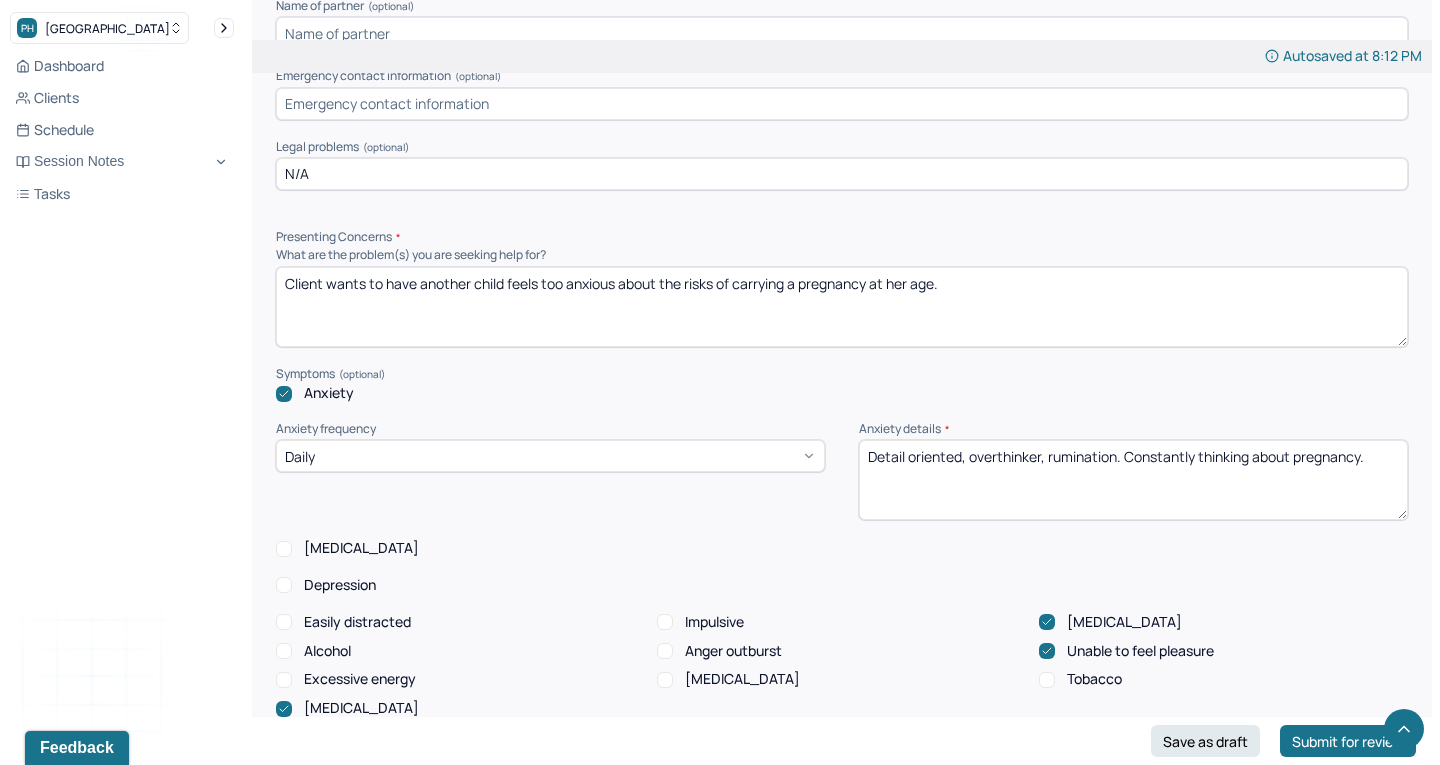 scroll, scrollTop: 1759, scrollLeft: 0, axis: vertical 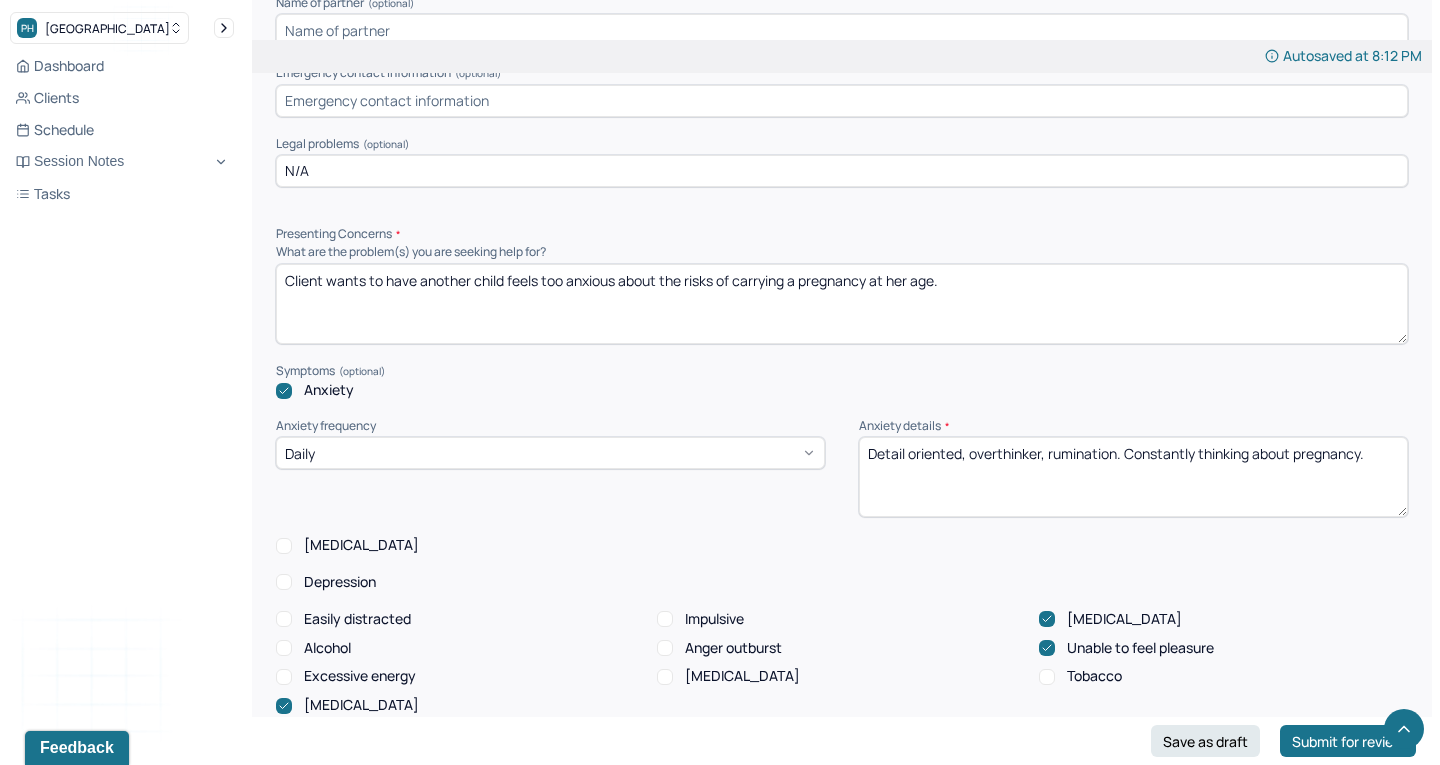 click on "Client wants to have another child feels too anxious about the risks of carrying a pregnancy at her age." at bounding box center [842, 304] 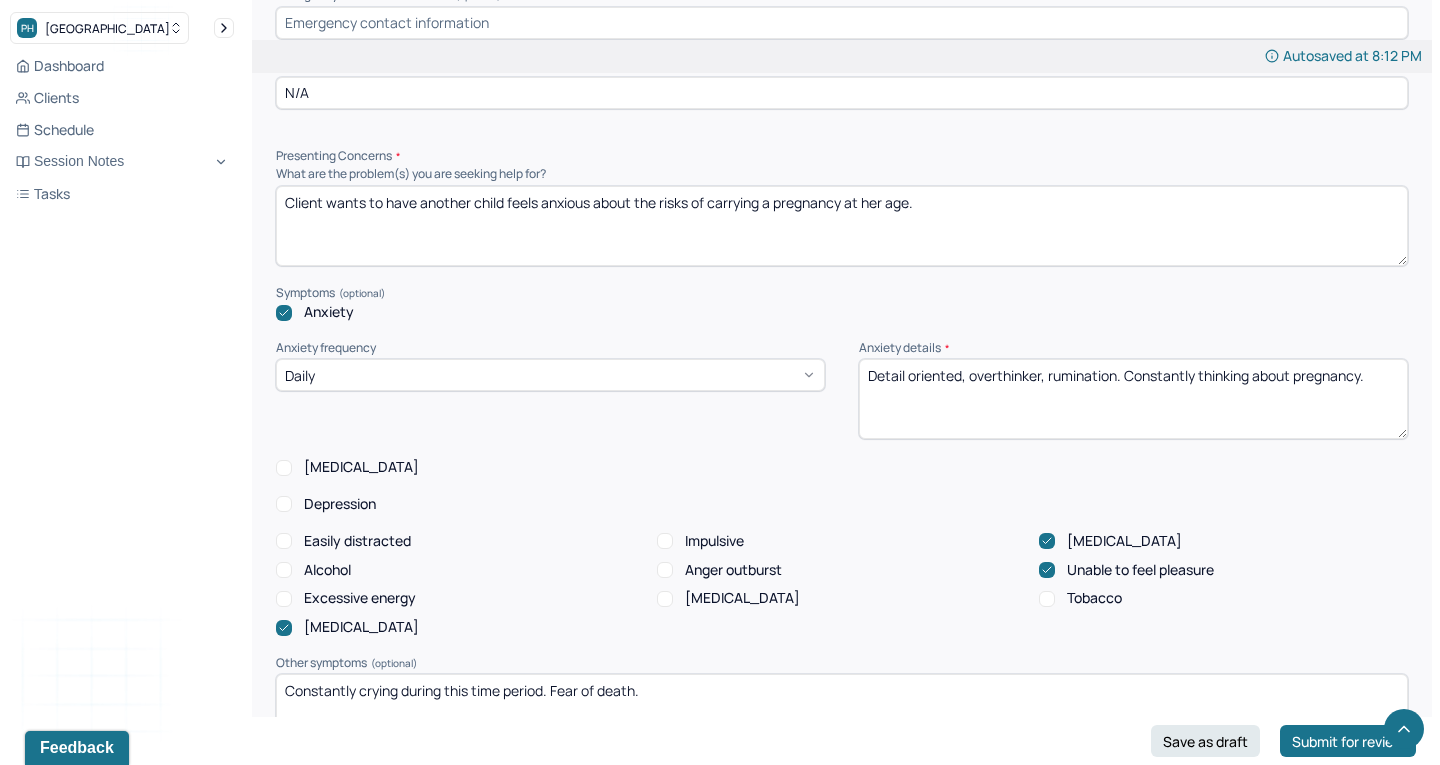 scroll, scrollTop: 1848, scrollLeft: 0, axis: vertical 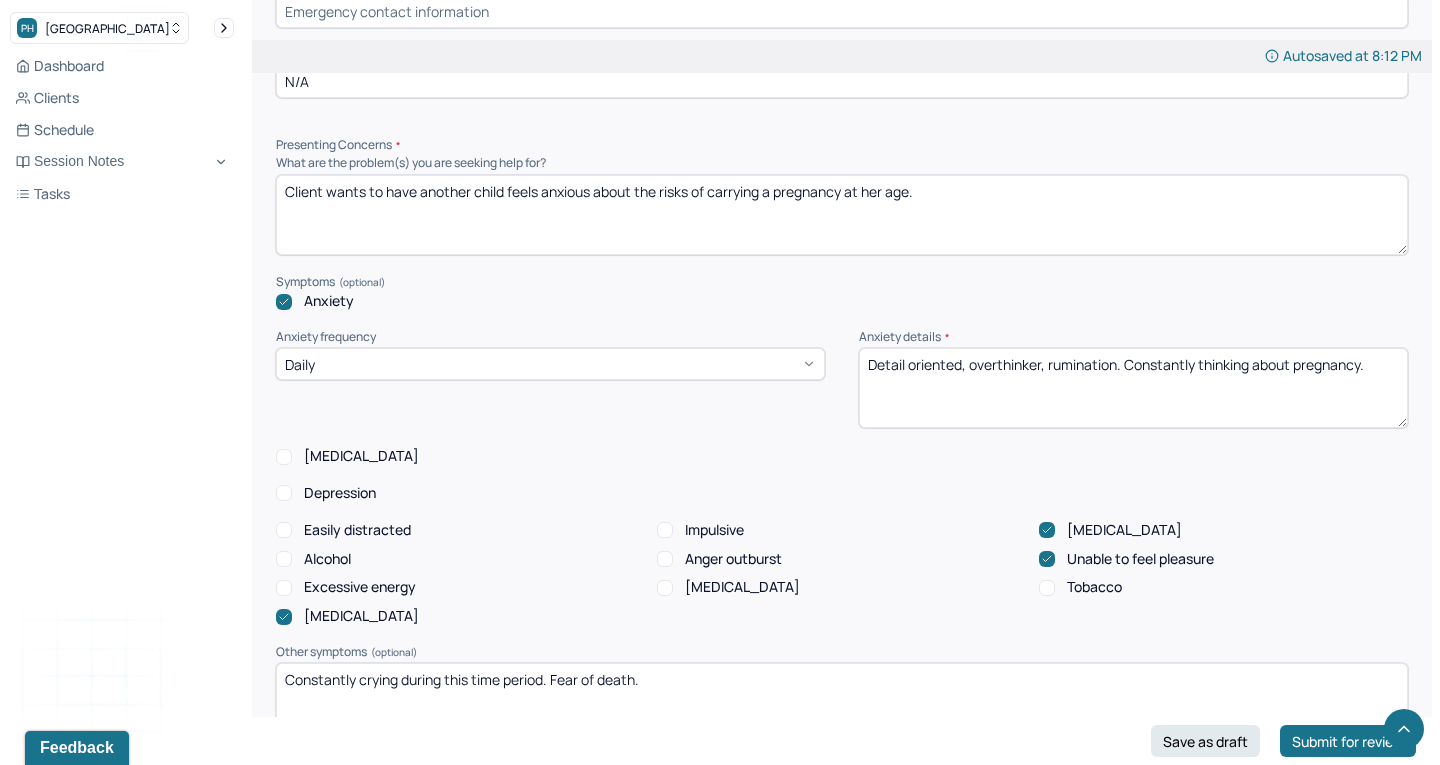 click on "Client wants to have another child feels anxious about the risks of carrying a pregnancy at her age." at bounding box center (842, 215) 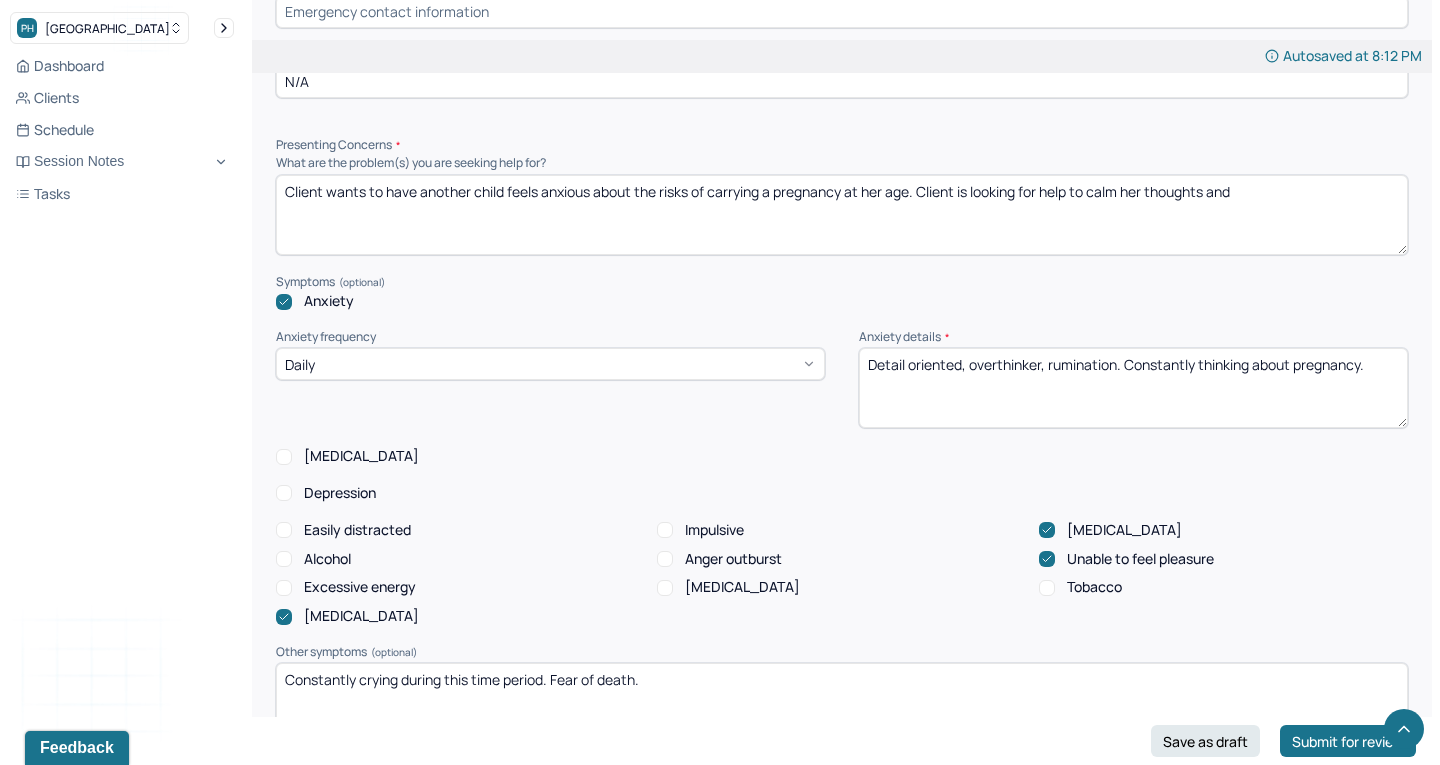 scroll, scrollTop: 1860, scrollLeft: 0, axis: vertical 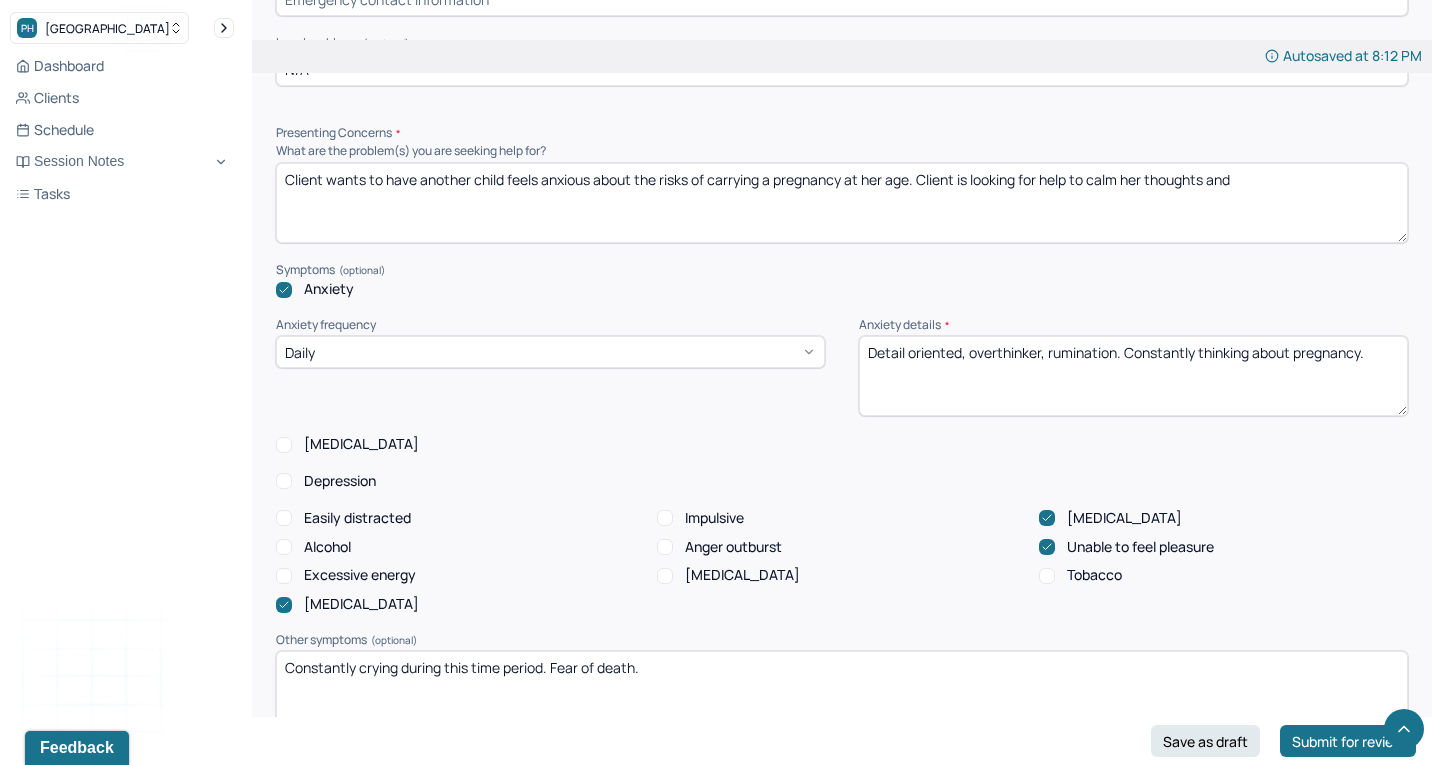 click on "Client wants to have another child feels anxious about the risks of carrying a pregnancy at her age. Client is looking for help to calm her thoughts and" at bounding box center [842, 203] 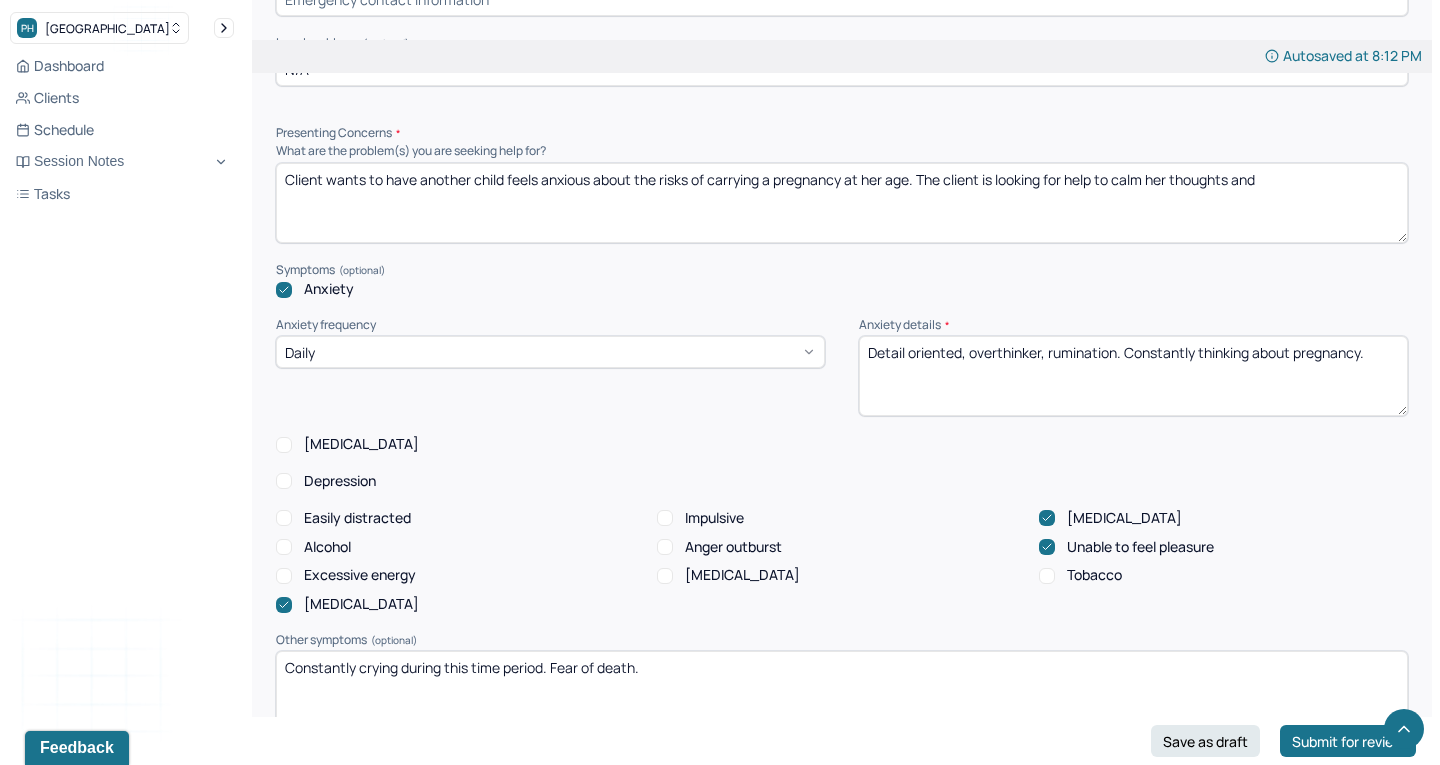 click on "Client wants to have another child feels anxious about the risks of carrying a pregnancy at her age. Client is looking for help to calm her thoughts and" at bounding box center (842, 203) 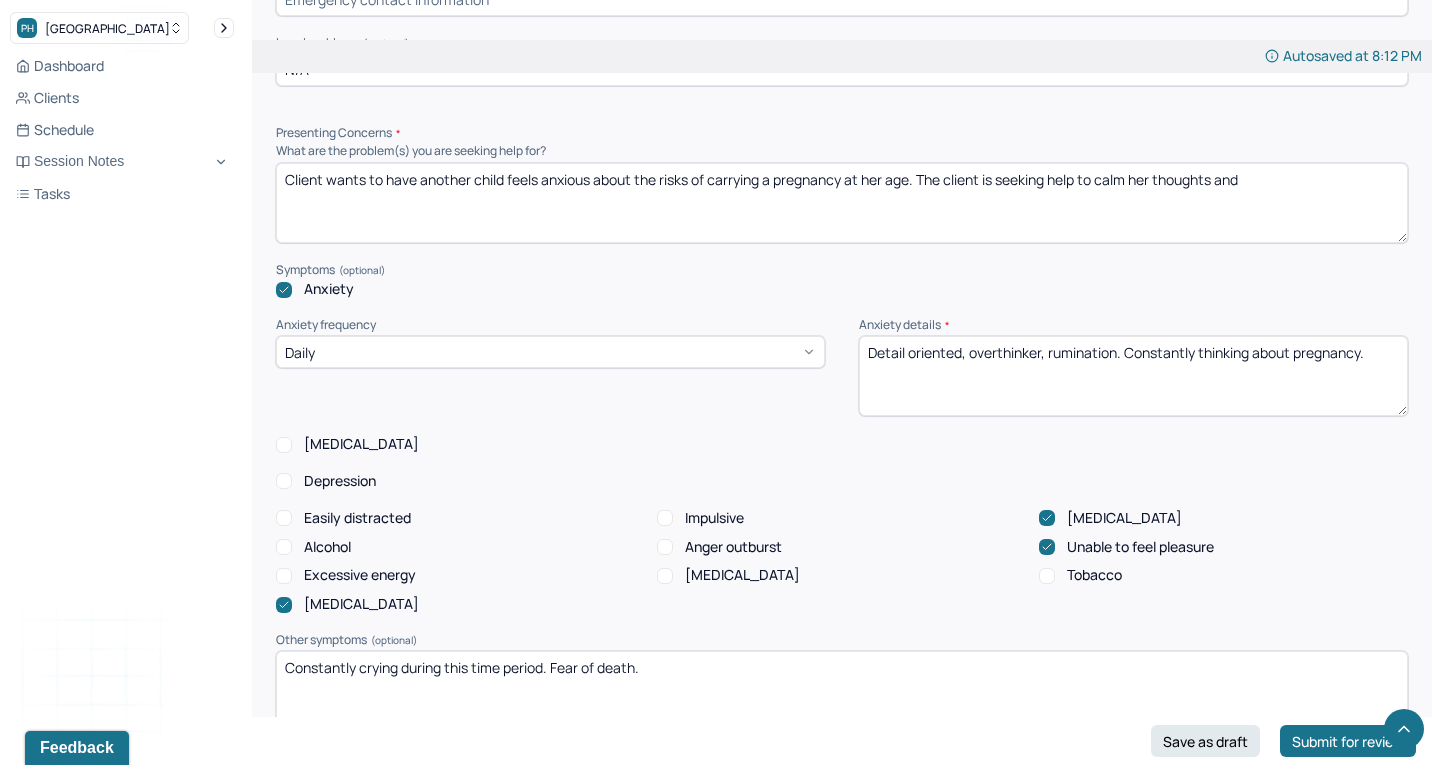 click on "Client wants to have another child feels anxious about the risks of carrying a pregnancy at her age. The client is seeking for help to calm her thoughts and" at bounding box center (842, 203) 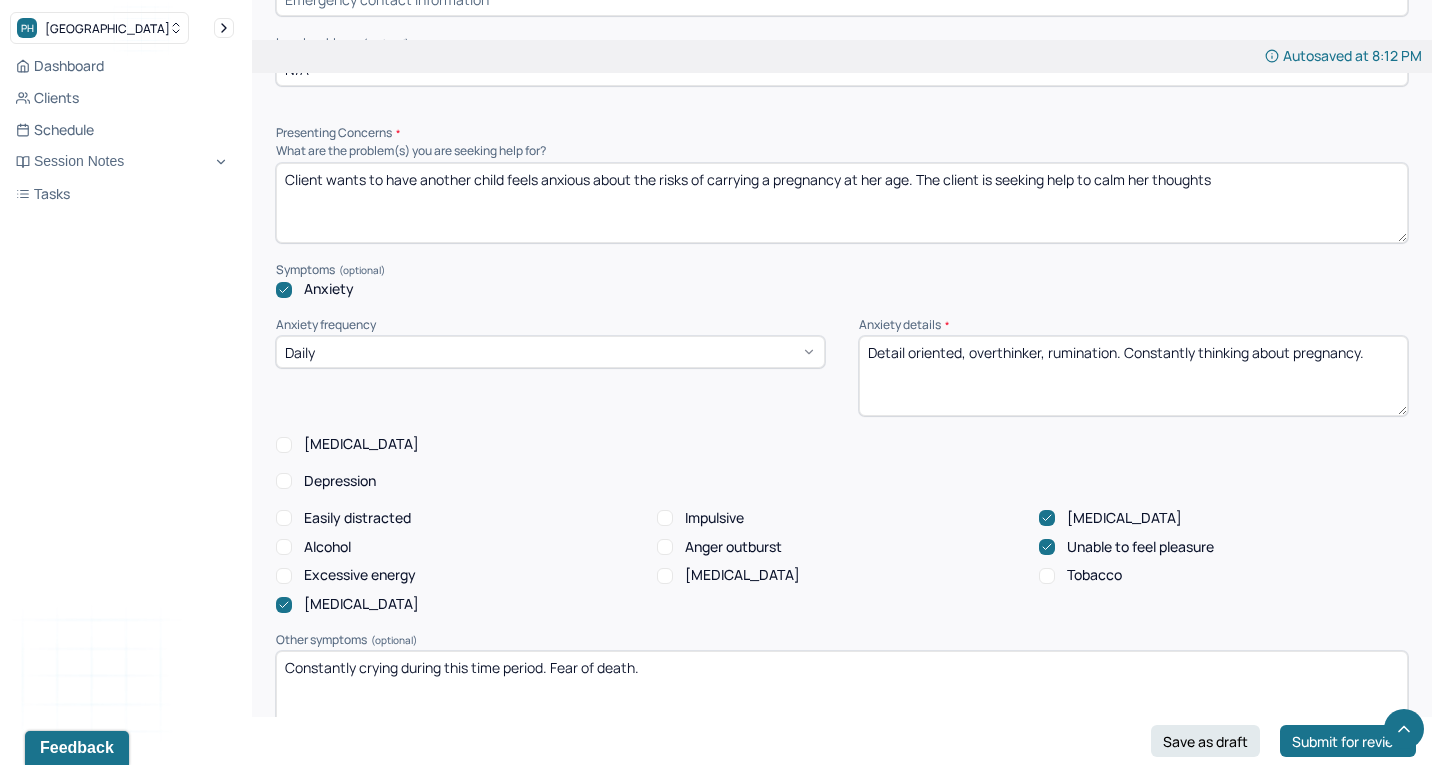 click on "Client wants to have another child feels anxious about the risks of carrying a pregnancy at her age. The client is seeking for help to calm her thoughts and" at bounding box center [842, 203] 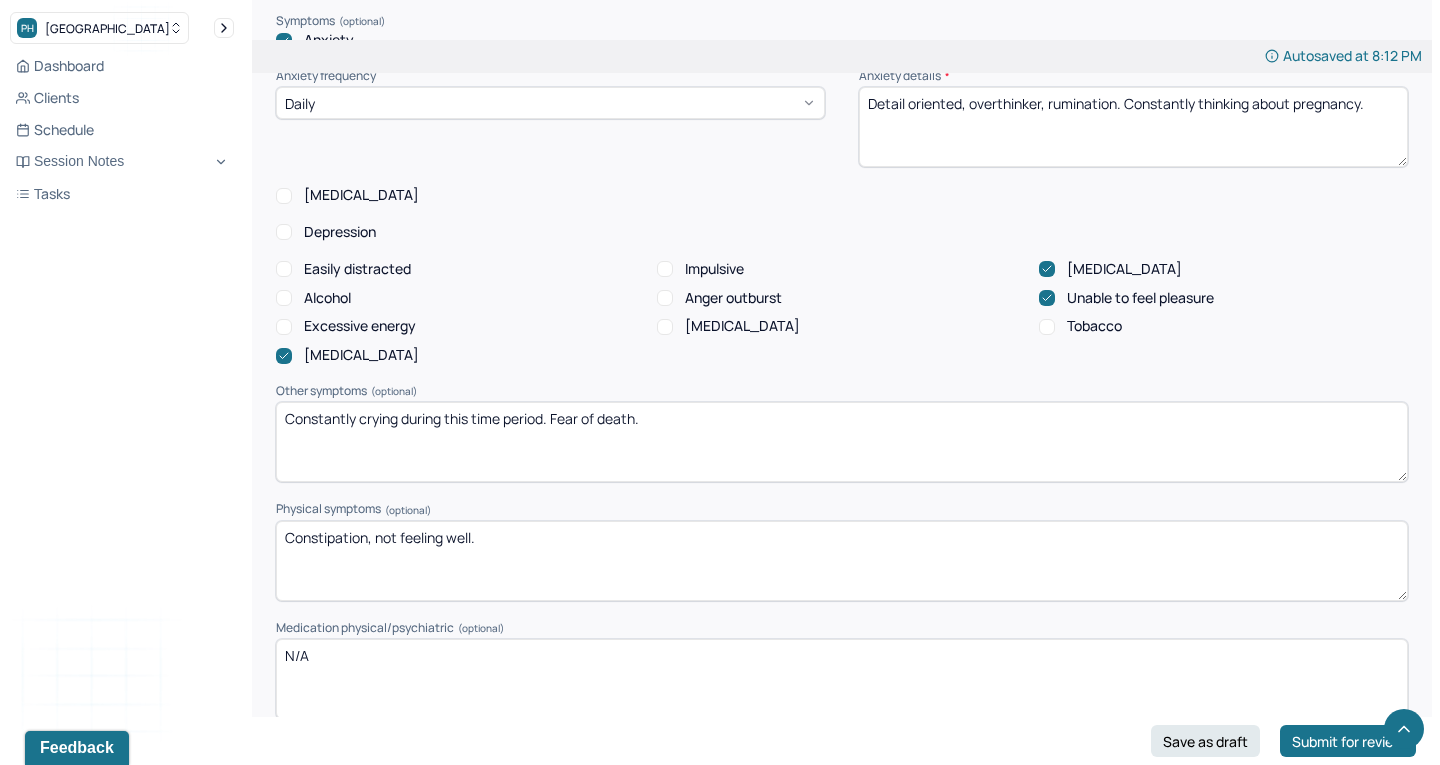 scroll, scrollTop: 2113, scrollLeft: 0, axis: vertical 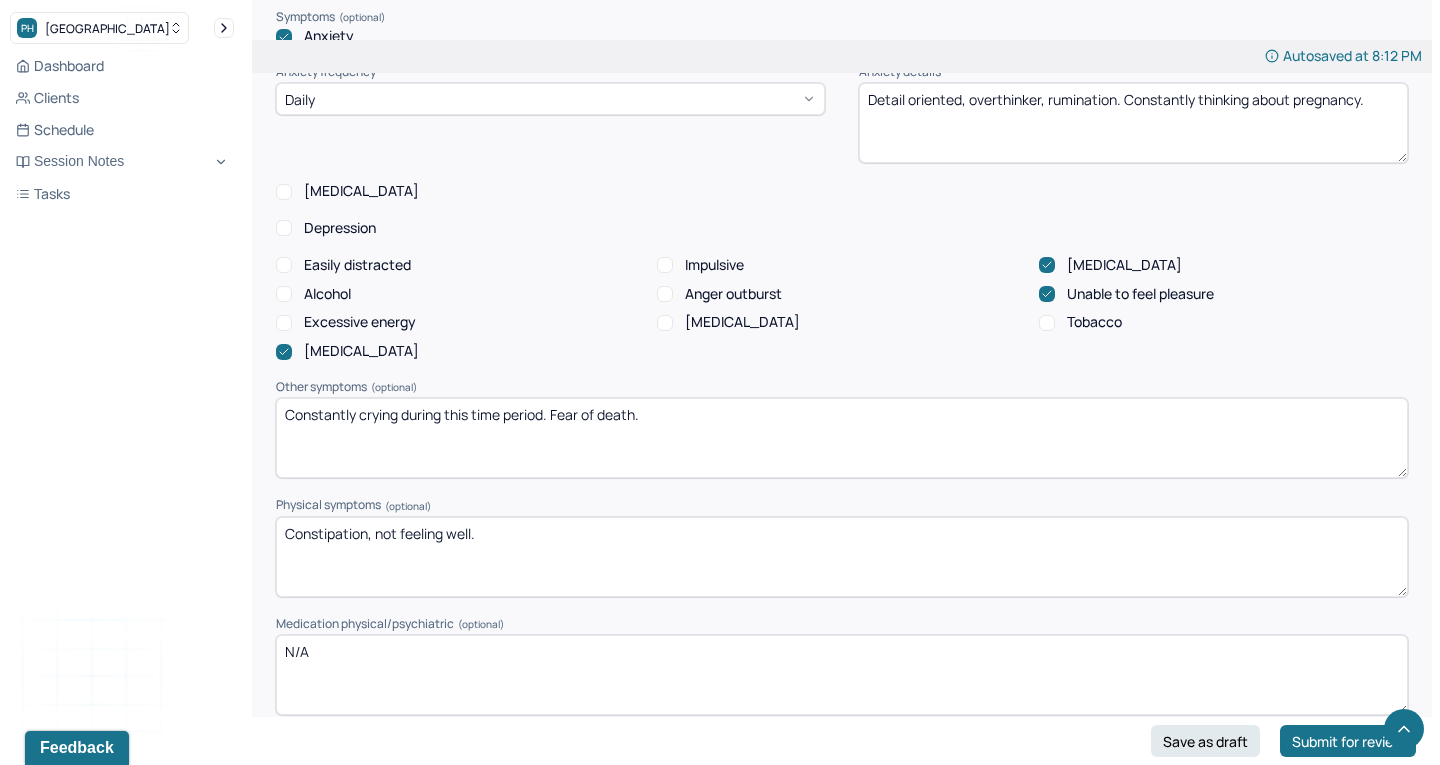 type on "Client wants to have another child feels anxious about the risks of carrying a pregnancy at her age. The client is seeking help to calm her thoughts so that she try to get pregnant again." 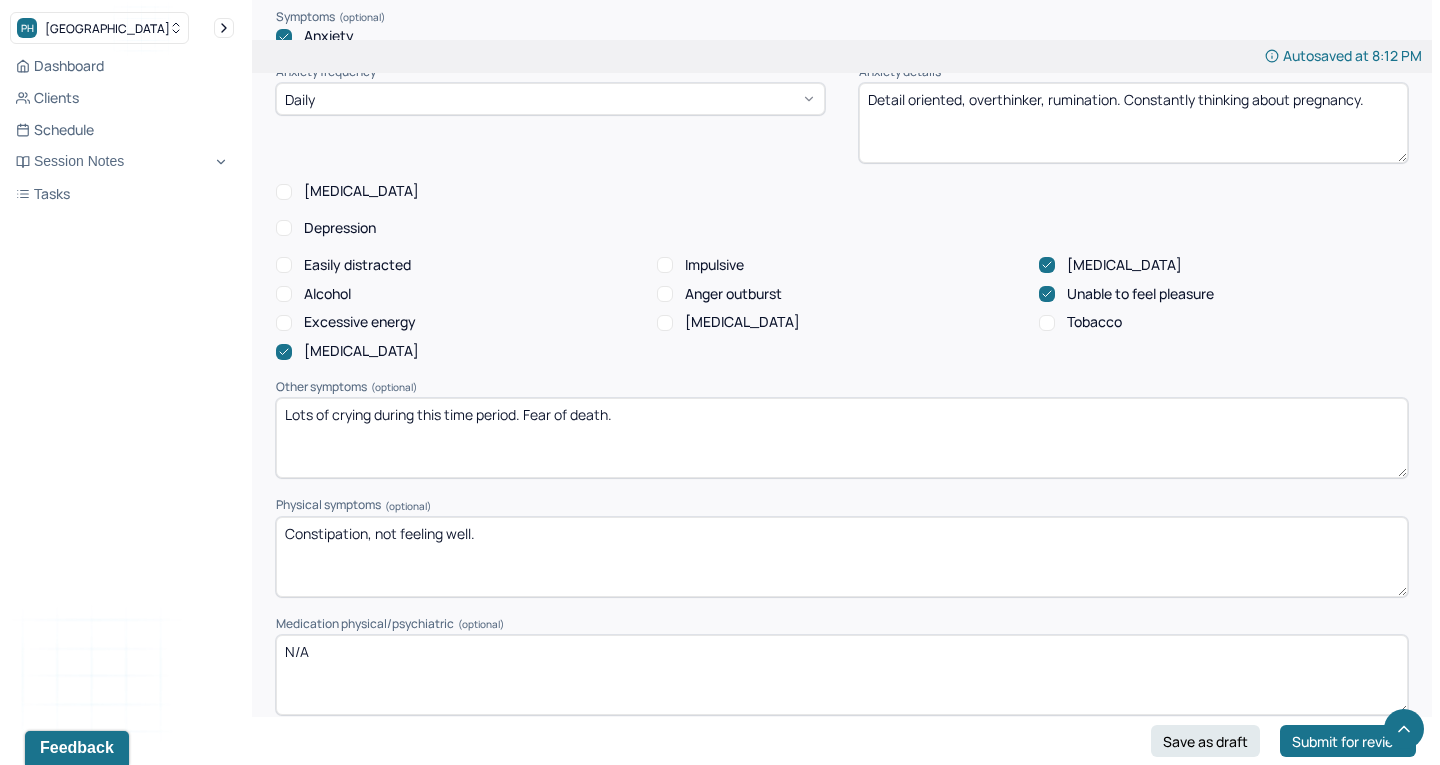 drag, startPoint x: 423, startPoint y: 384, endPoint x: 517, endPoint y: 379, distance: 94.13288 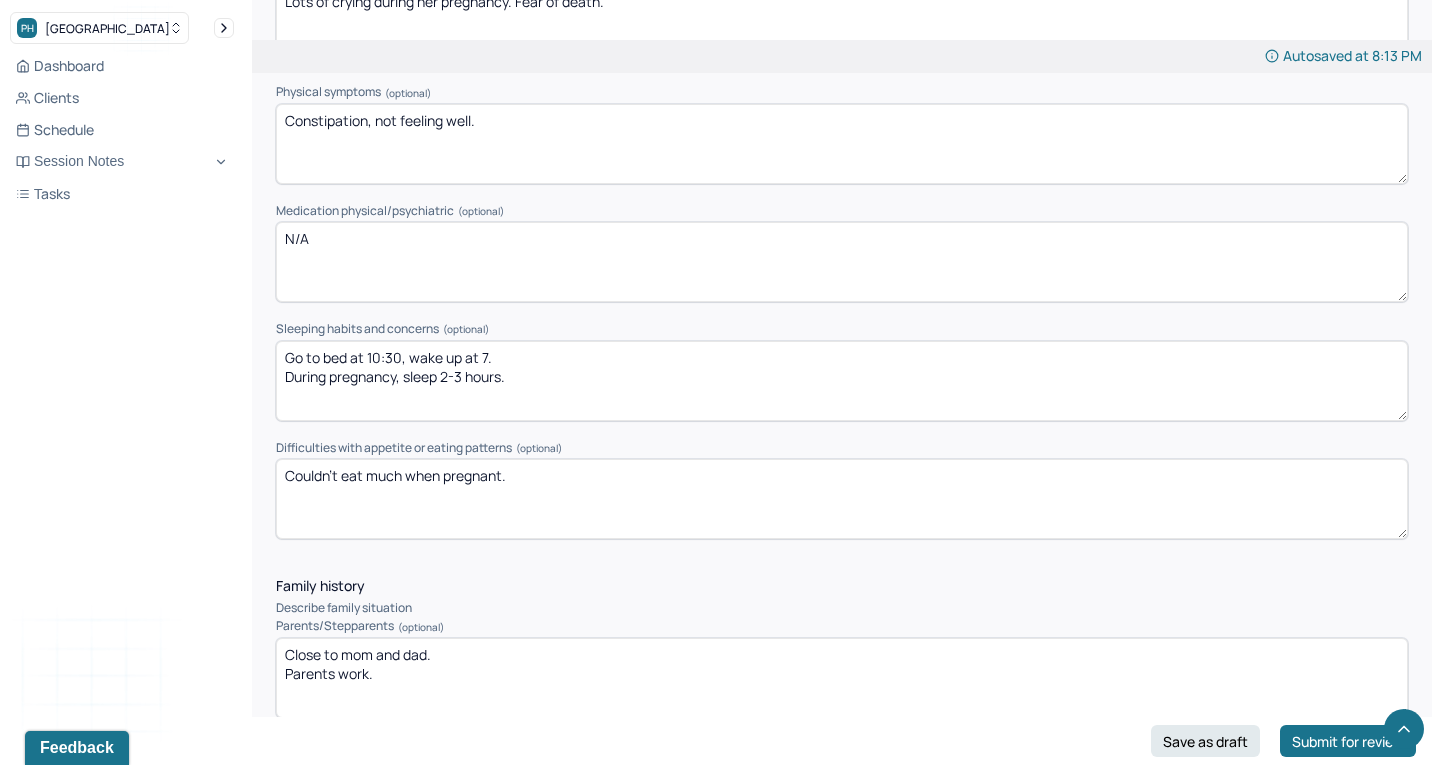scroll, scrollTop: 2529, scrollLeft: 0, axis: vertical 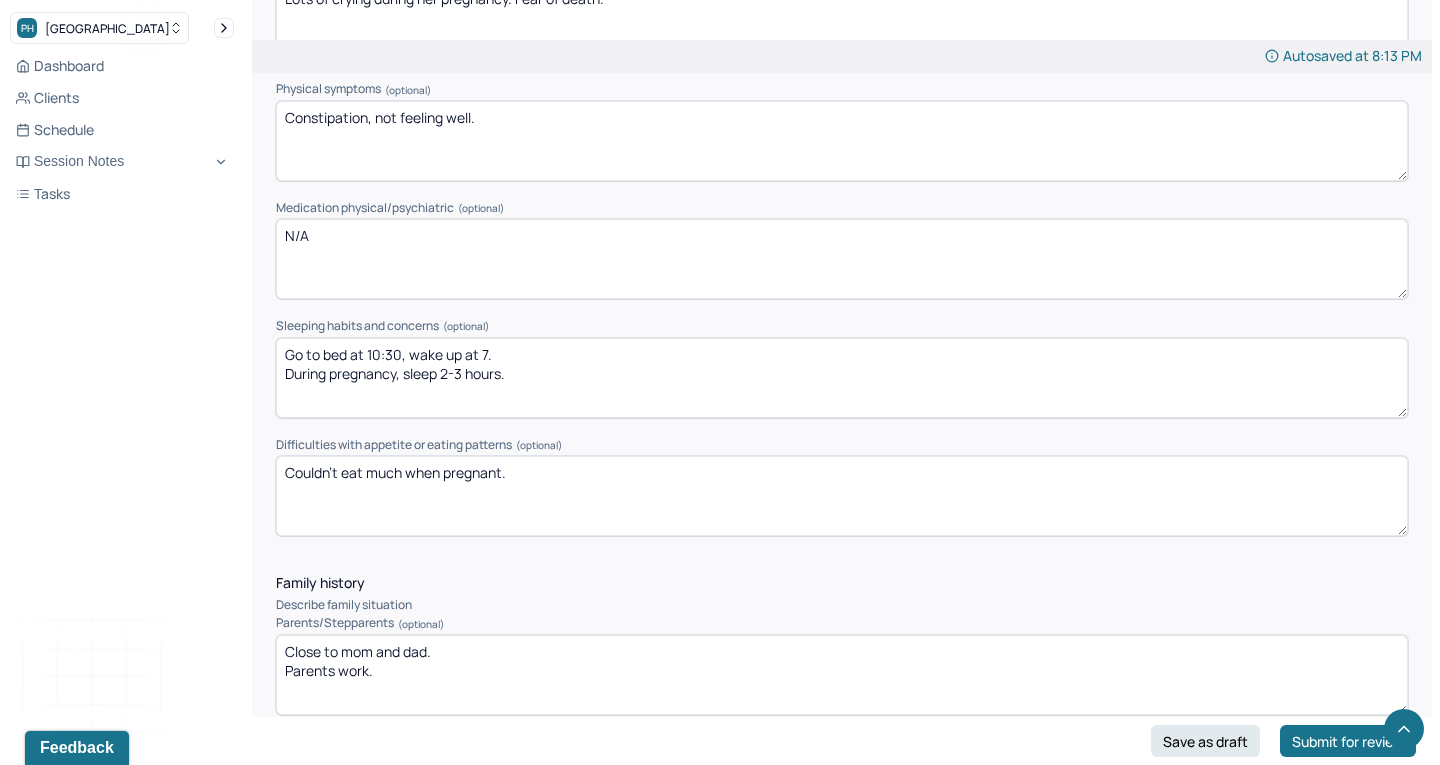 type on "Lots of crying during her pregnancy. Fear of death." 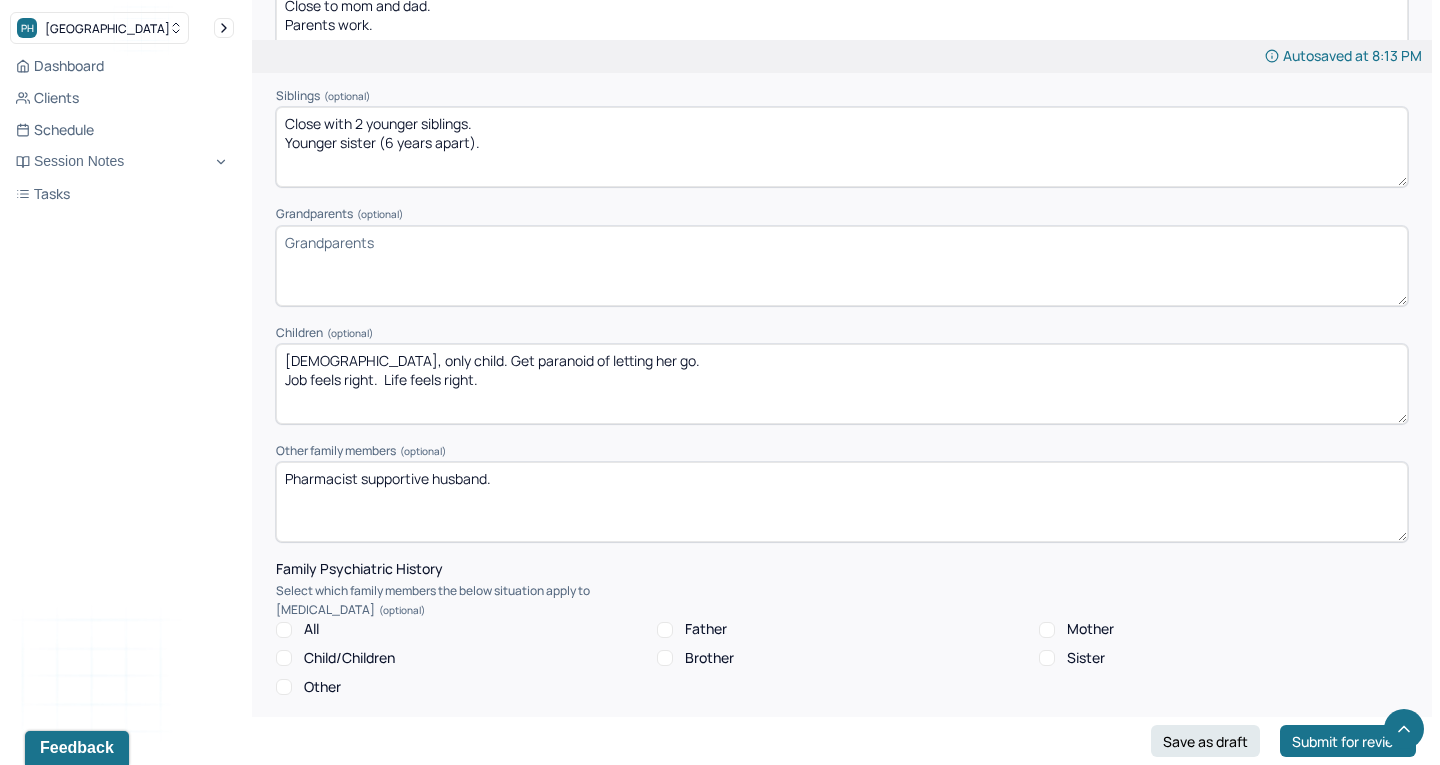 scroll, scrollTop: 3172, scrollLeft: 0, axis: vertical 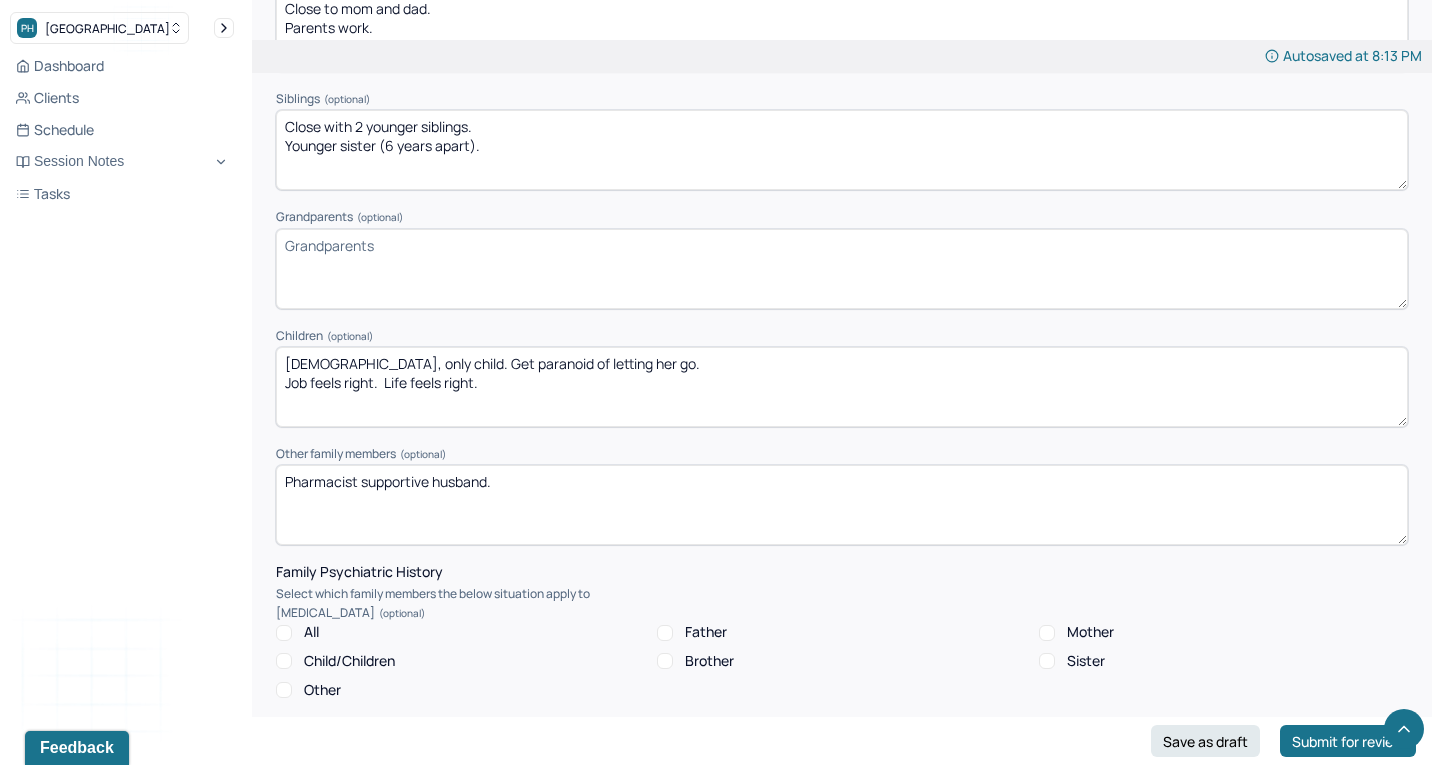 click on "[DEMOGRAPHIC_DATA], only child. Get paranoid of letting her go.
Job feels right.  Life feels right." at bounding box center (842, 387) 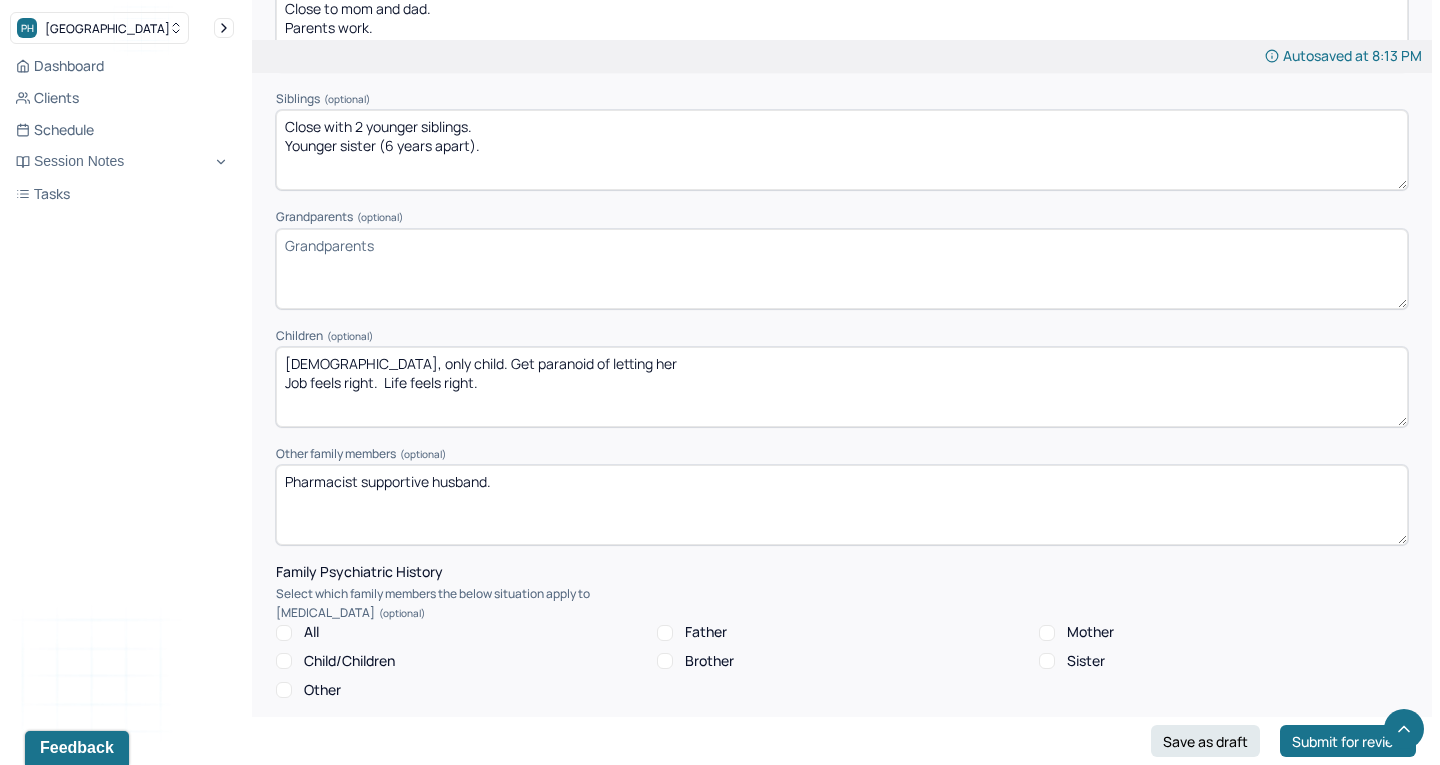 drag, startPoint x: 434, startPoint y: 332, endPoint x: 807, endPoint y: 333, distance: 373.00134 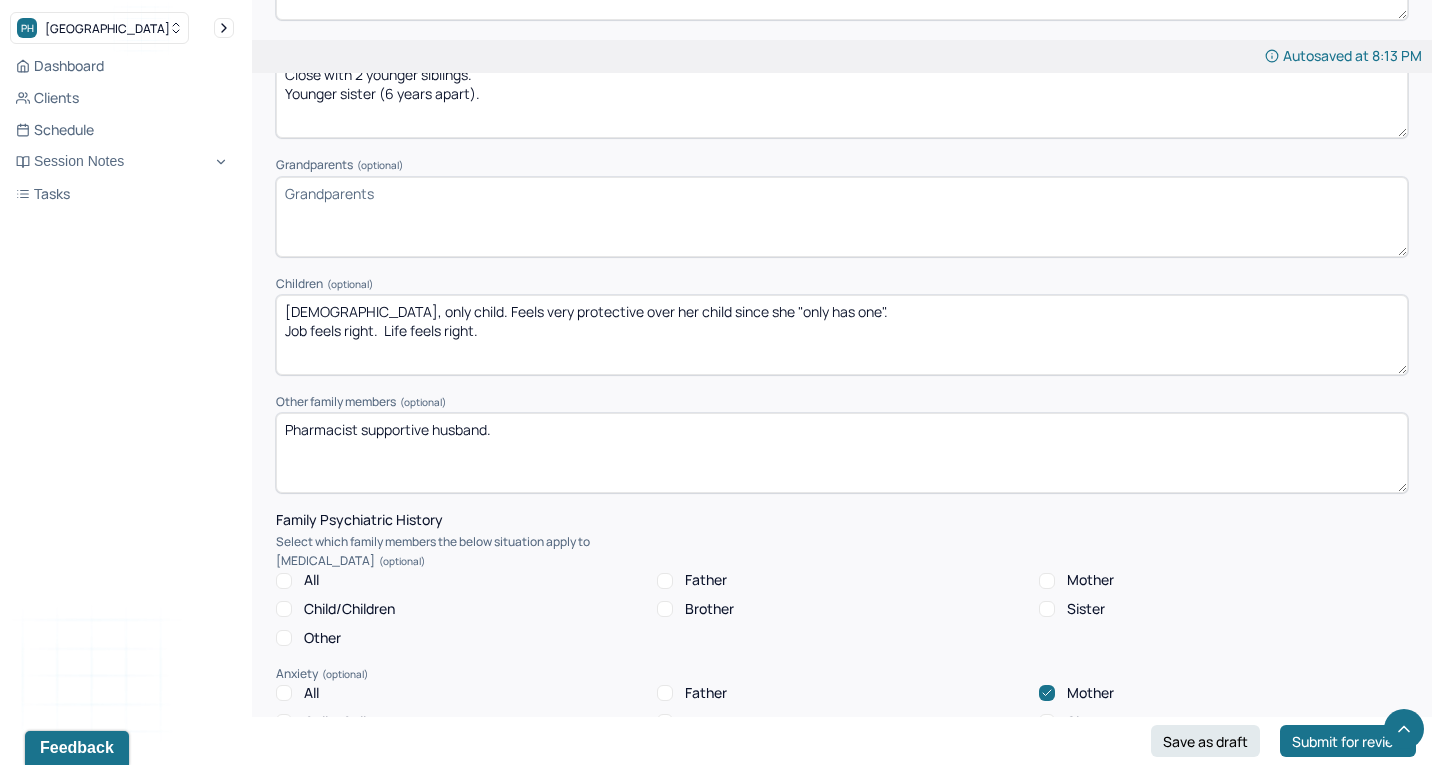scroll, scrollTop: 3223, scrollLeft: 0, axis: vertical 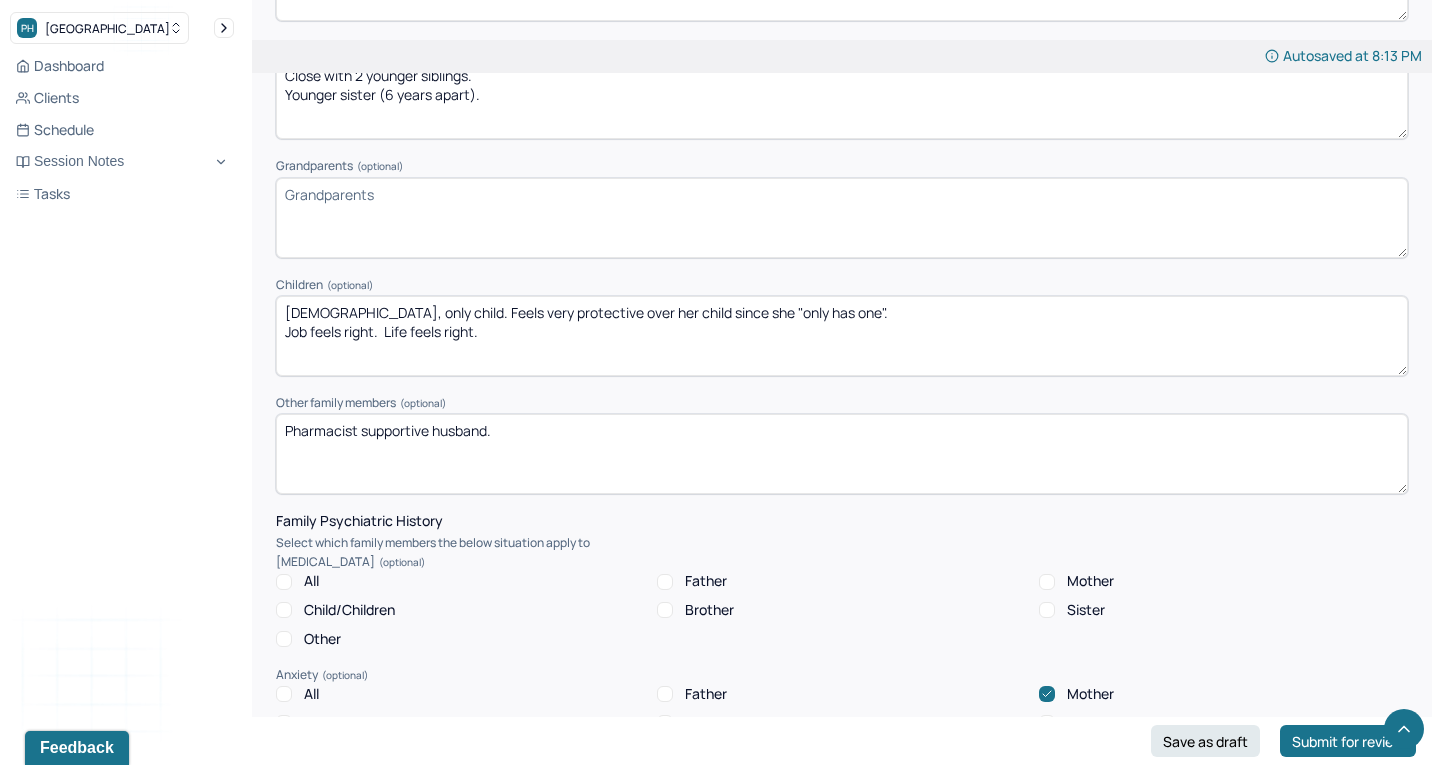 drag, startPoint x: 496, startPoint y: 298, endPoint x: 237, endPoint y: 298, distance: 259 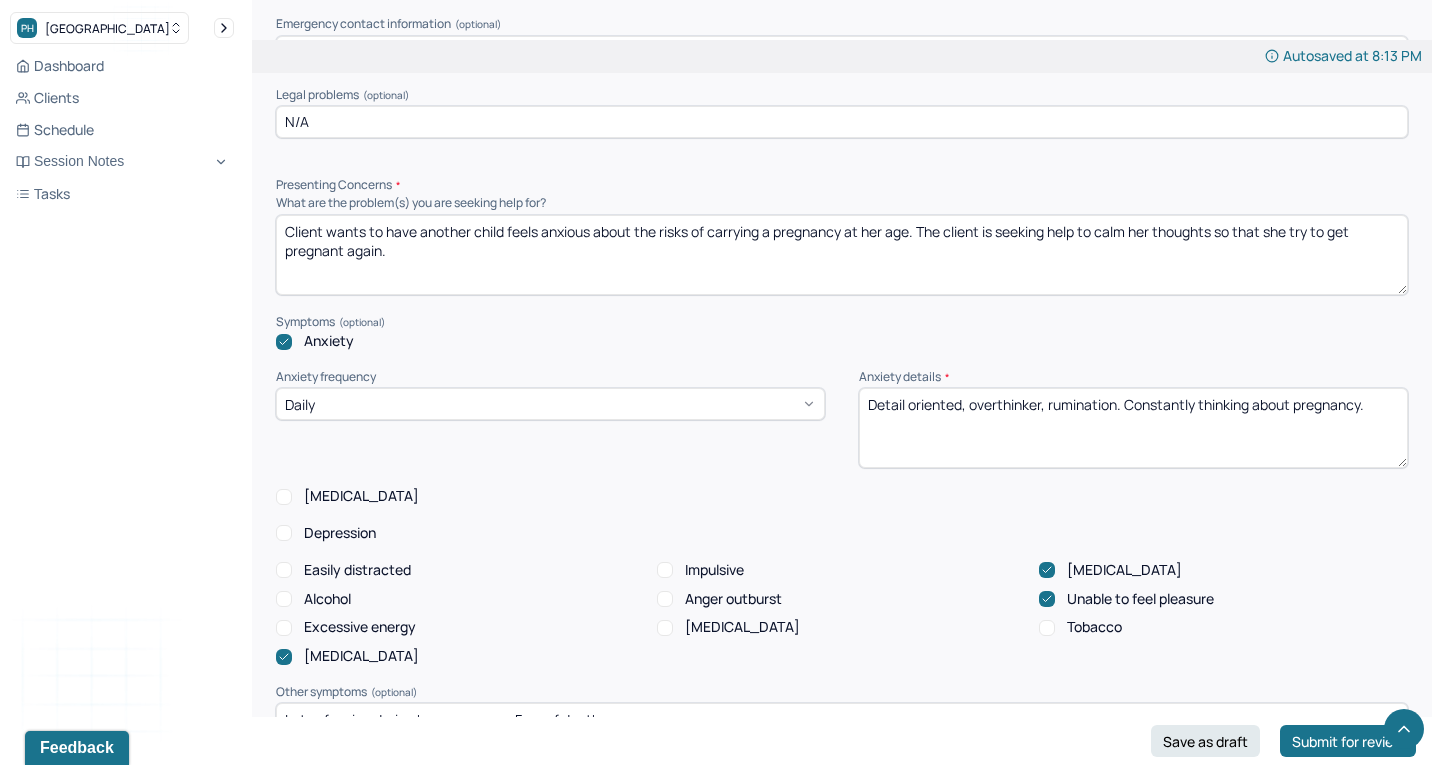 scroll, scrollTop: 1806, scrollLeft: 0, axis: vertical 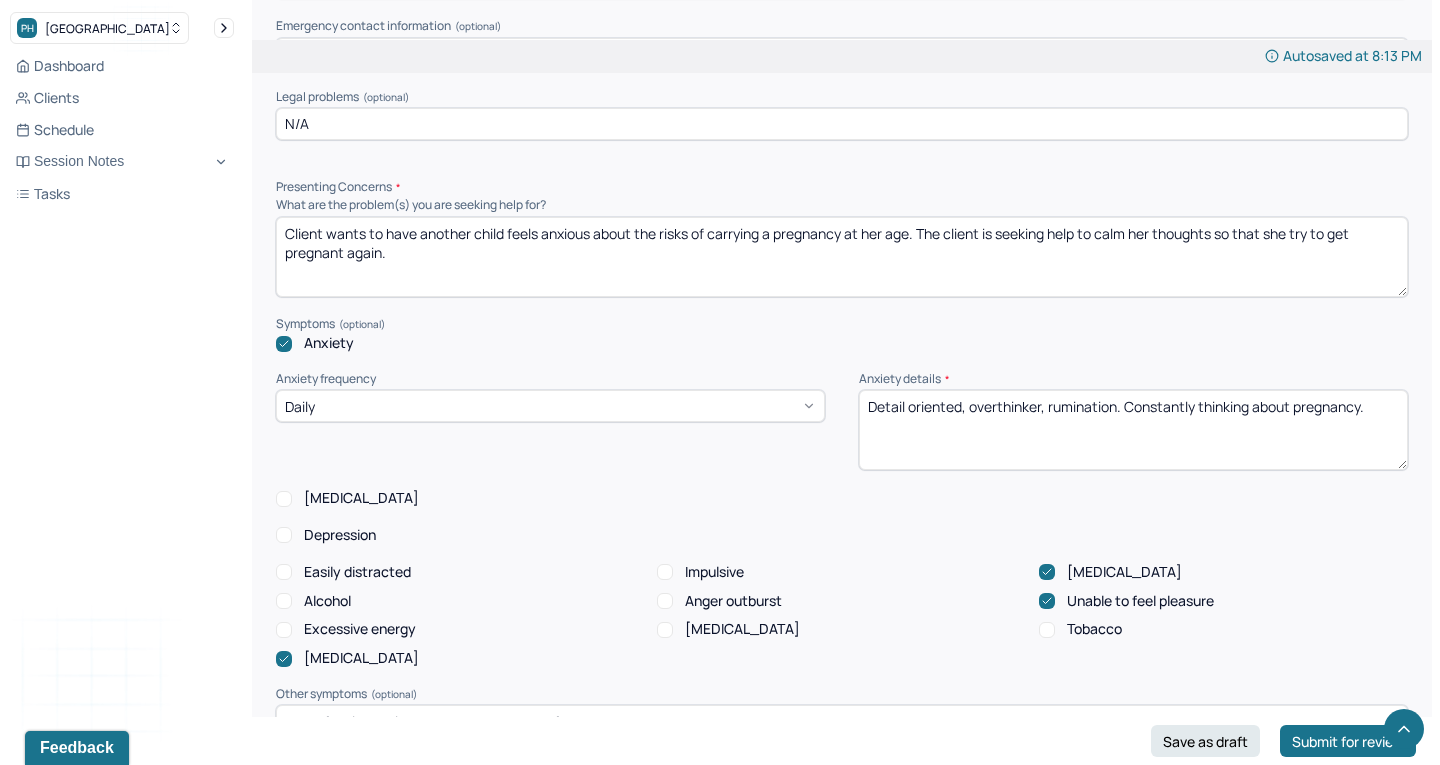 type on "[DEMOGRAPHIC_DATA], only child. Feels very protective over her child since she "only has one"." 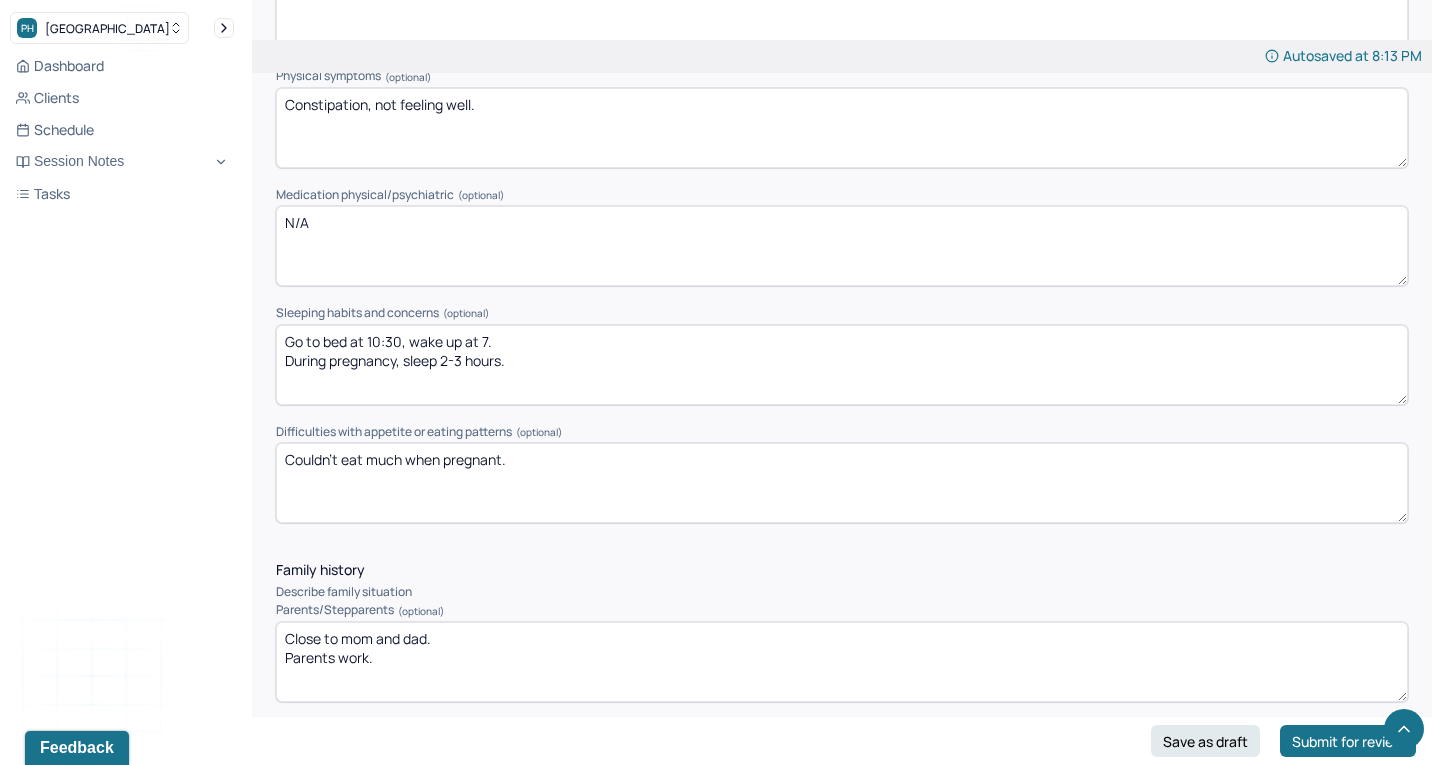 scroll, scrollTop: 2620, scrollLeft: 0, axis: vertical 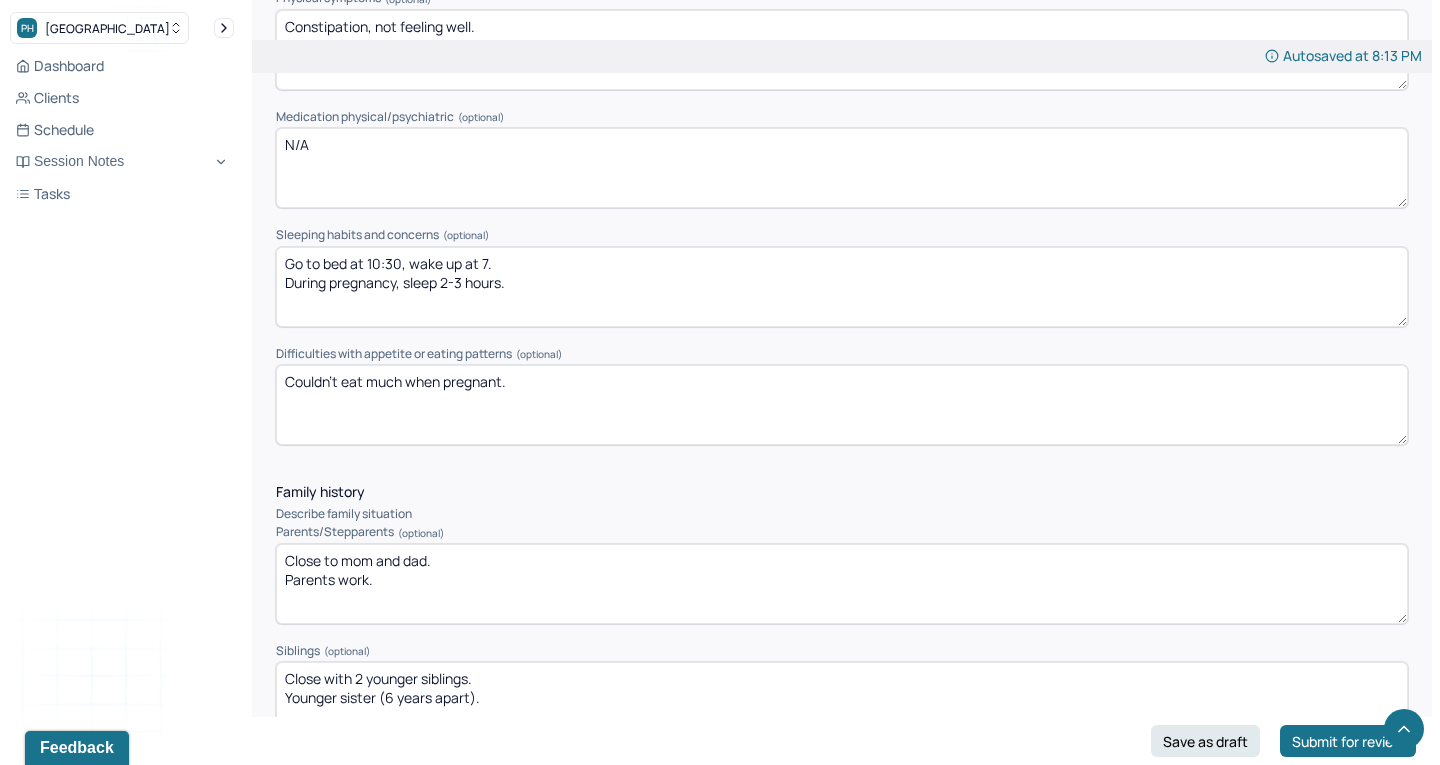 type on "Client wants to have another child feels anxious about the risks of carrying a pregnancy at her age. The client is seeking help to calm her thoughts so that she try to get pregnant again. Client feels as though her life would be complete with a second child." 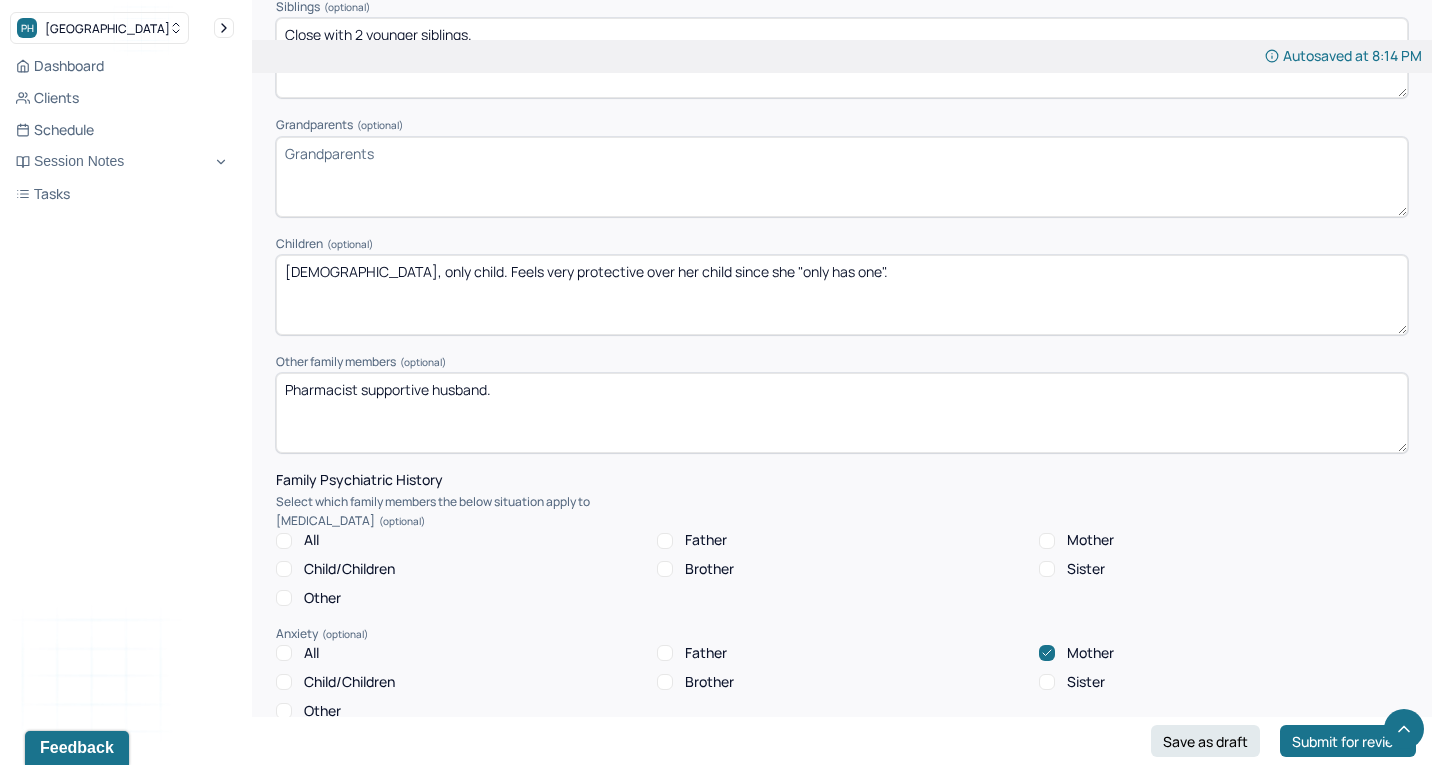 scroll, scrollTop: 3309, scrollLeft: 0, axis: vertical 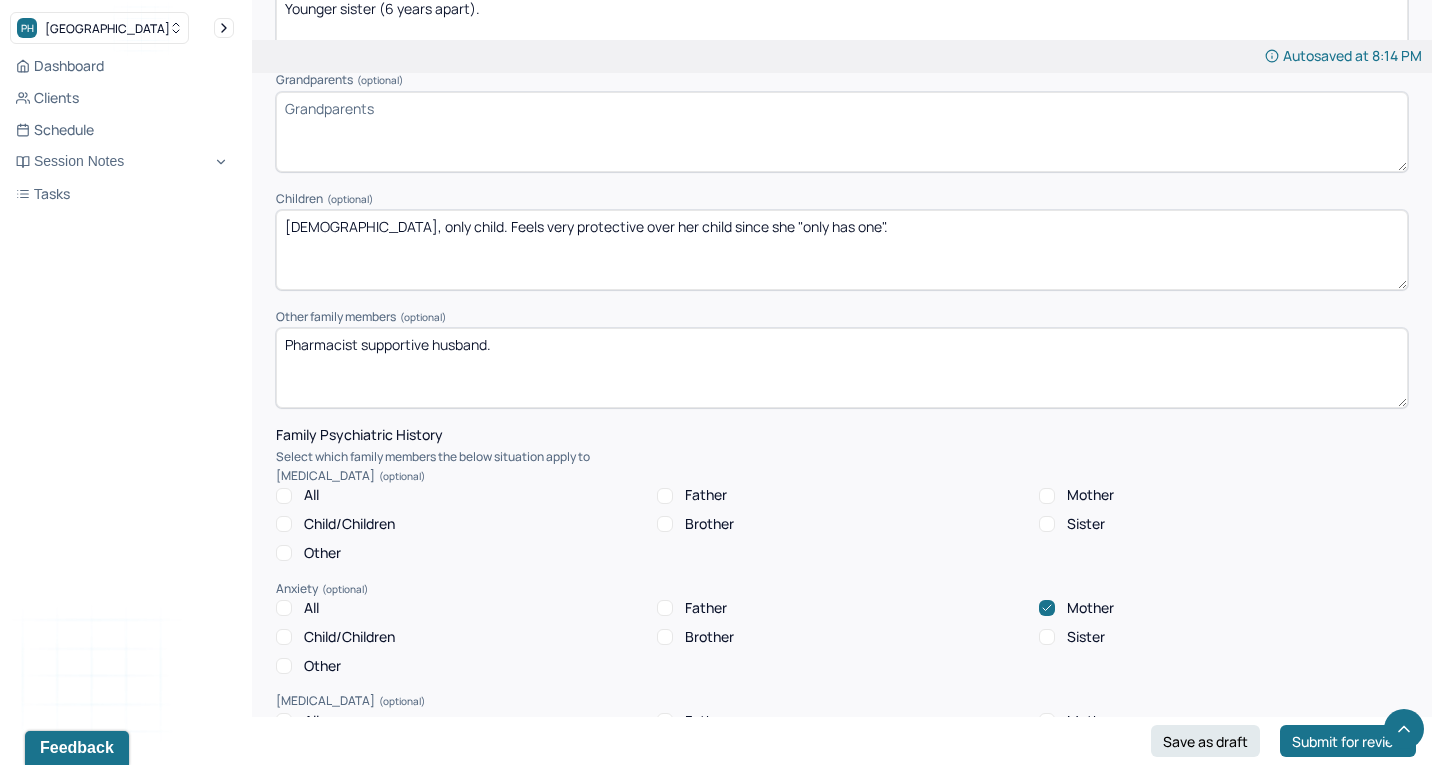 type on "Go to bed at 10:30, wake up at 7.
During pregnancy, slept 2-3 hours." 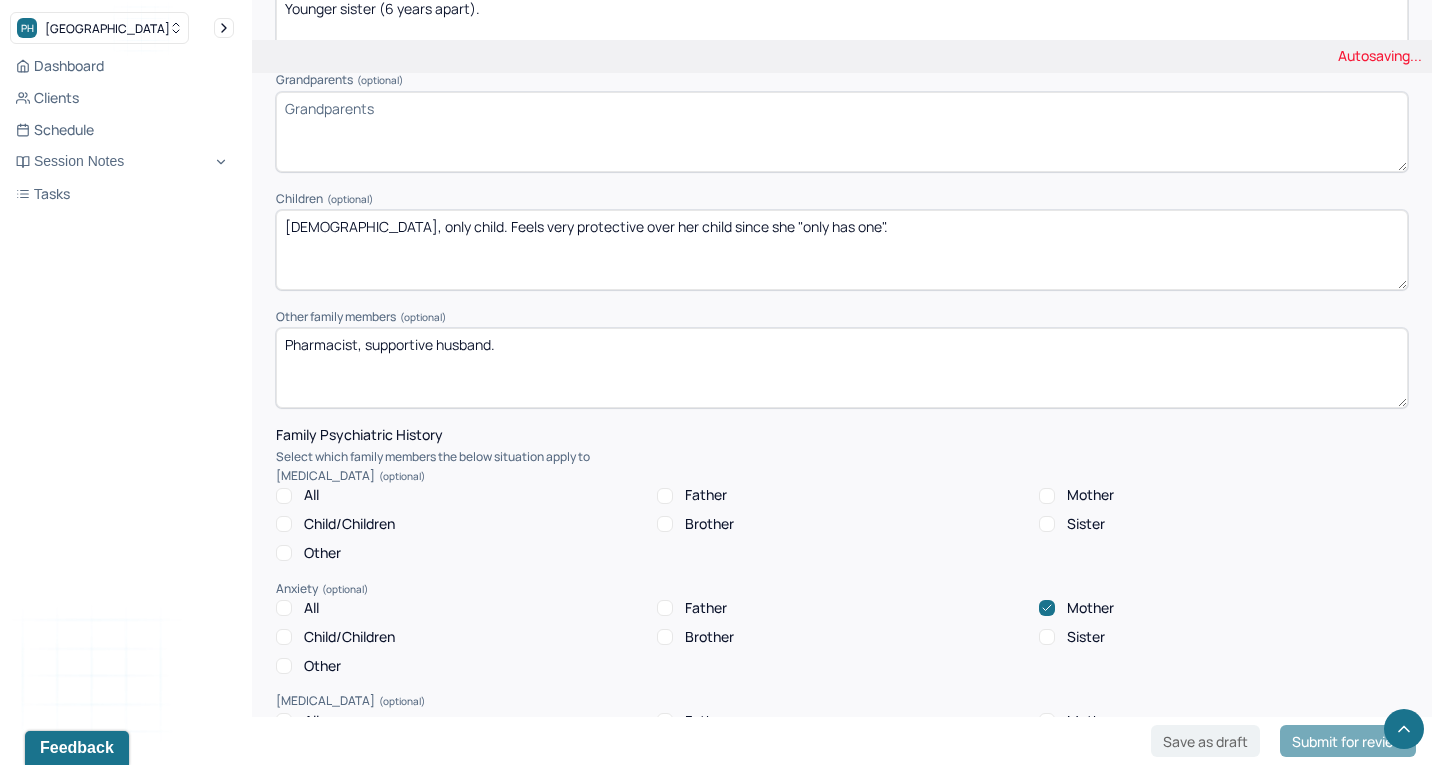 drag, startPoint x: 372, startPoint y: 311, endPoint x: 220, endPoint y: 310, distance: 152.0033 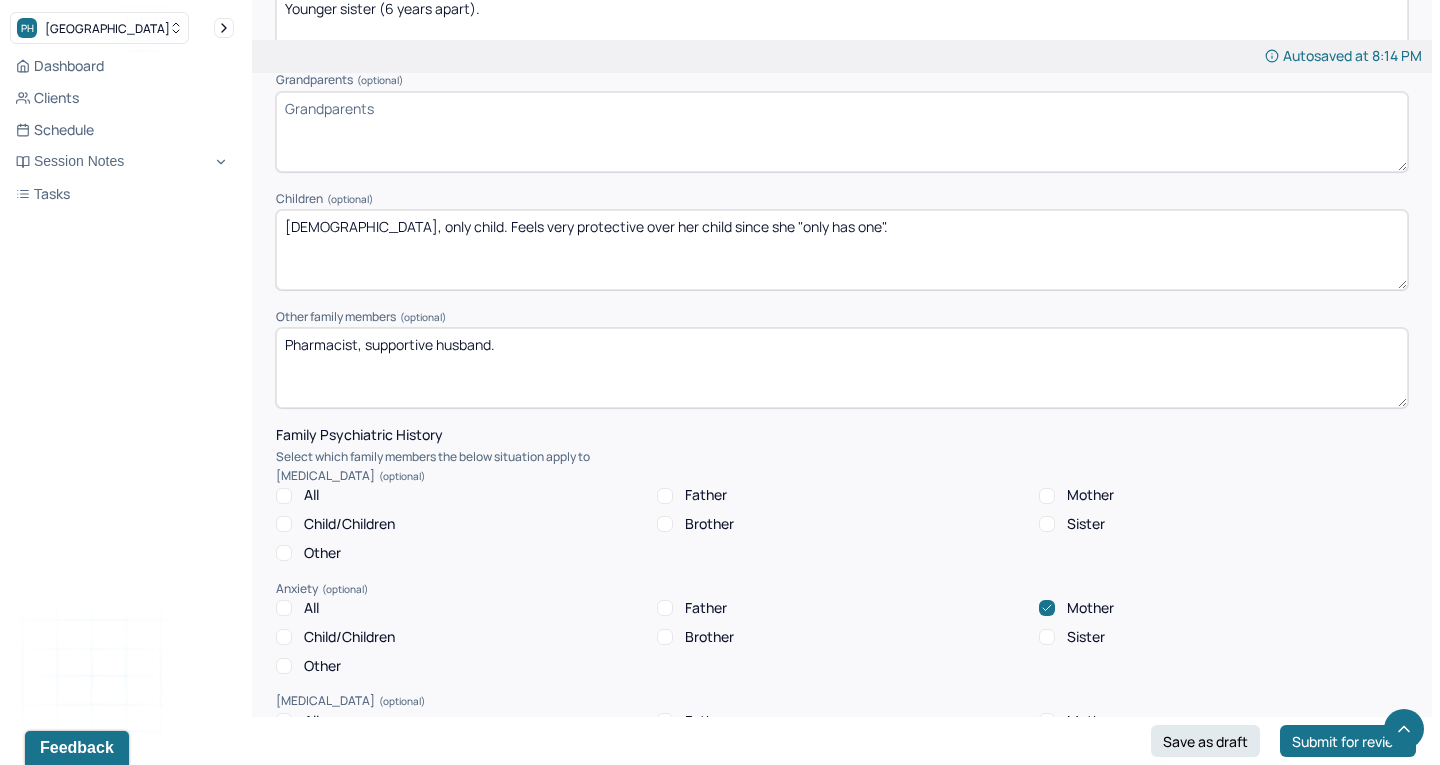 click on "Pharmacist, supportive husband." at bounding box center (842, 368) 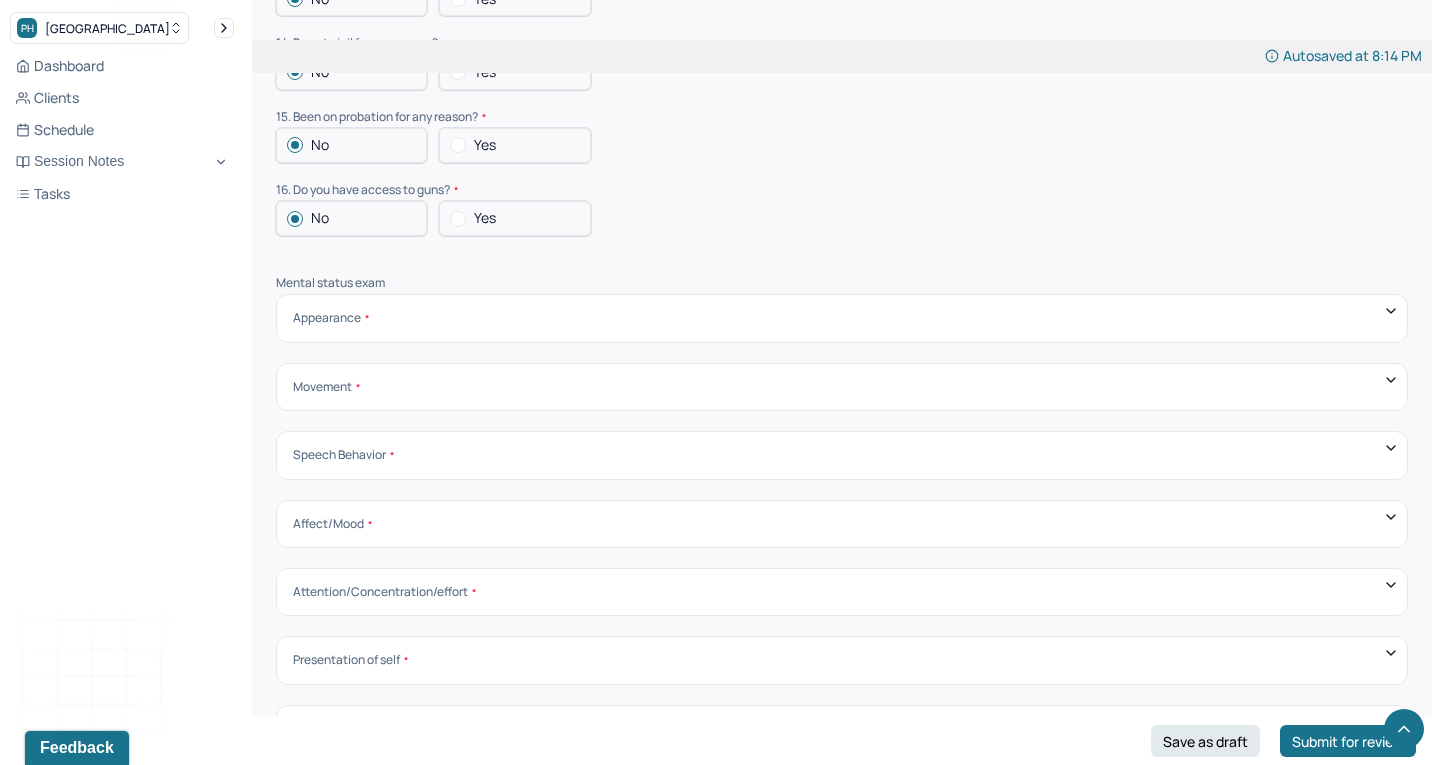 scroll, scrollTop: 6343, scrollLeft: 0, axis: vertical 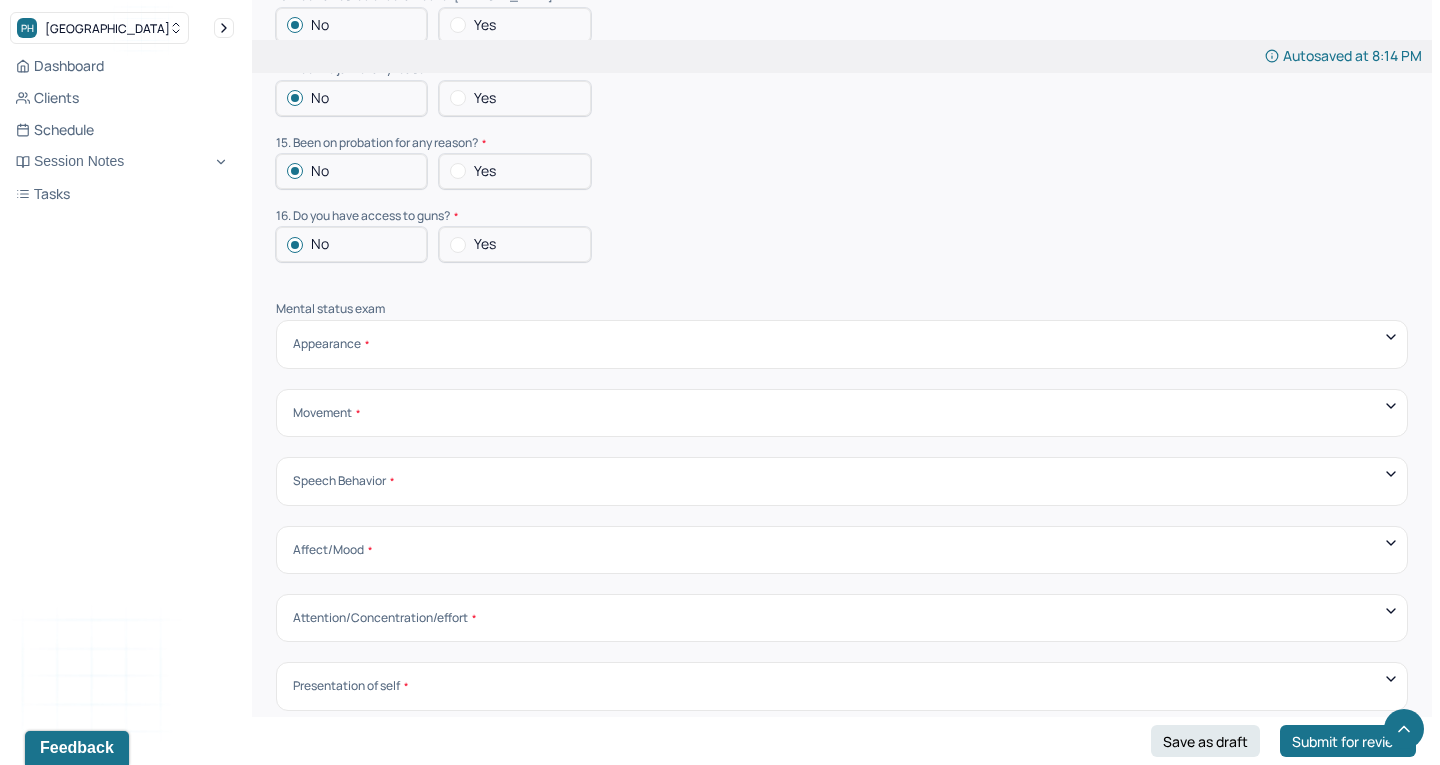 type on "Husband, also a pharmacist." 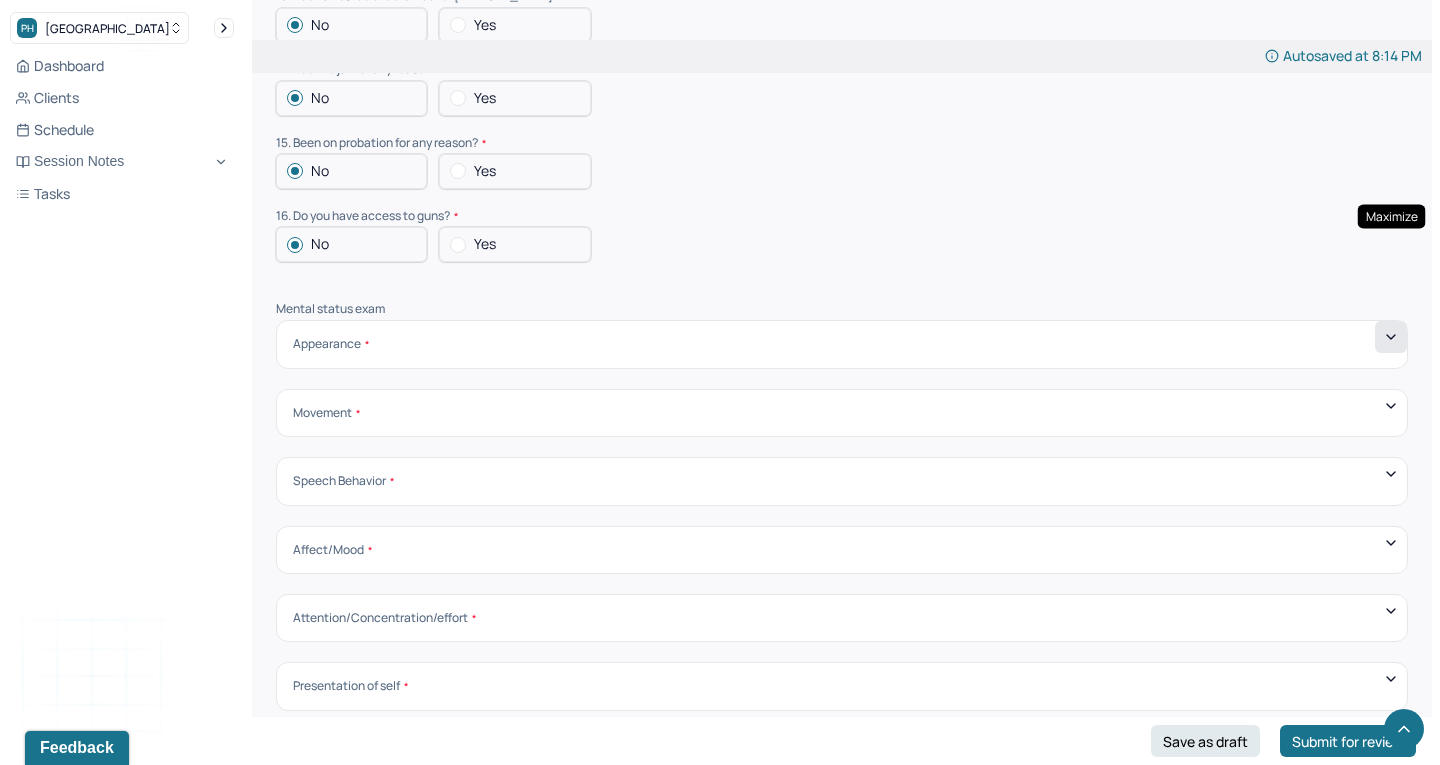 click 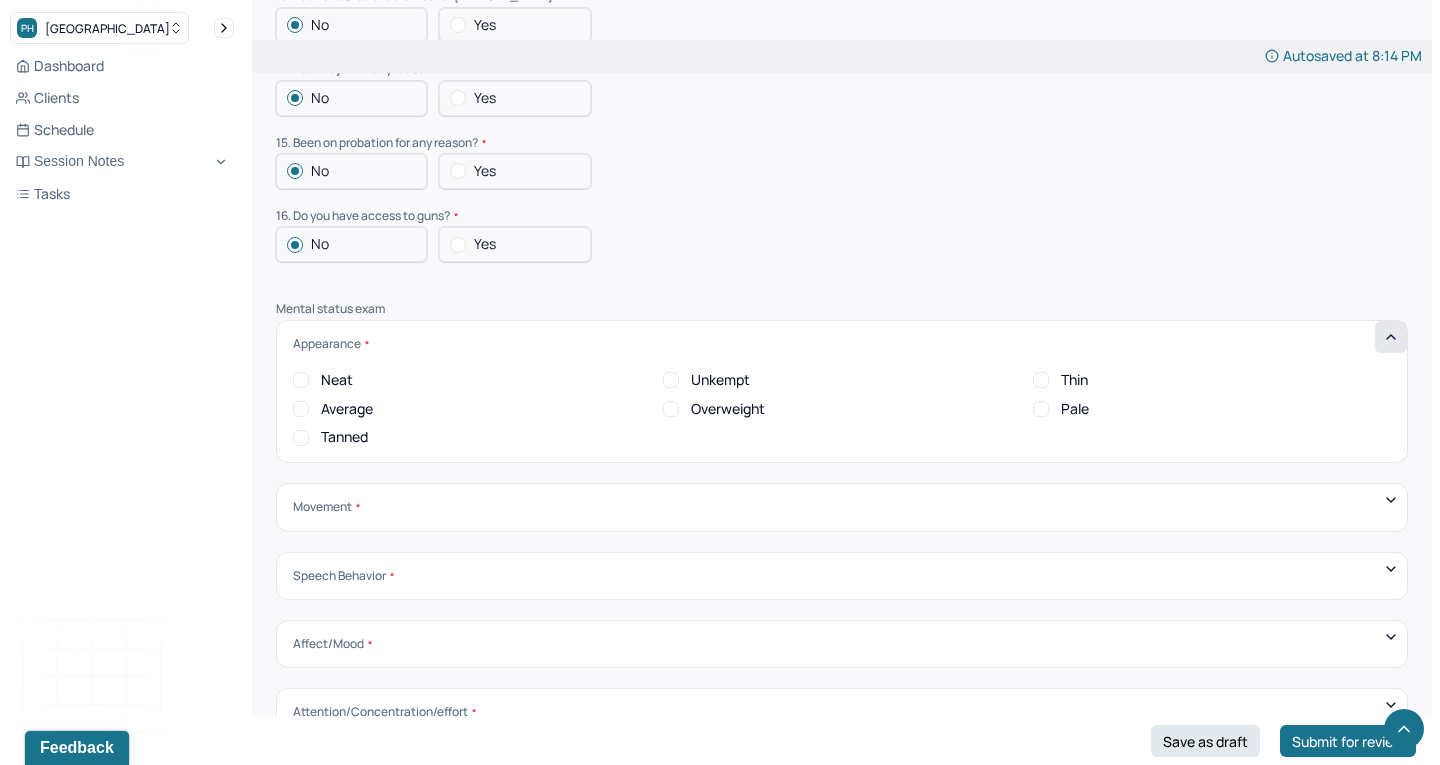 click on "Neat" at bounding box center [301, 380] 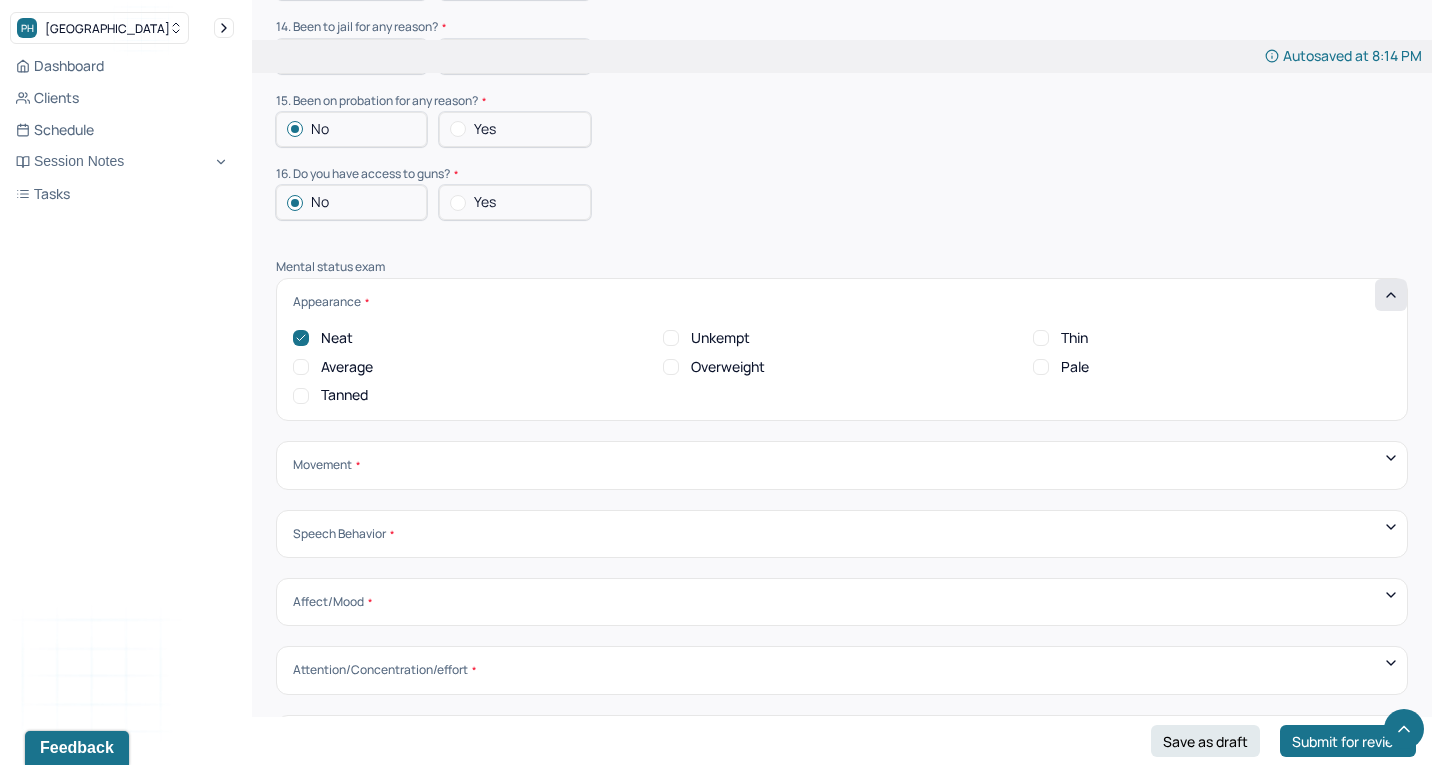 scroll, scrollTop: 6392, scrollLeft: 0, axis: vertical 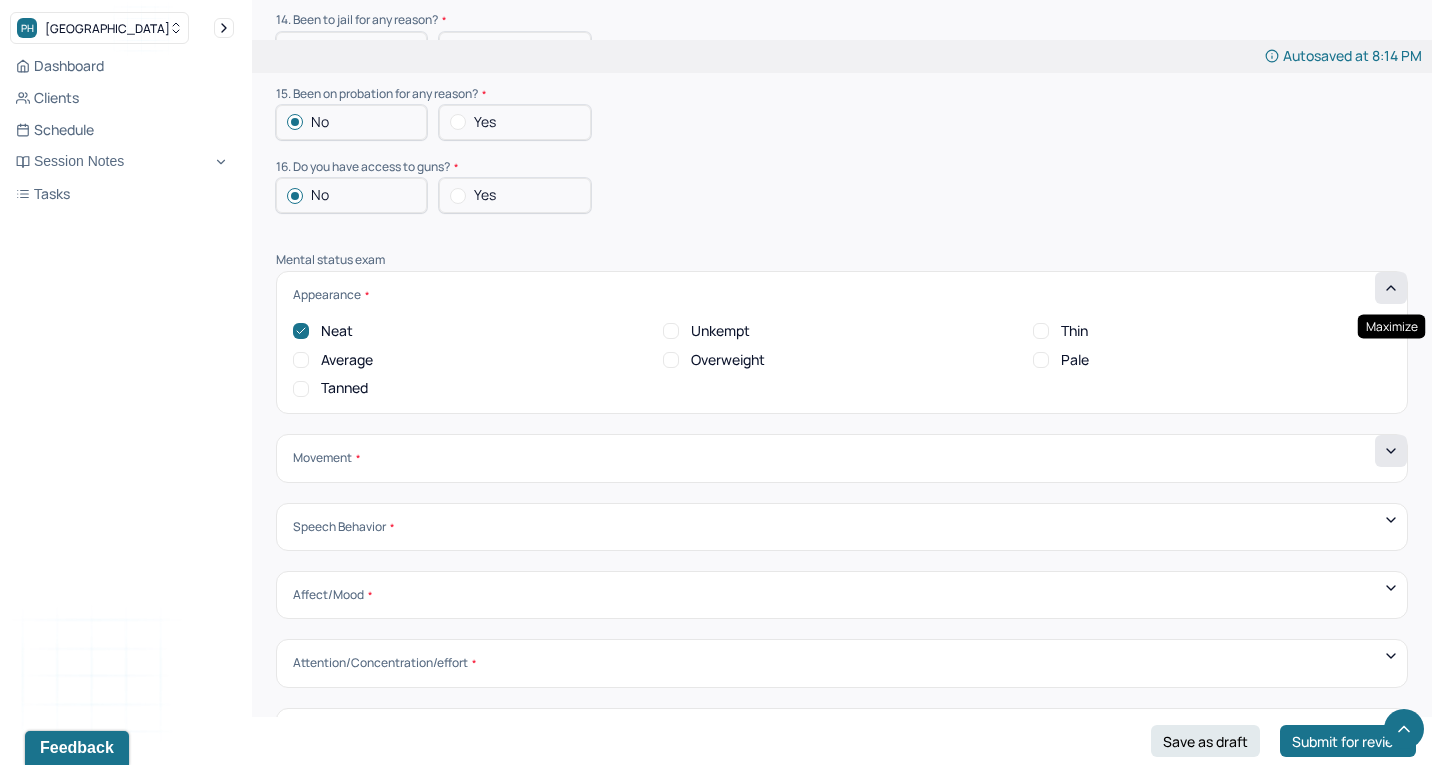 click 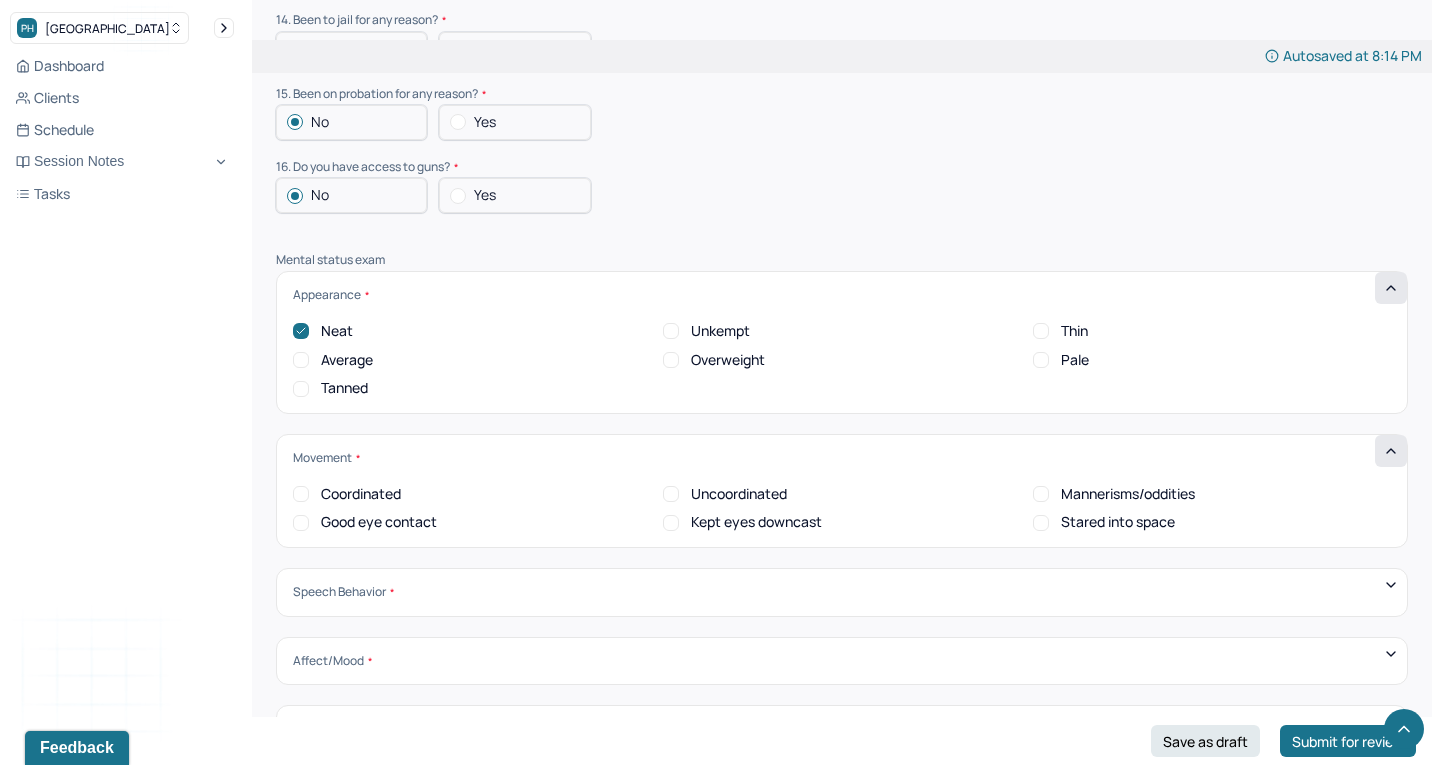 click on "Coordinated" at bounding box center [301, 494] 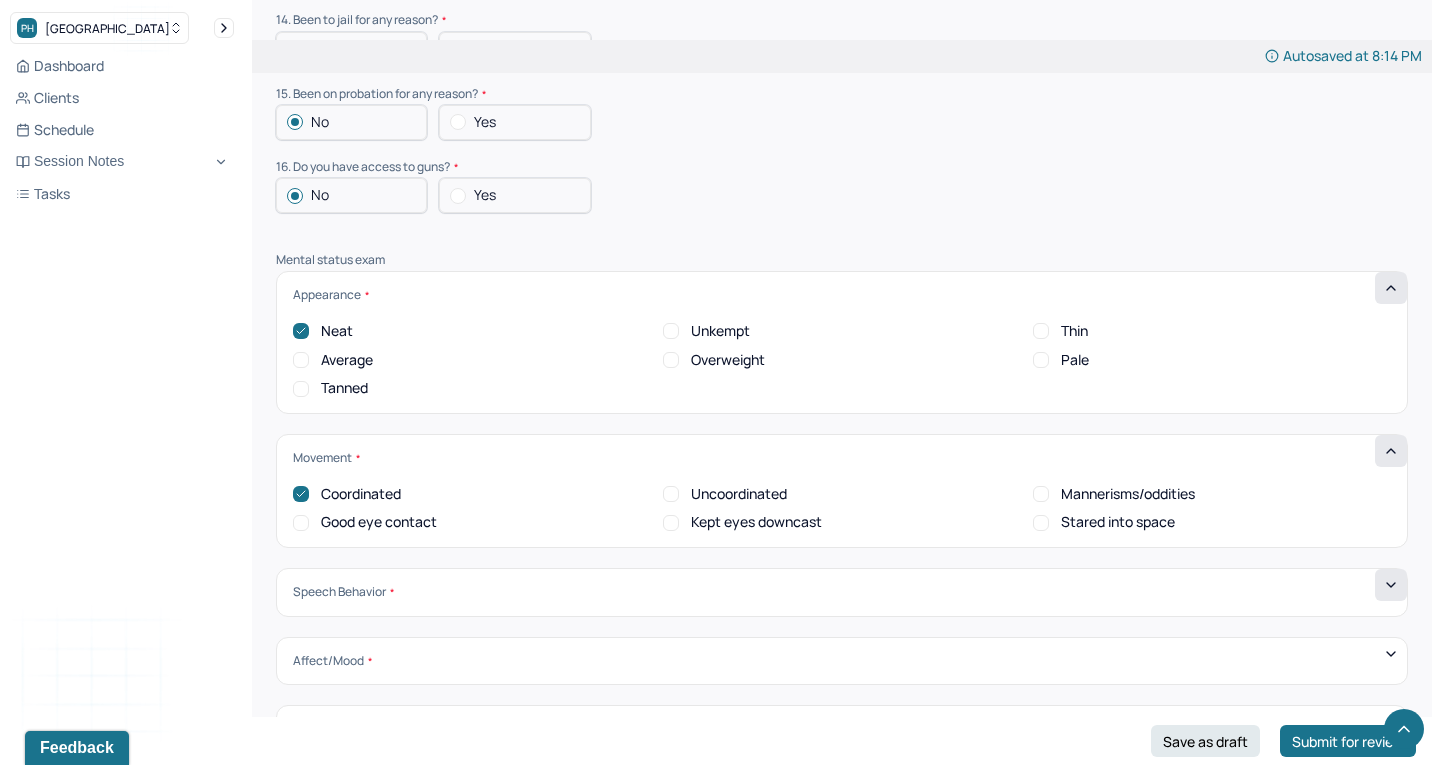 click 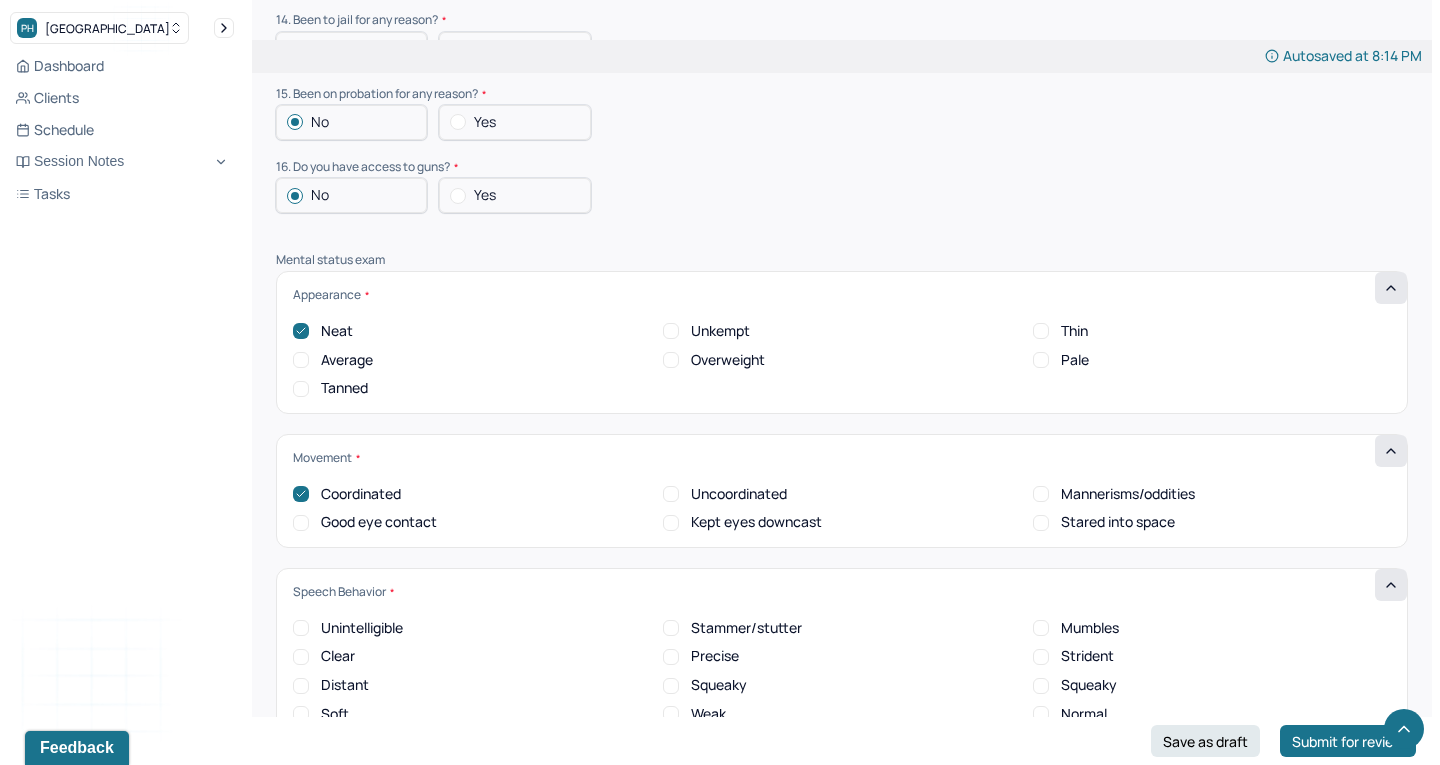 click on "Good eye contact" at bounding box center (301, 523) 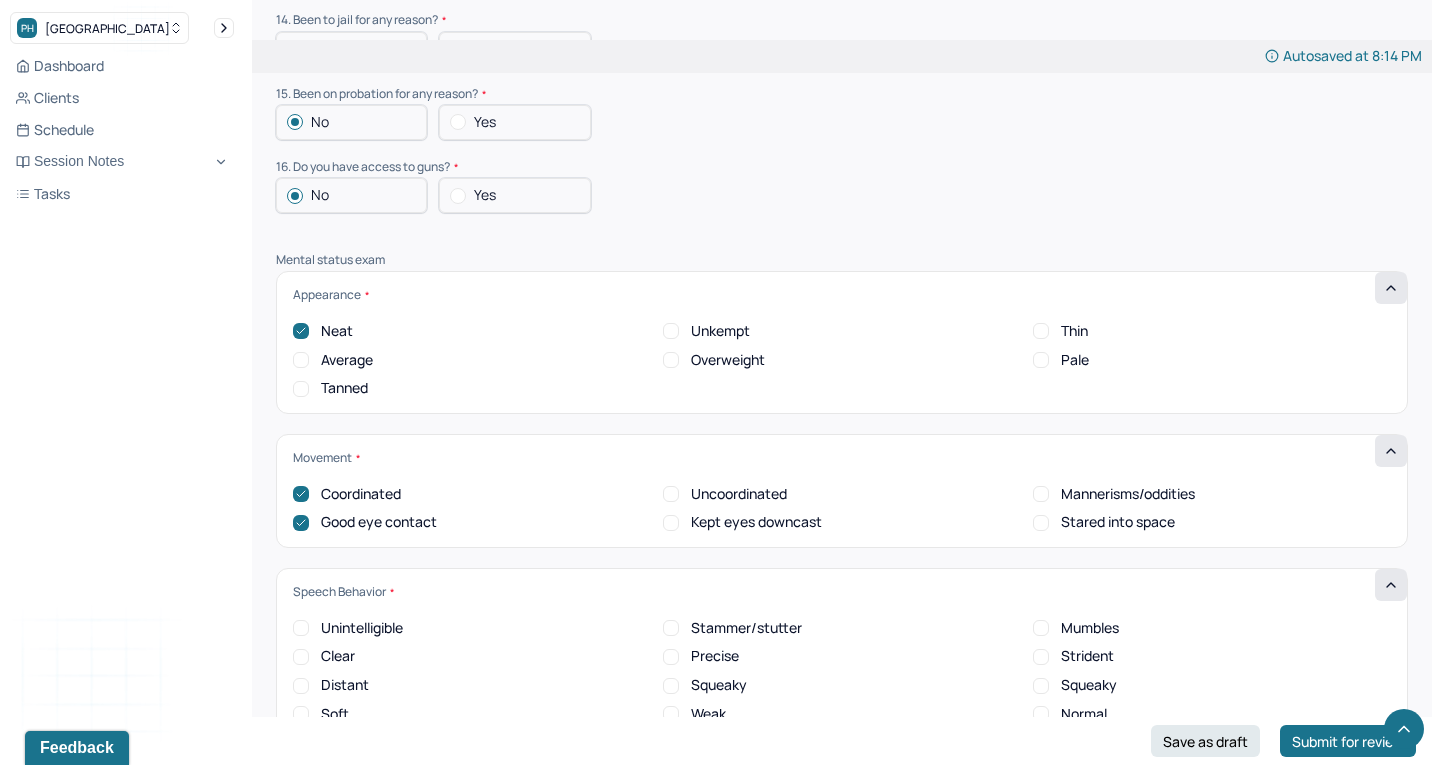 click on "Clear" at bounding box center (301, 657) 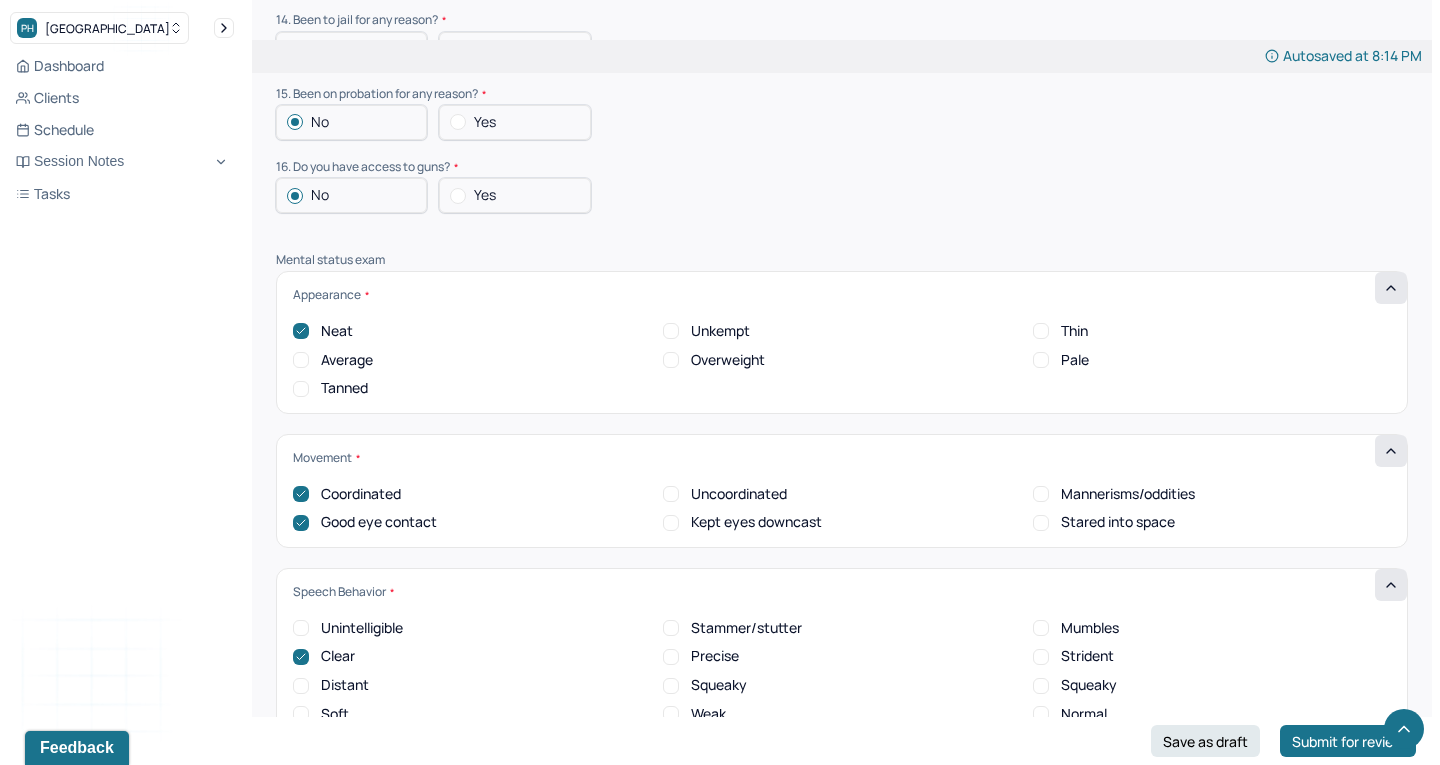 scroll, scrollTop: 6442, scrollLeft: 0, axis: vertical 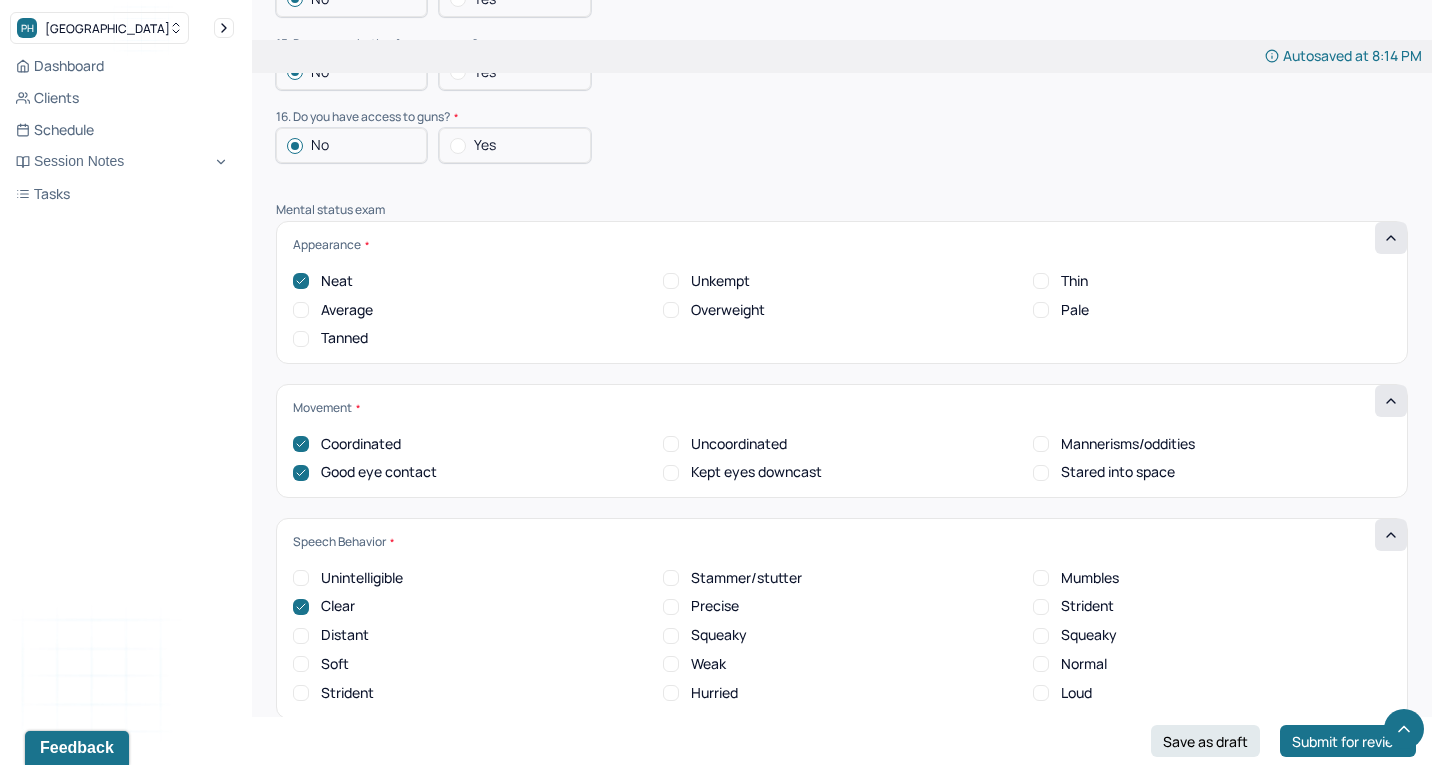 click on "Normal" at bounding box center [1041, 664] 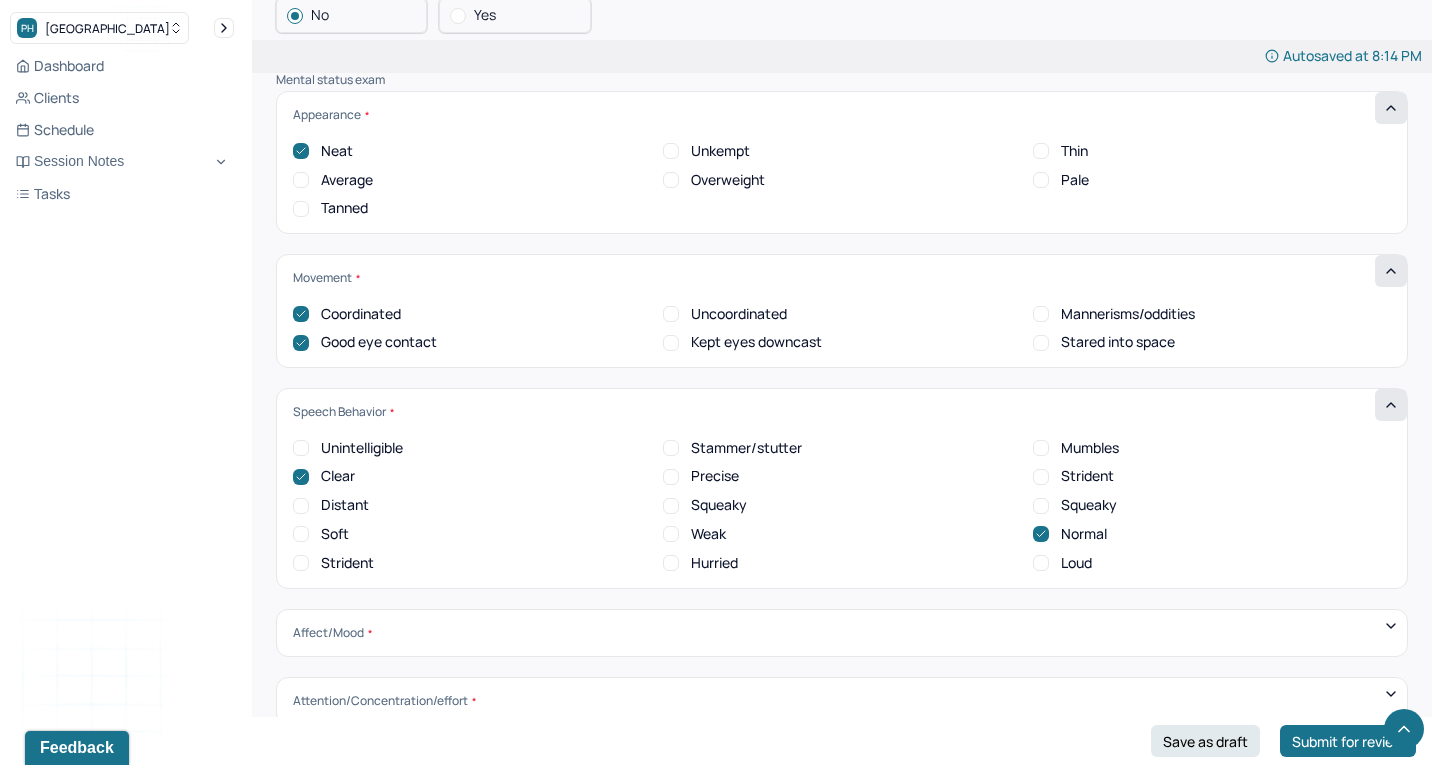 scroll, scrollTop: 6610, scrollLeft: 0, axis: vertical 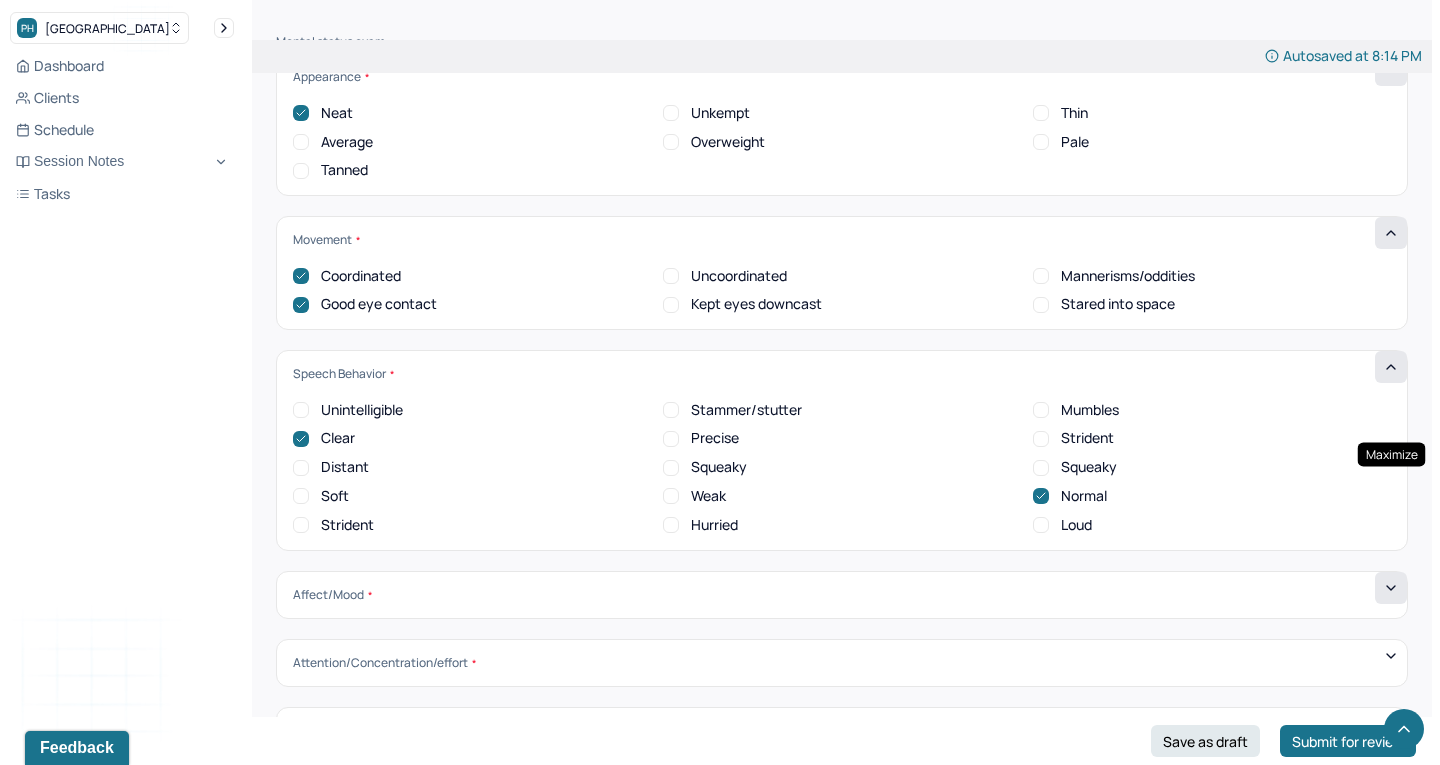 click 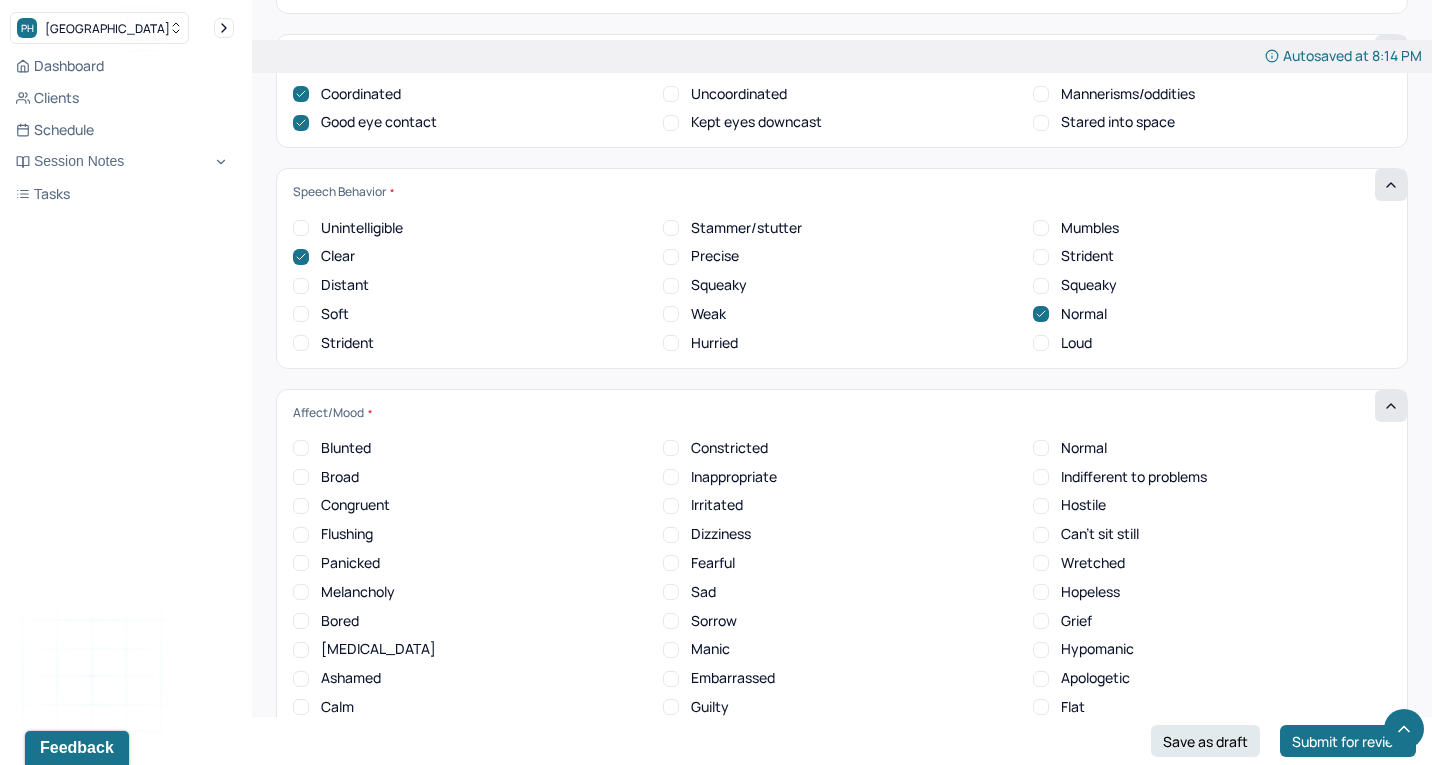 scroll, scrollTop: 6800, scrollLeft: 0, axis: vertical 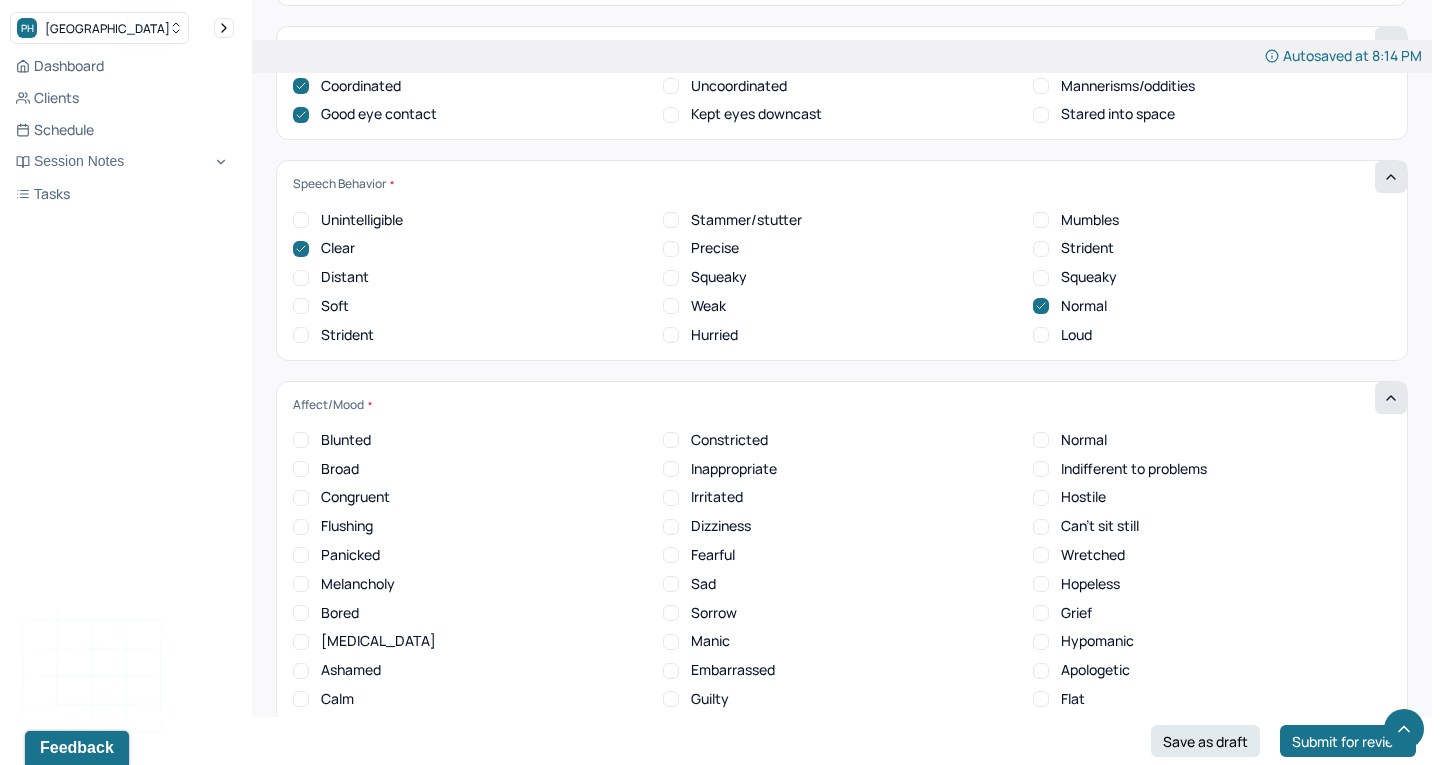 click on "Normal" at bounding box center [1041, 440] 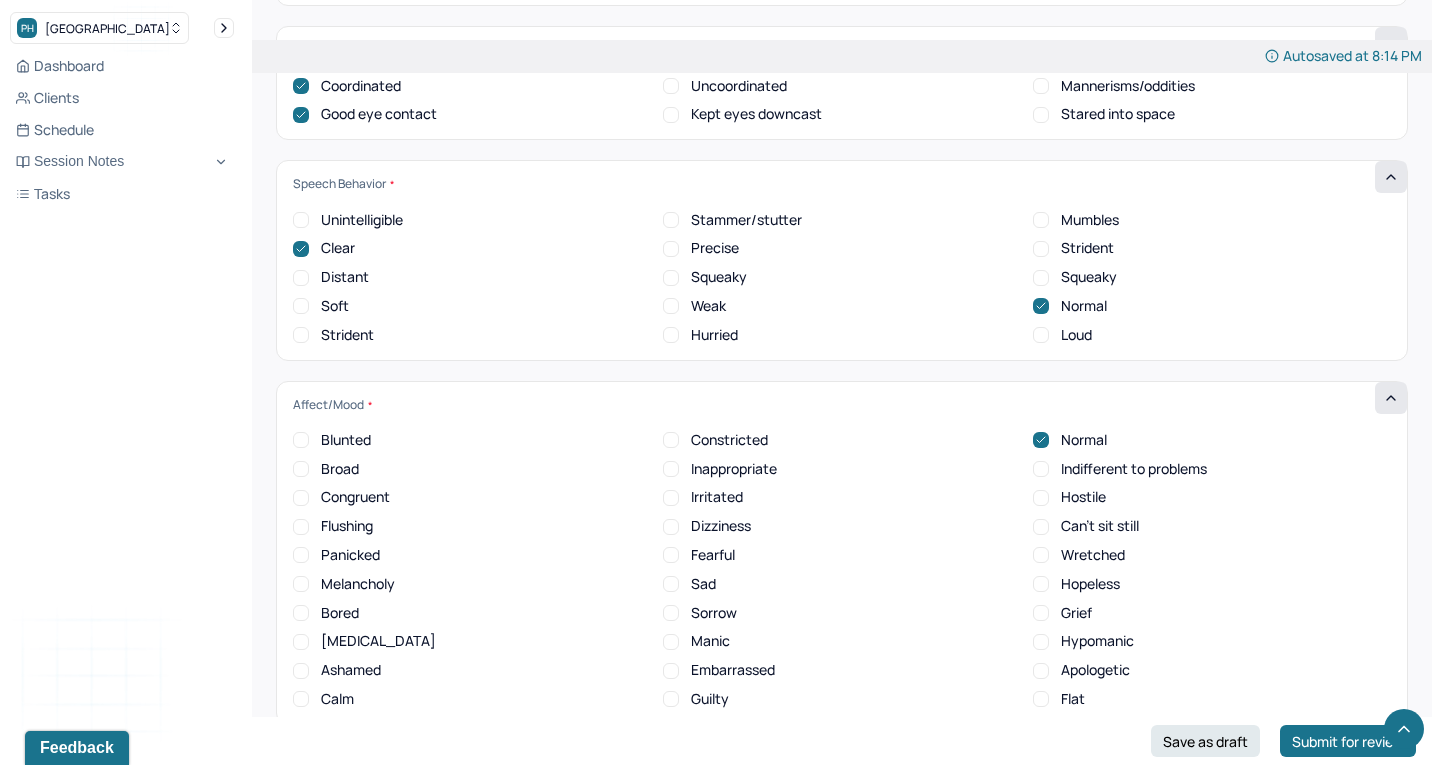 click on "Flushing" at bounding box center [347, 526] 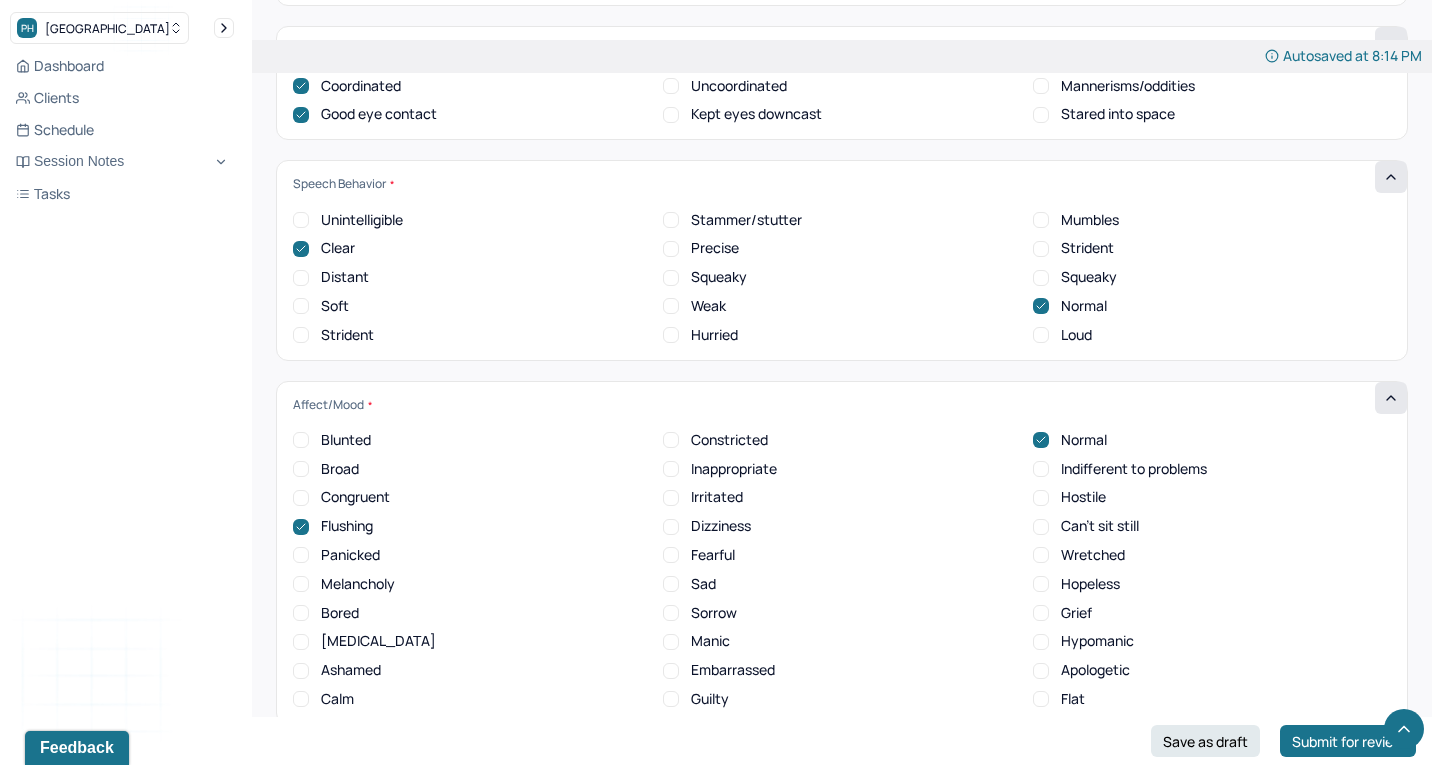 click 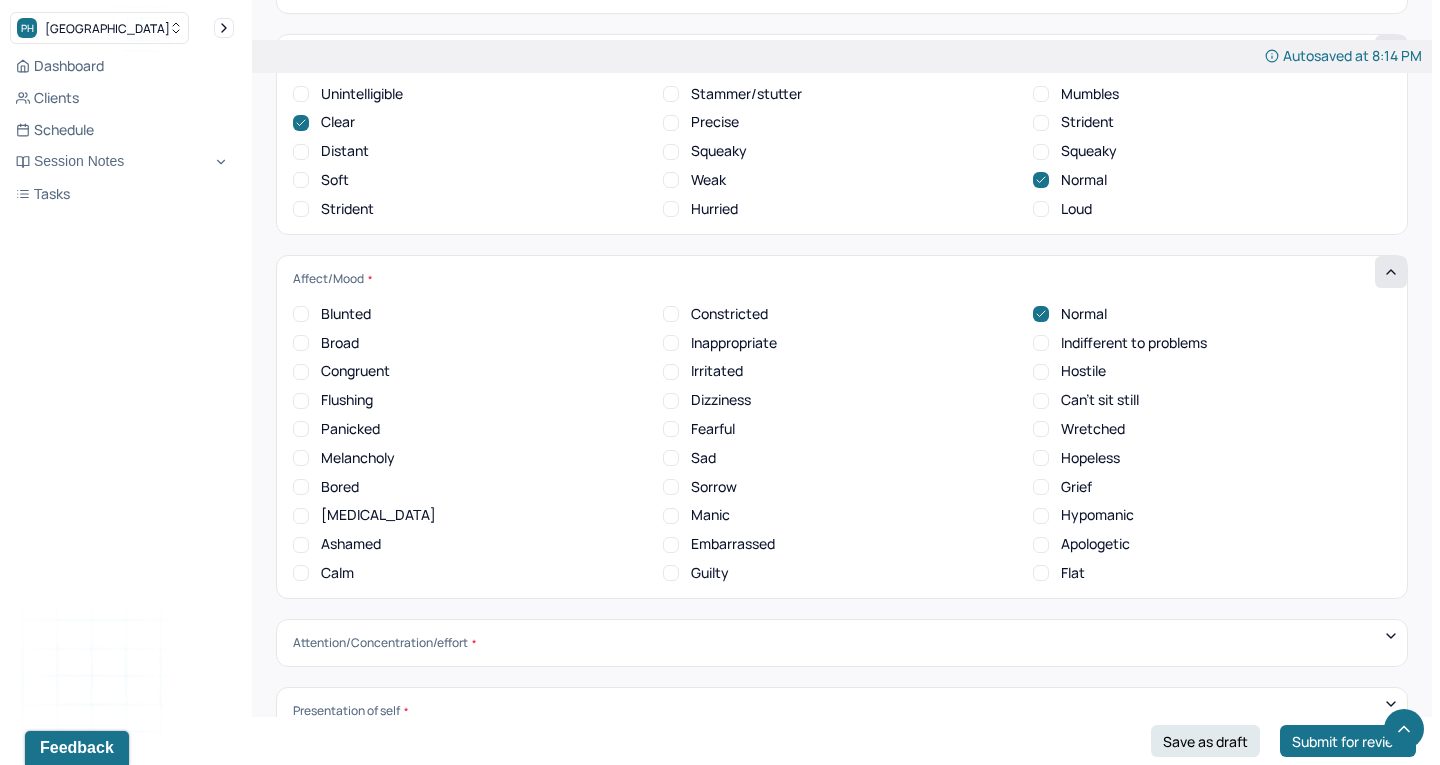scroll, scrollTop: 6933, scrollLeft: 0, axis: vertical 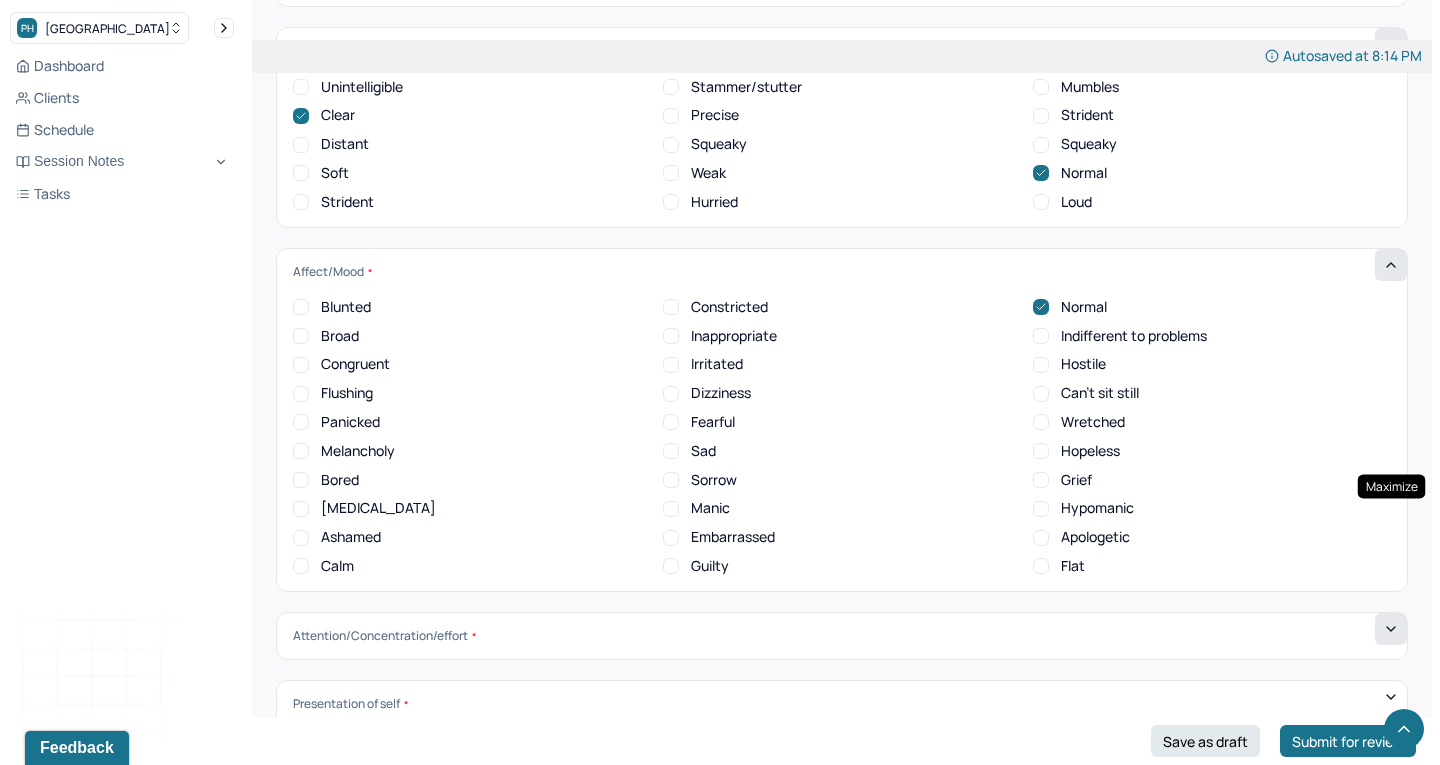 click 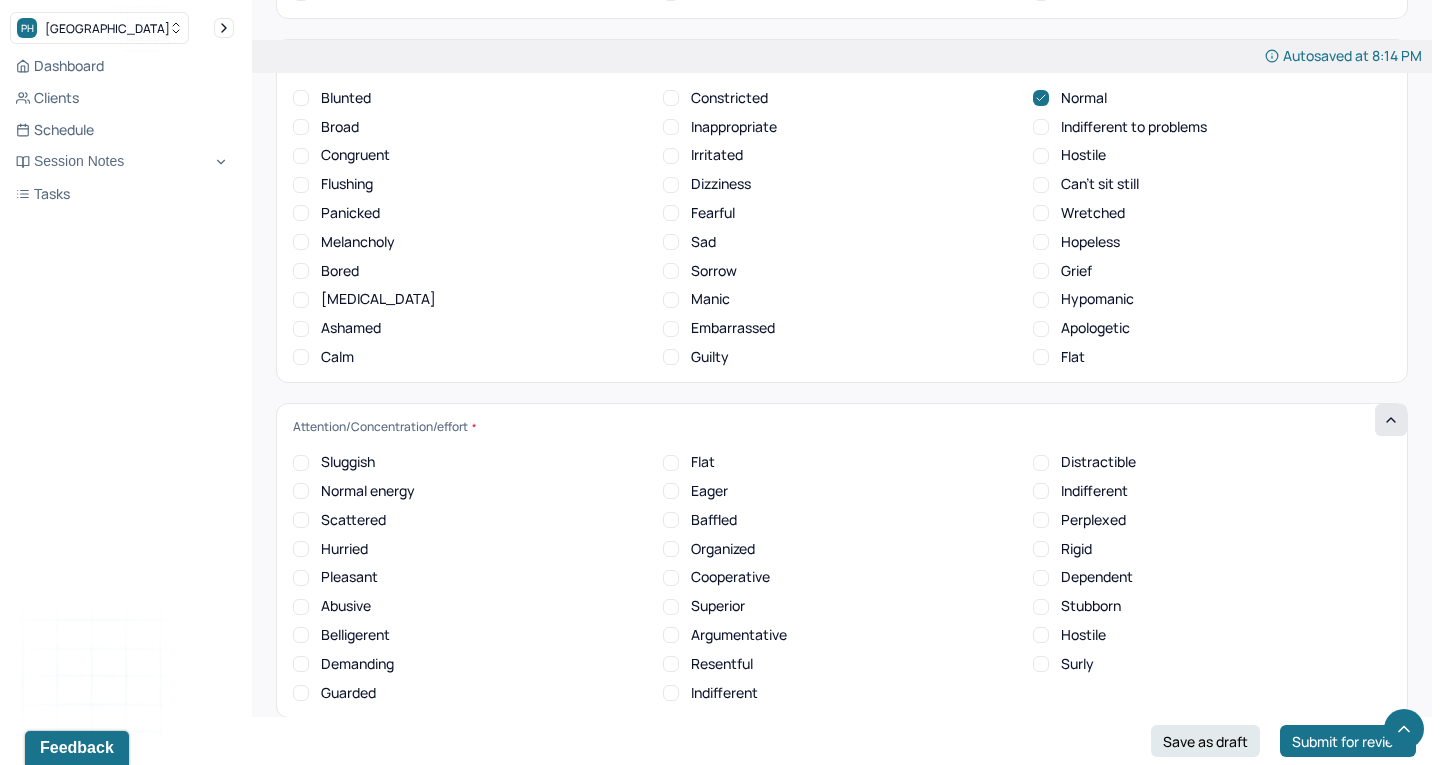 scroll, scrollTop: 7145, scrollLeft: 0, axis: vertical 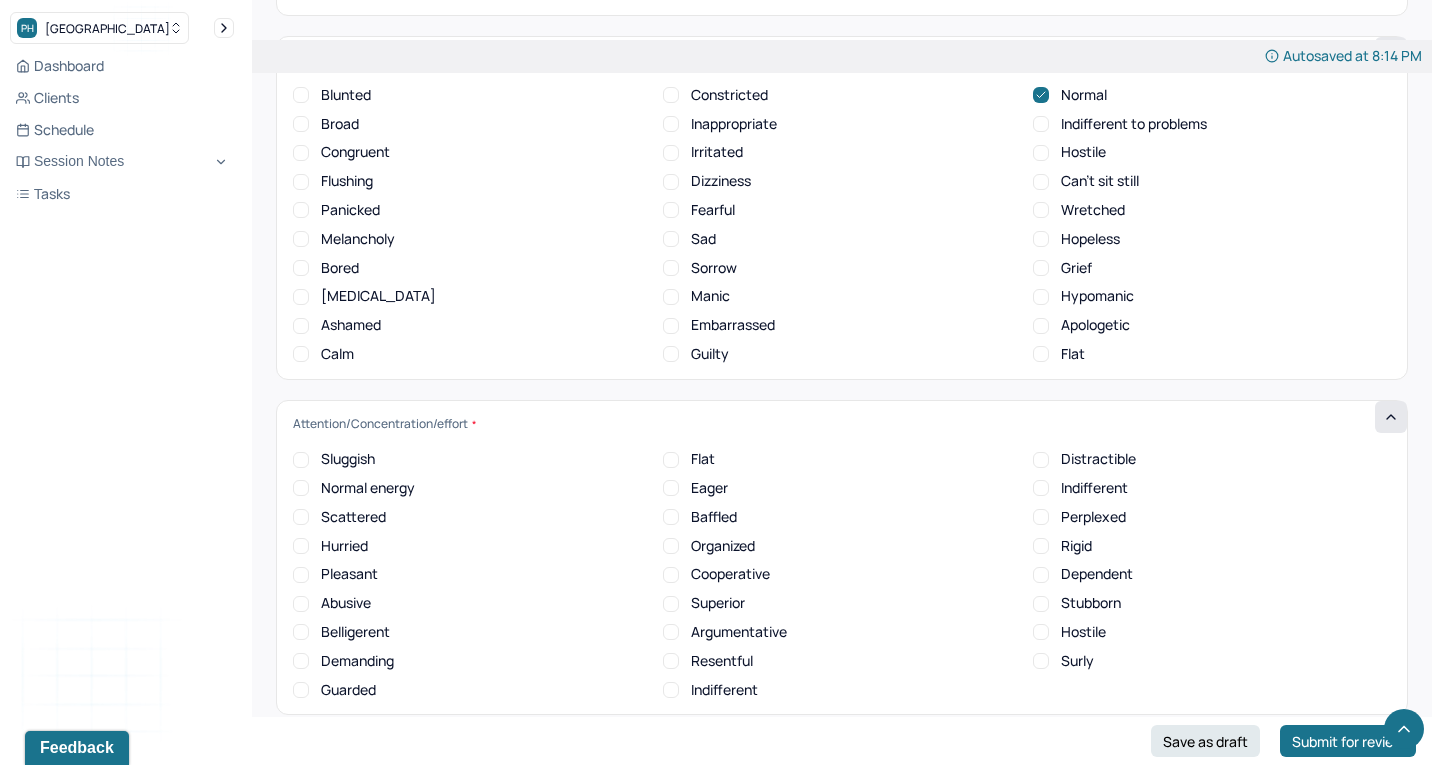 click on "Organized" at bounding box center [671, 546] 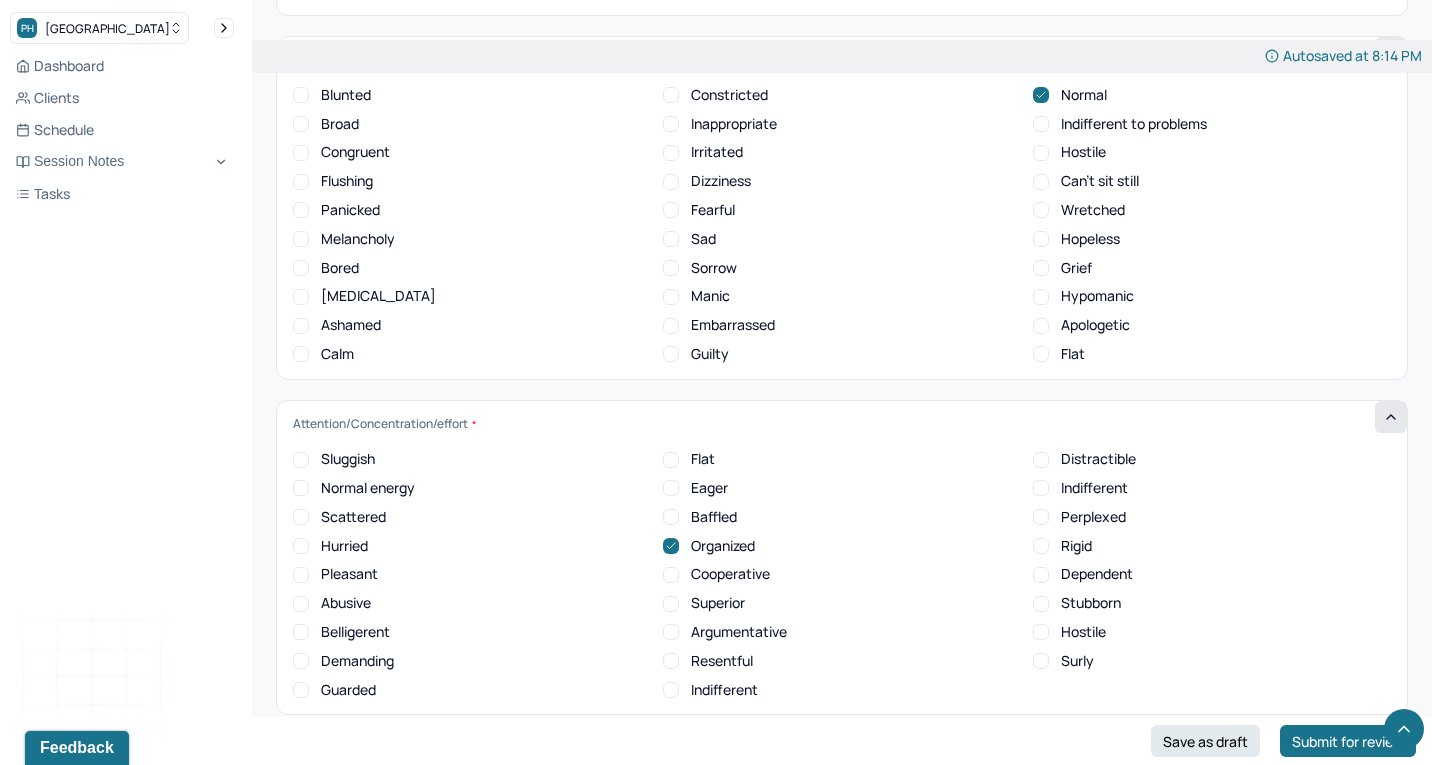 click on "Cooperative" at bounding box center [671, 575] 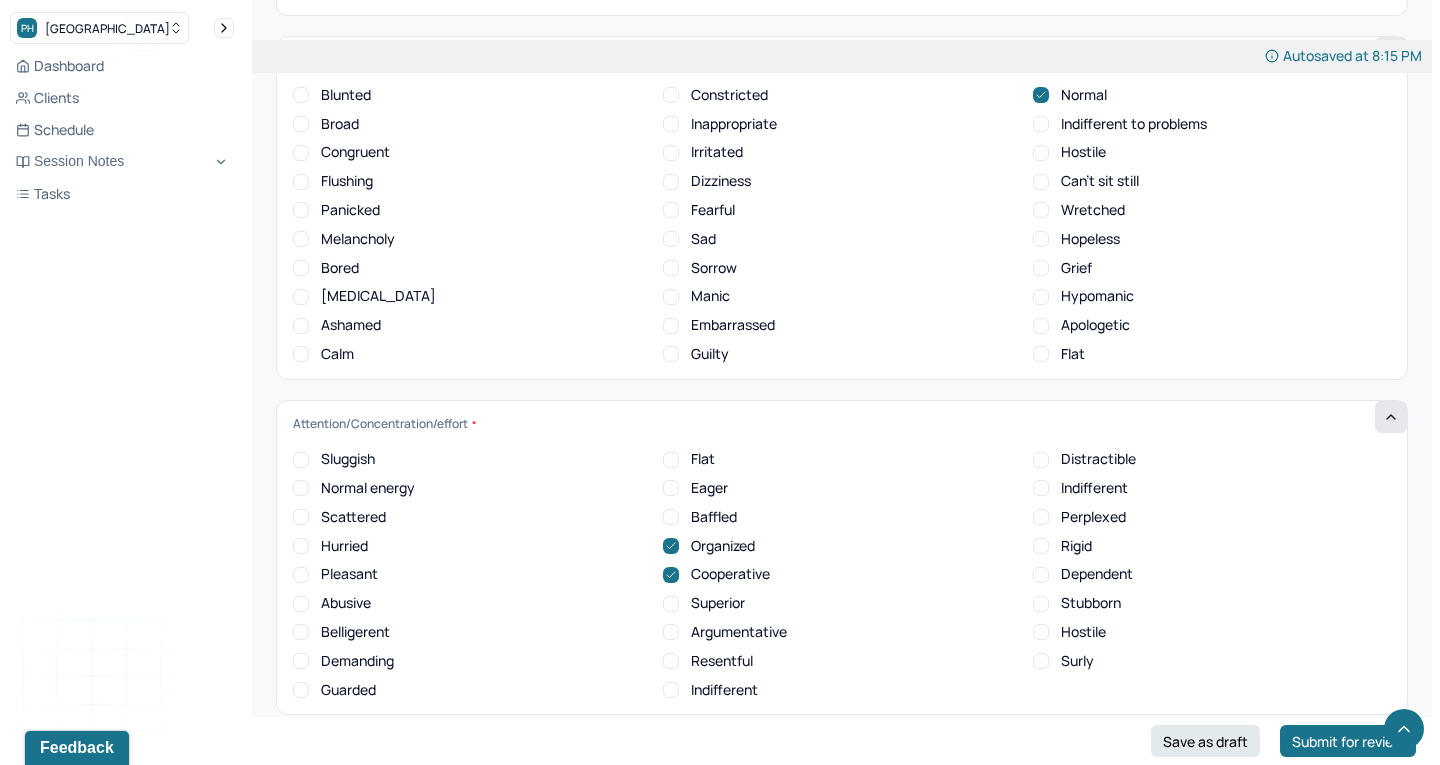 click on "Pleasant" at bounding box center [301, 575] 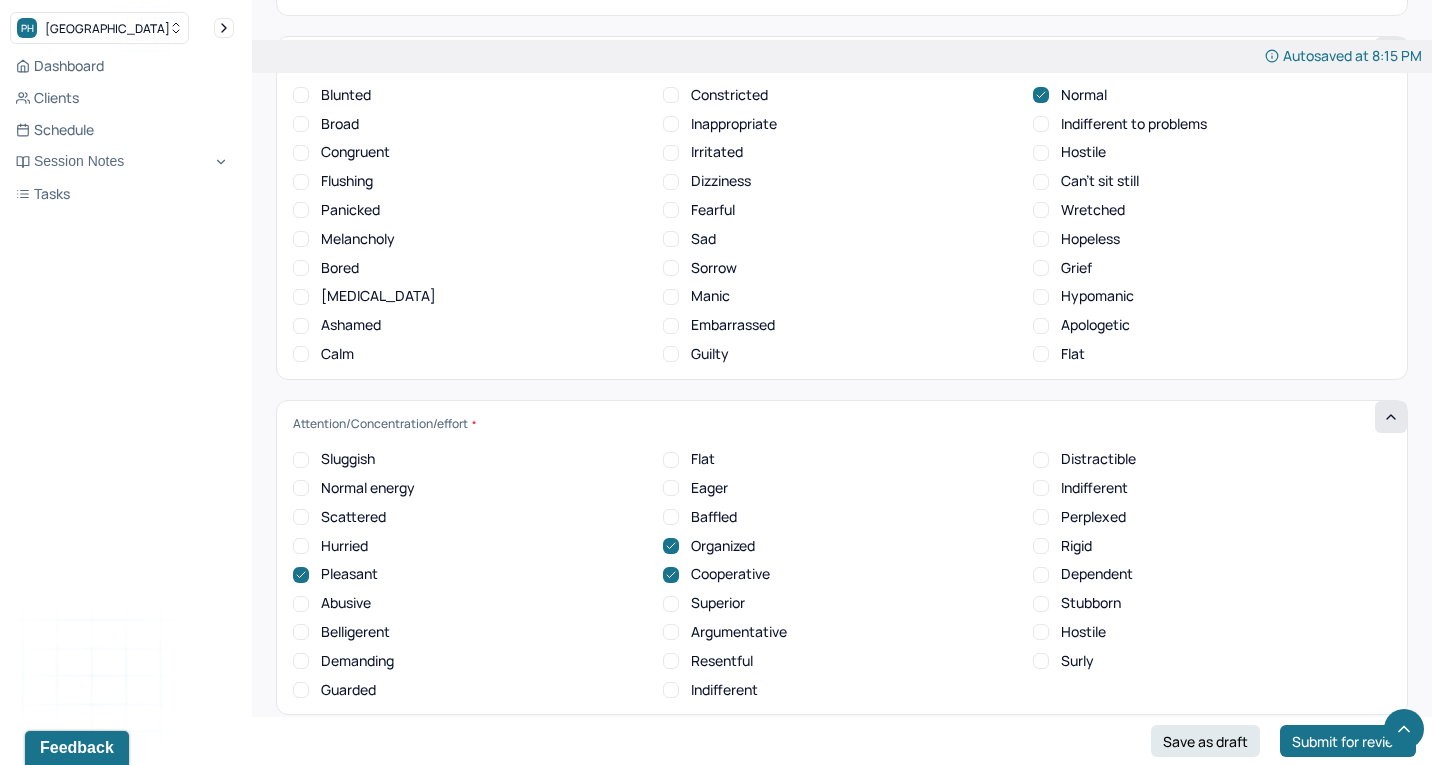 click on "Hurried" at bounding box center (301, 546) 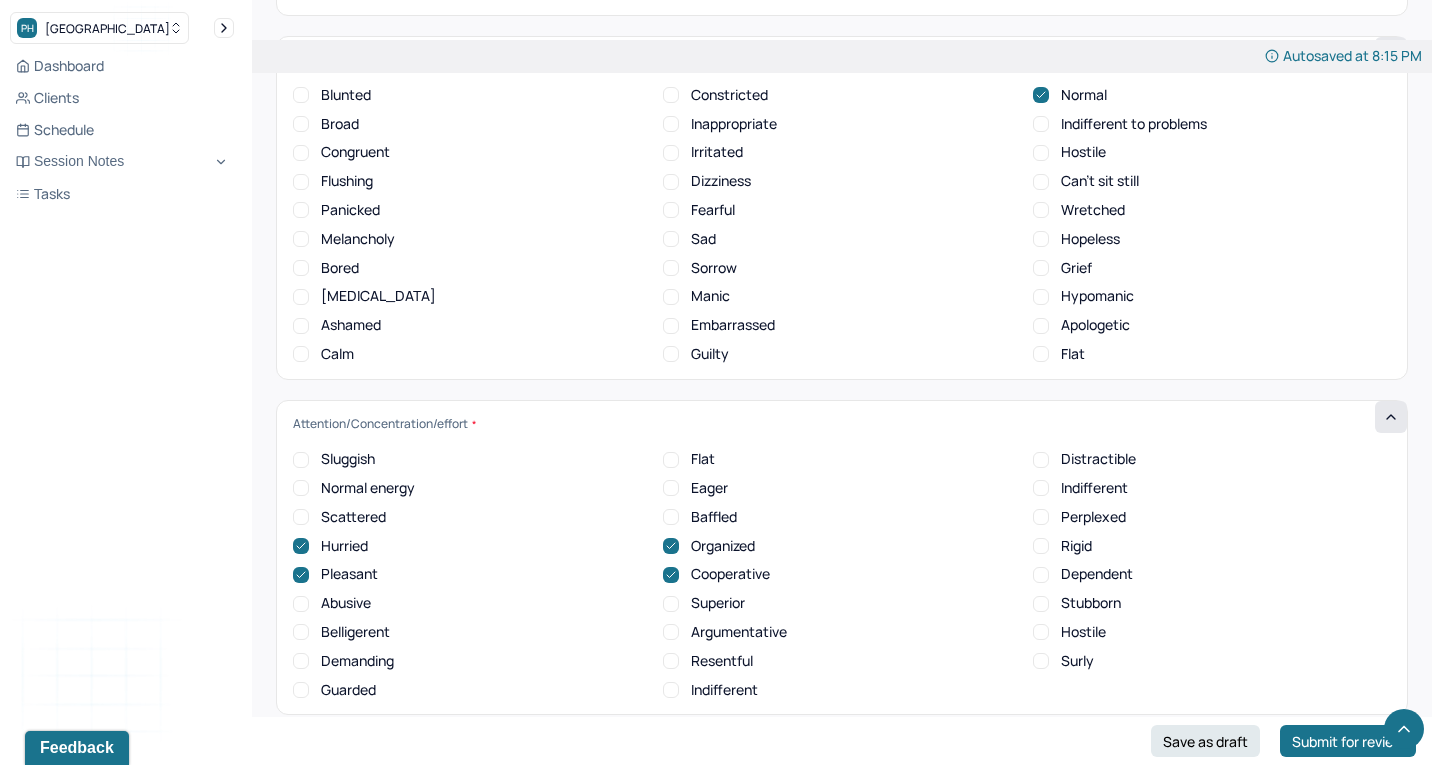click on "Normal energy" at bounding box center [301, 488] 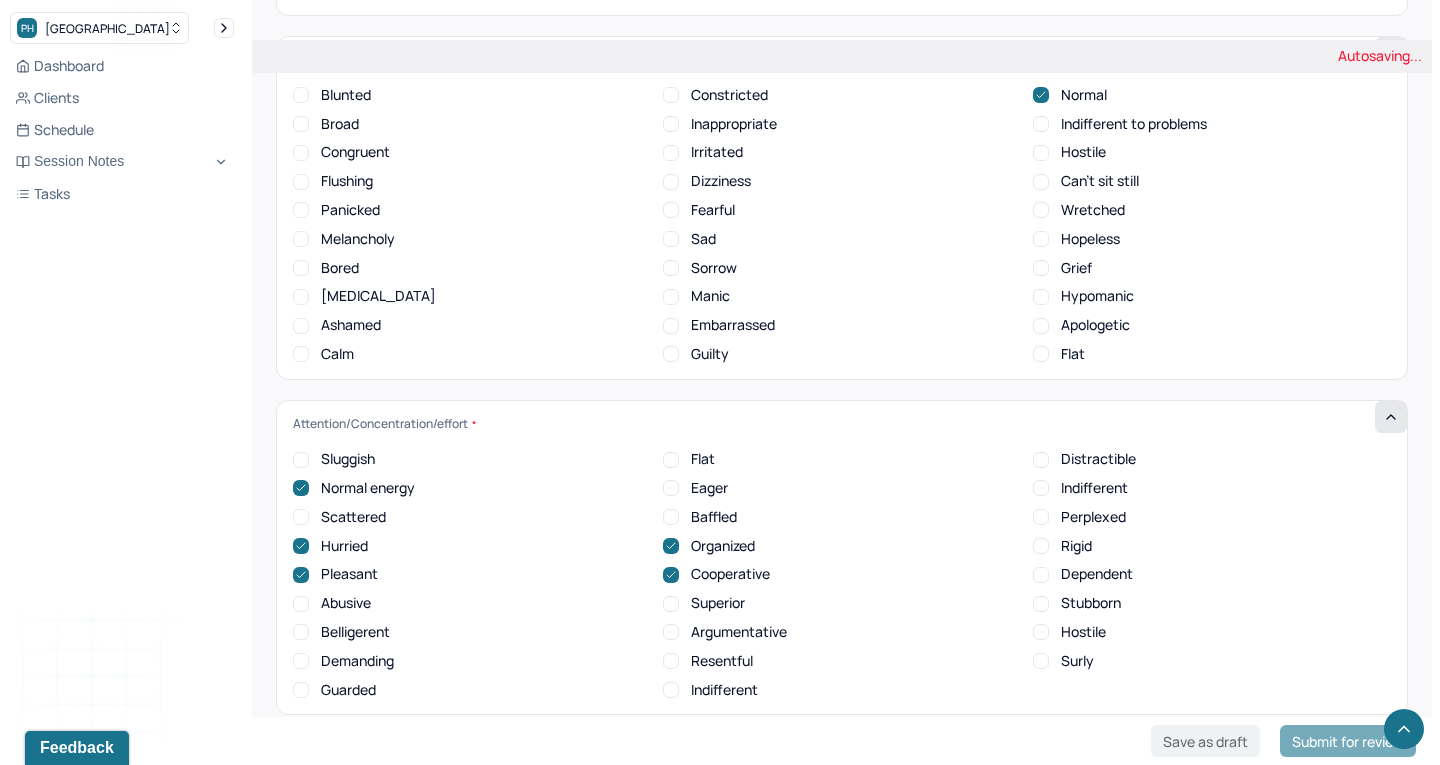 click 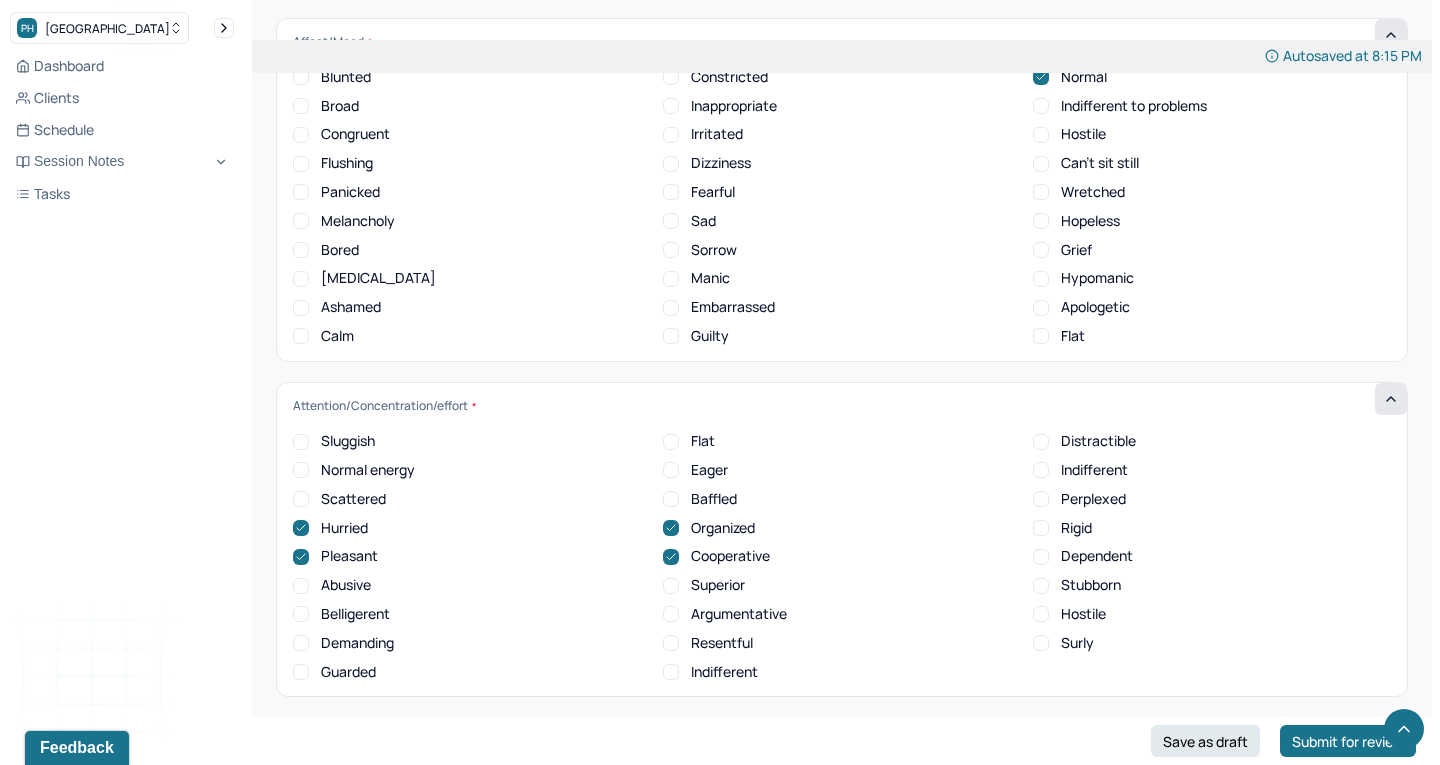 scroll, scrollTop: 7189, scrollLeft: 0, axis: vertical 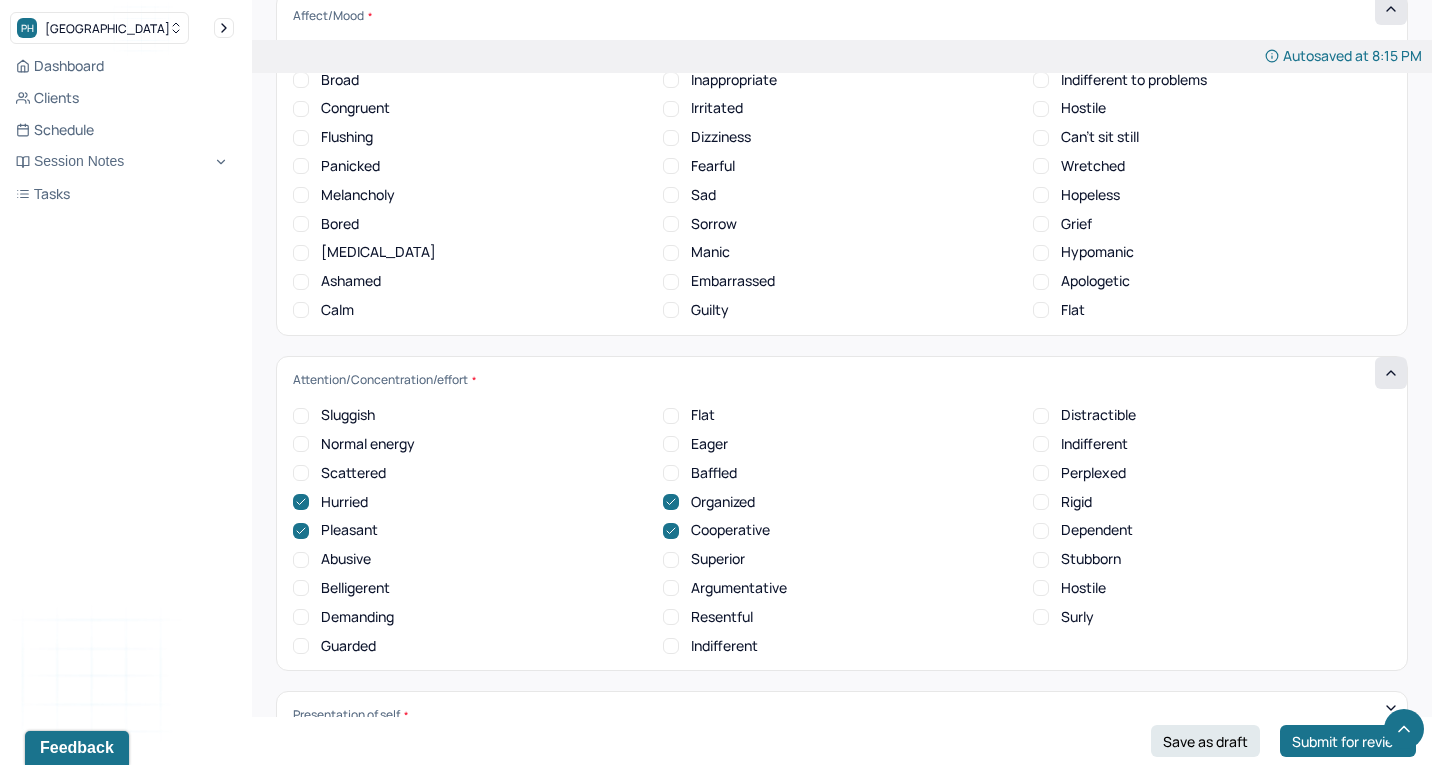 click on "Normal energy" at bounding box center [301, 444] 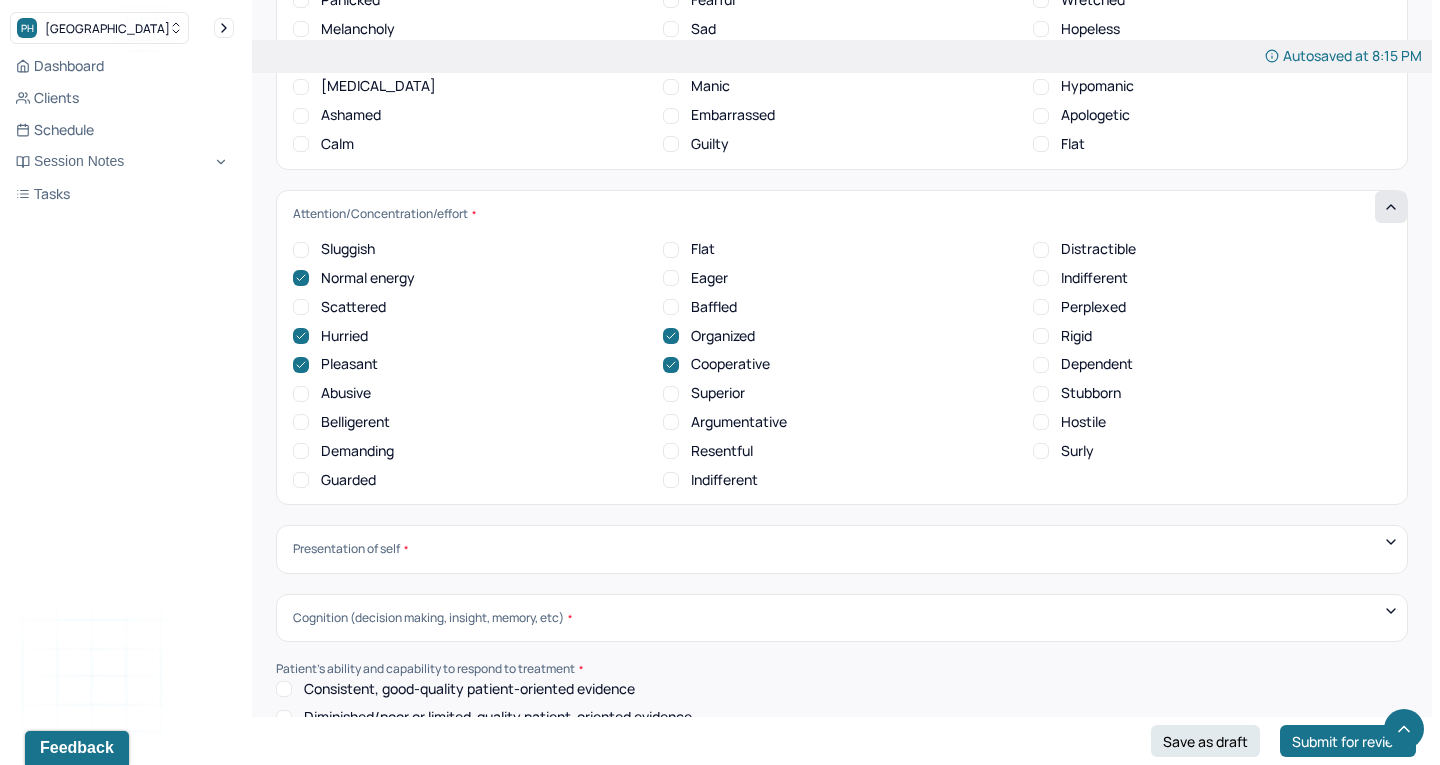 scroll, scrollTop: 7434, scrollLeft: 0, axis: vertical 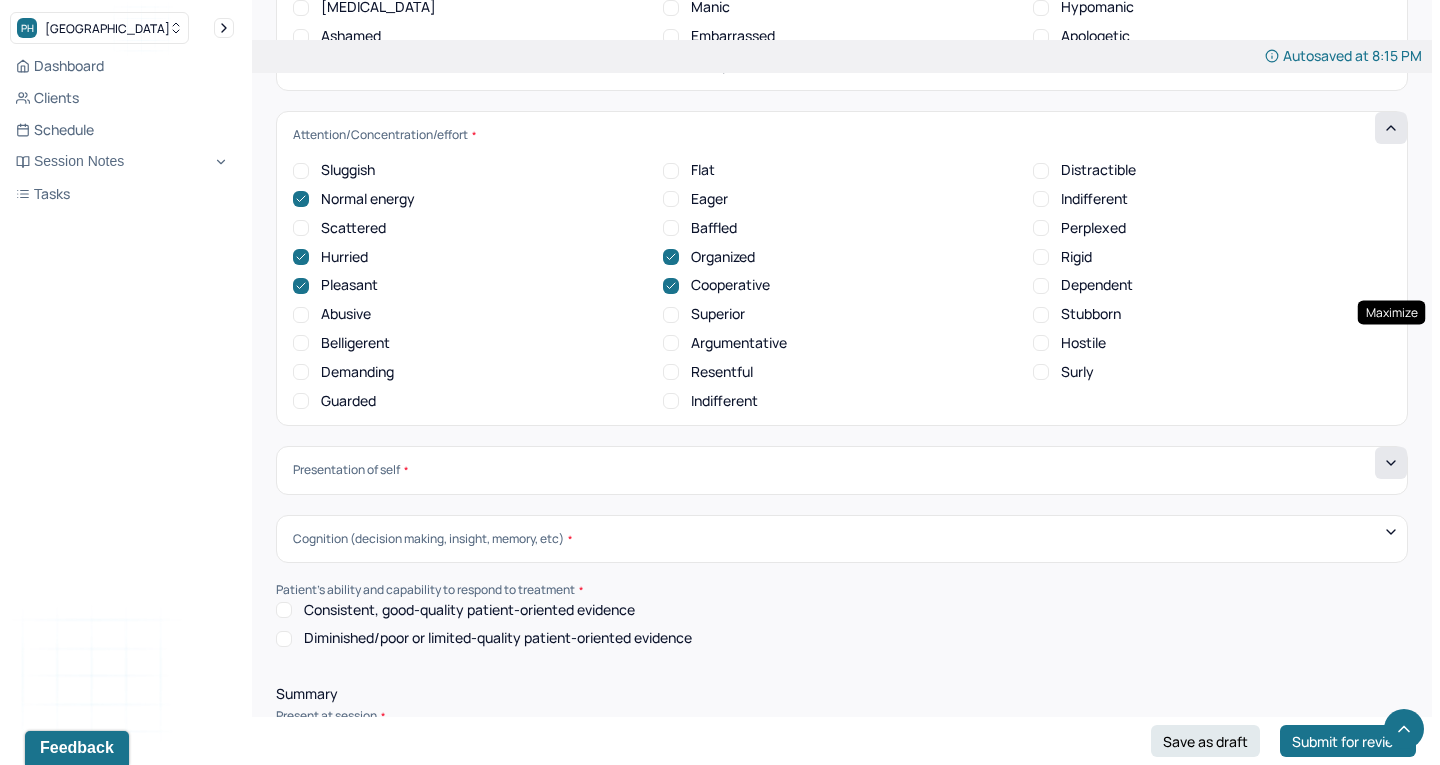 click 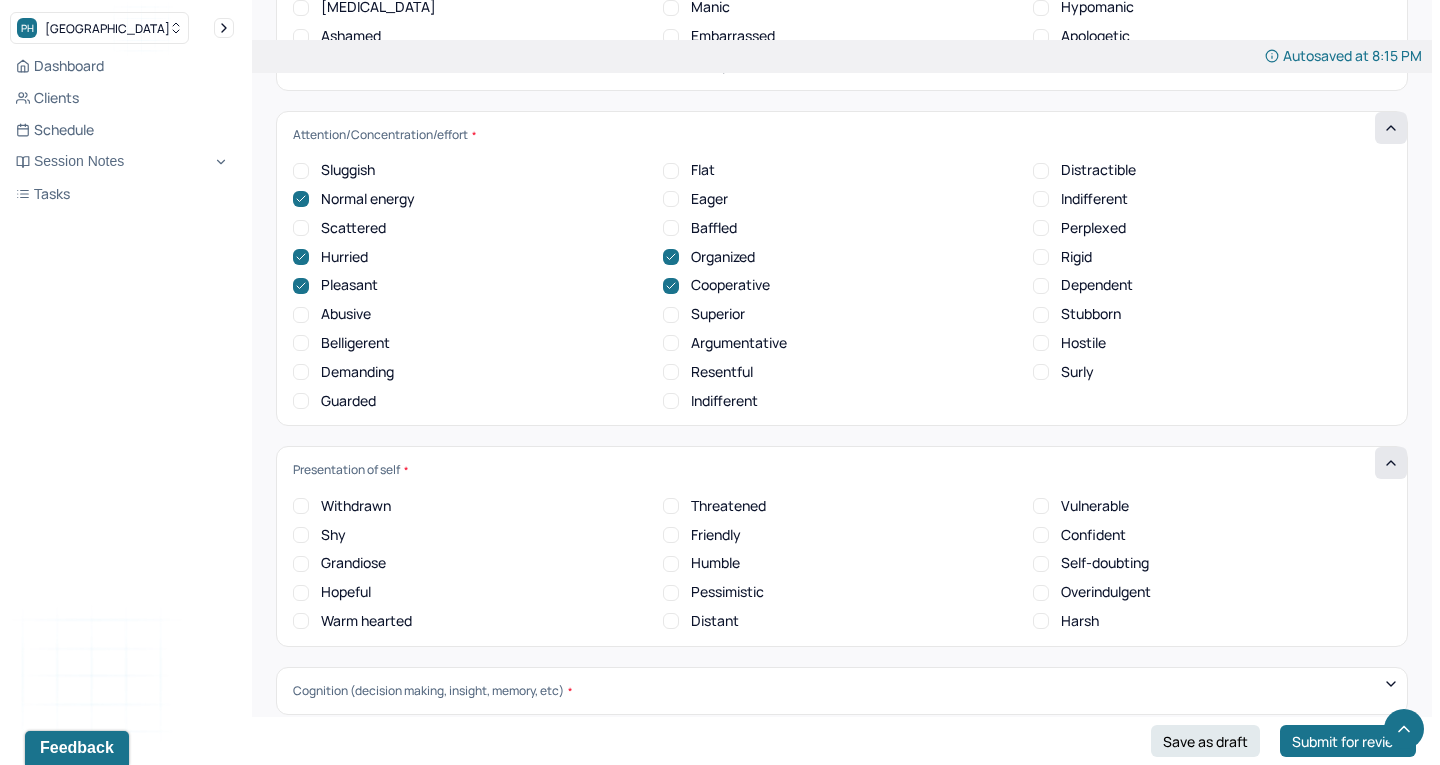 click on "Warm hearted" at bounding box center (301, 621) 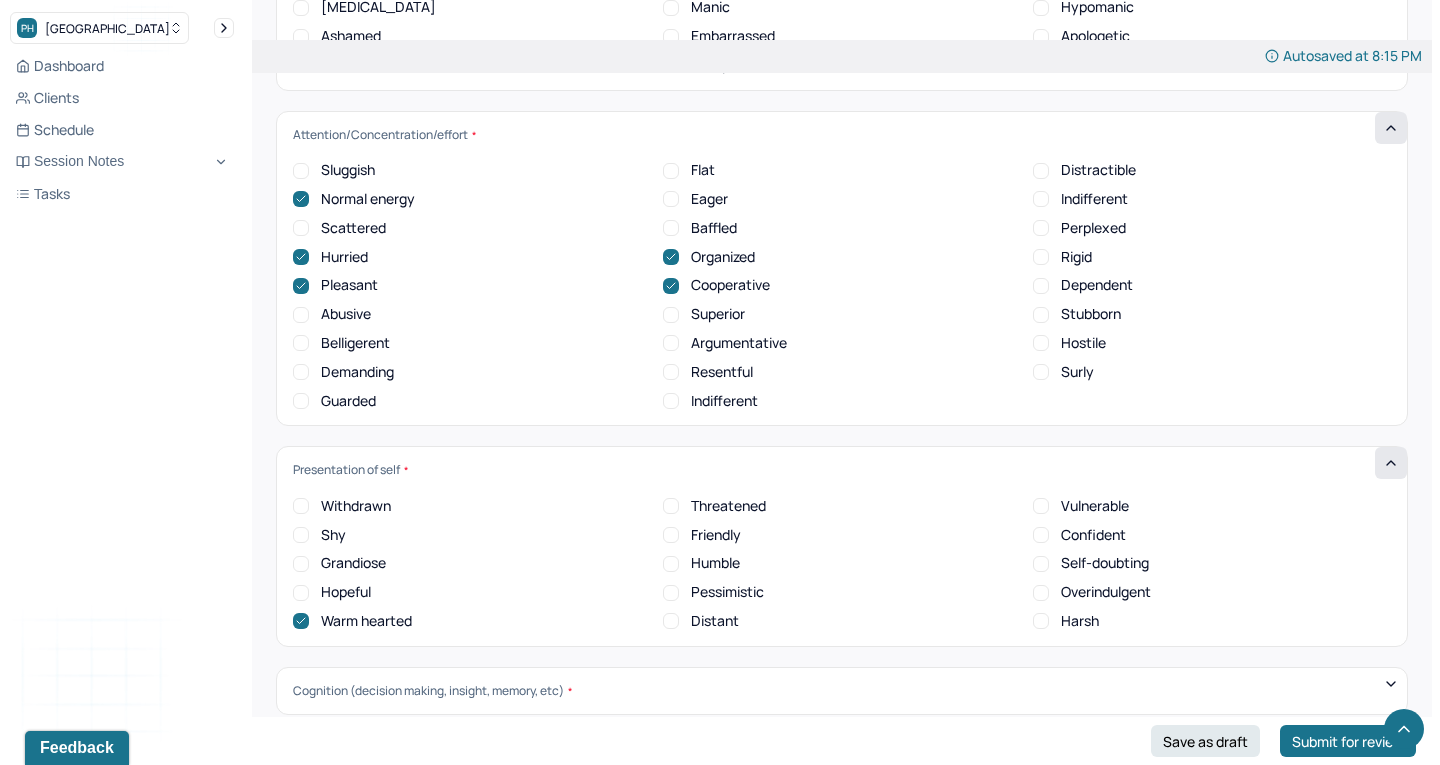 click on "Friendly" at bounding box center (671, 535) 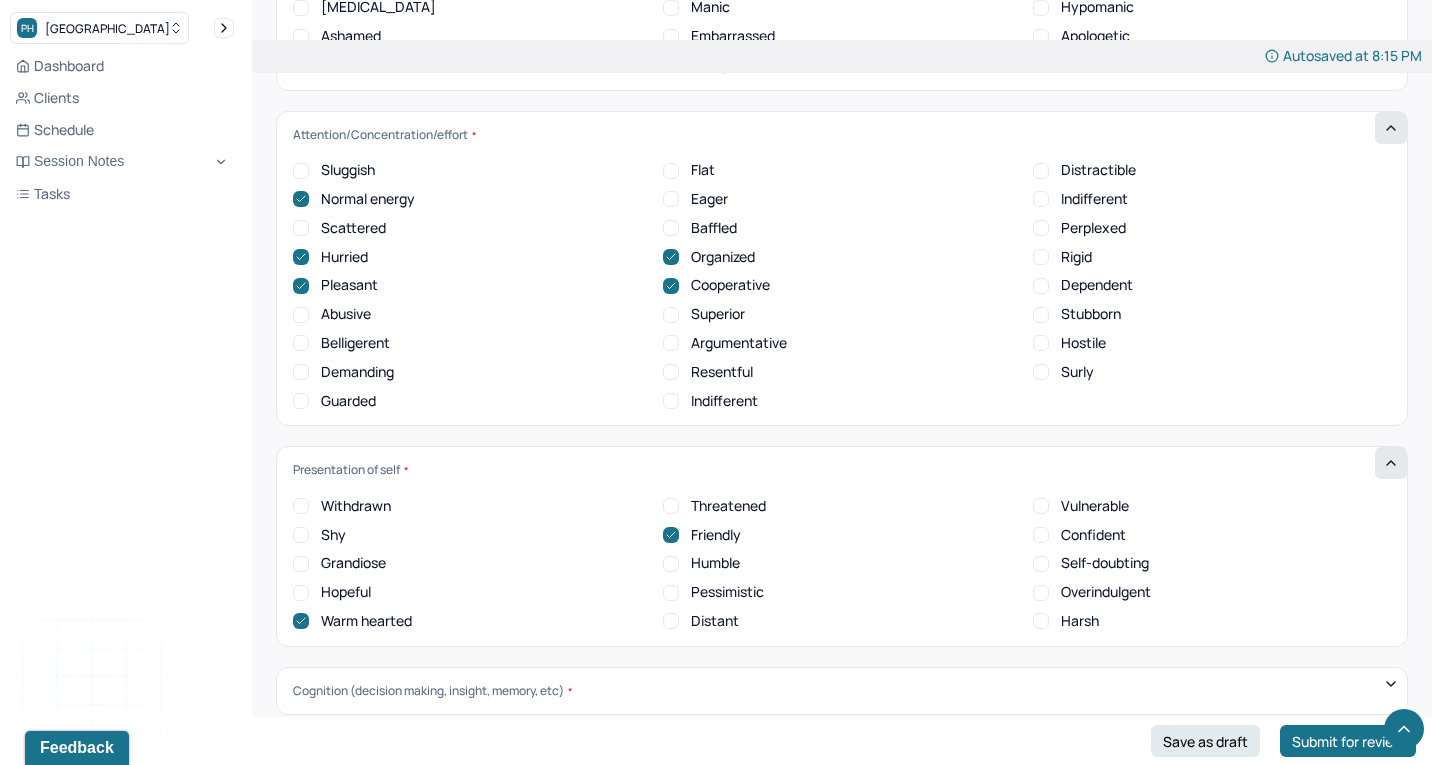 scroll, scrollTop: 7456, scrollLeft: 0, axis: vertical 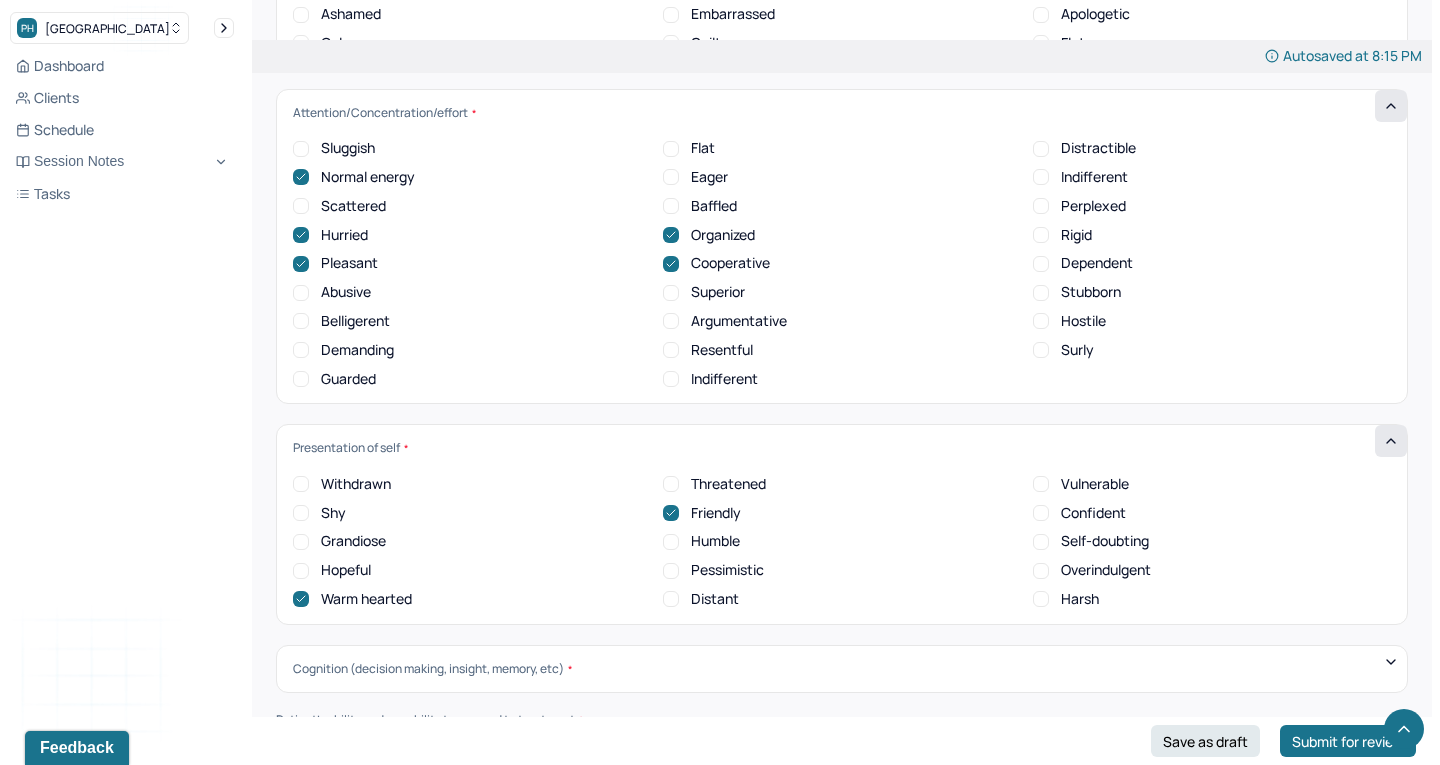 click on "Confident" at bounding box center [1041, 513] 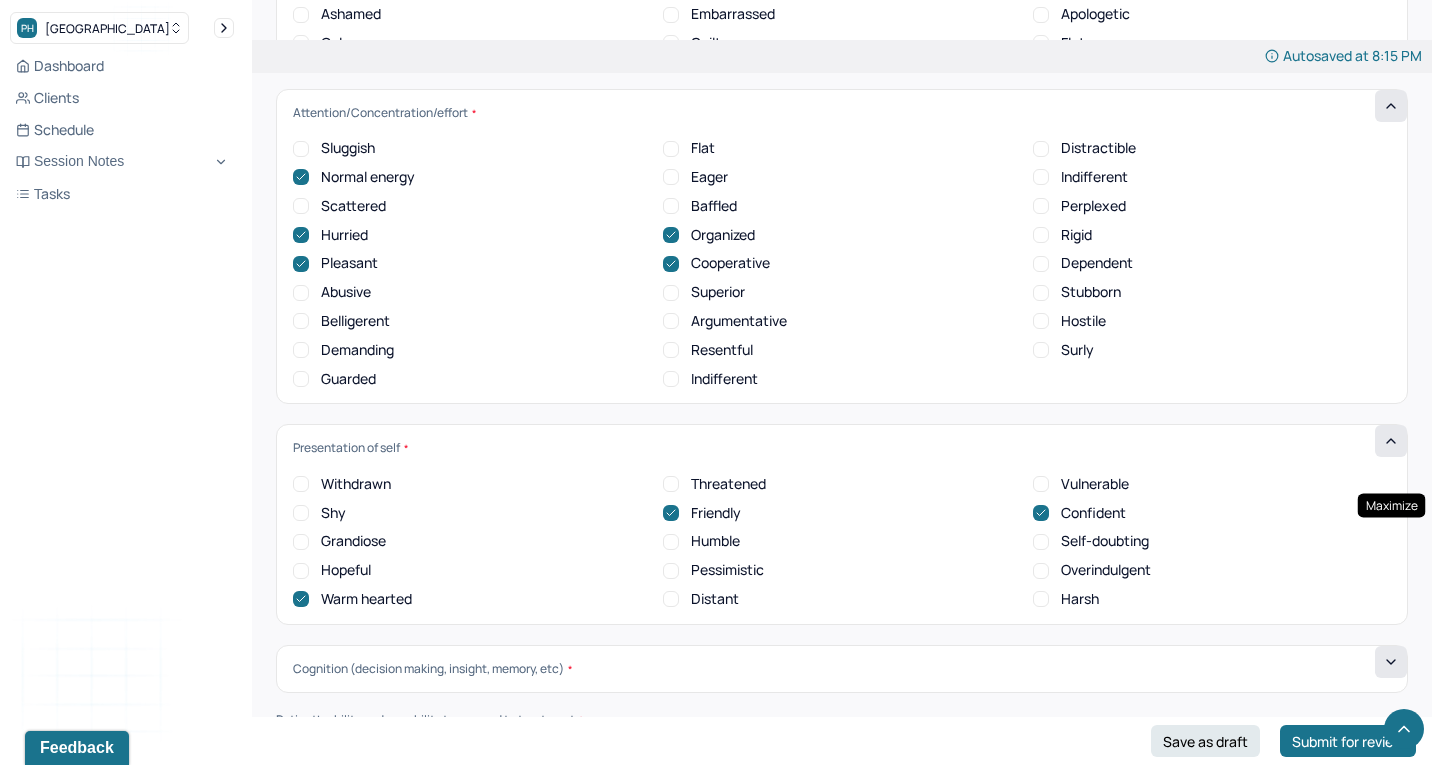 click 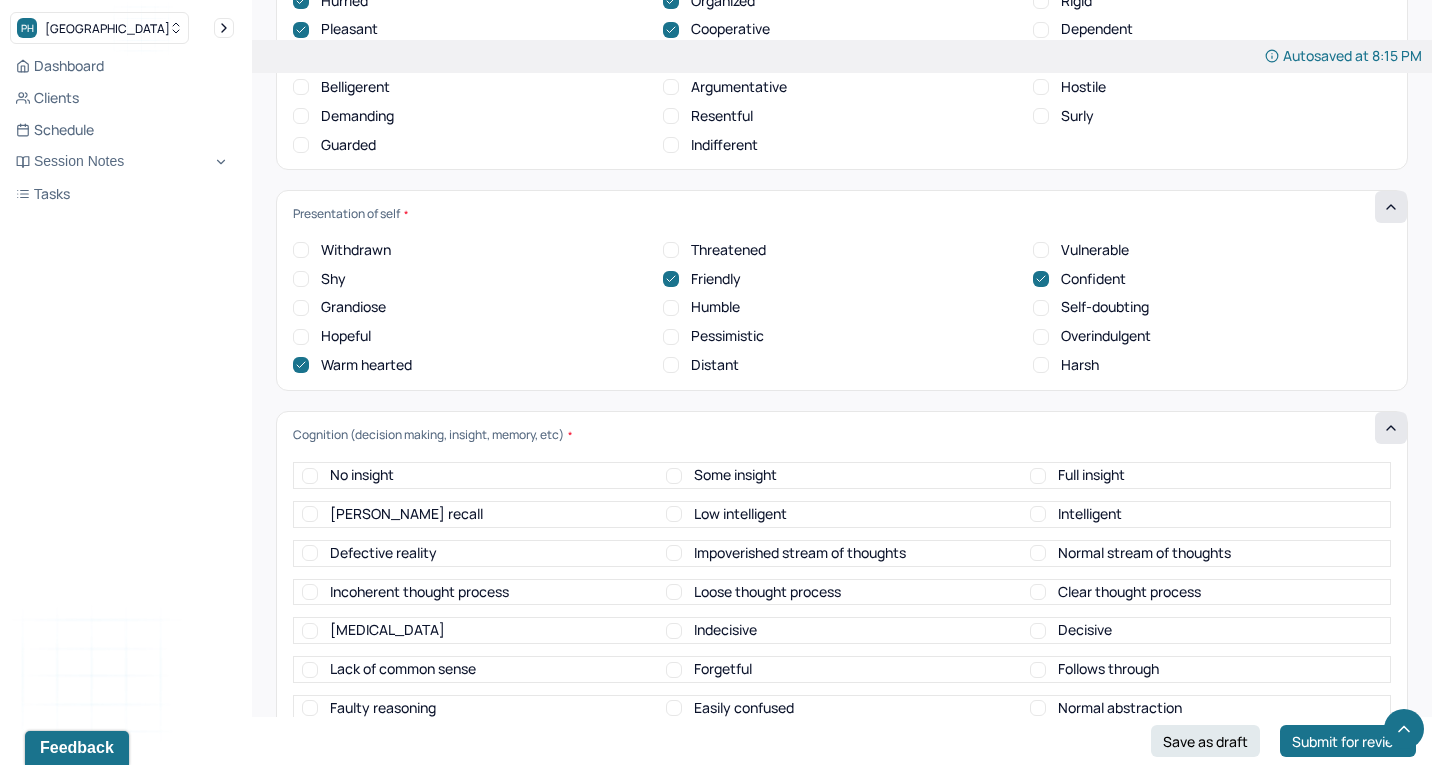 scroll, scrollTop: 7740, scrollLeft: 0, axis: vertical 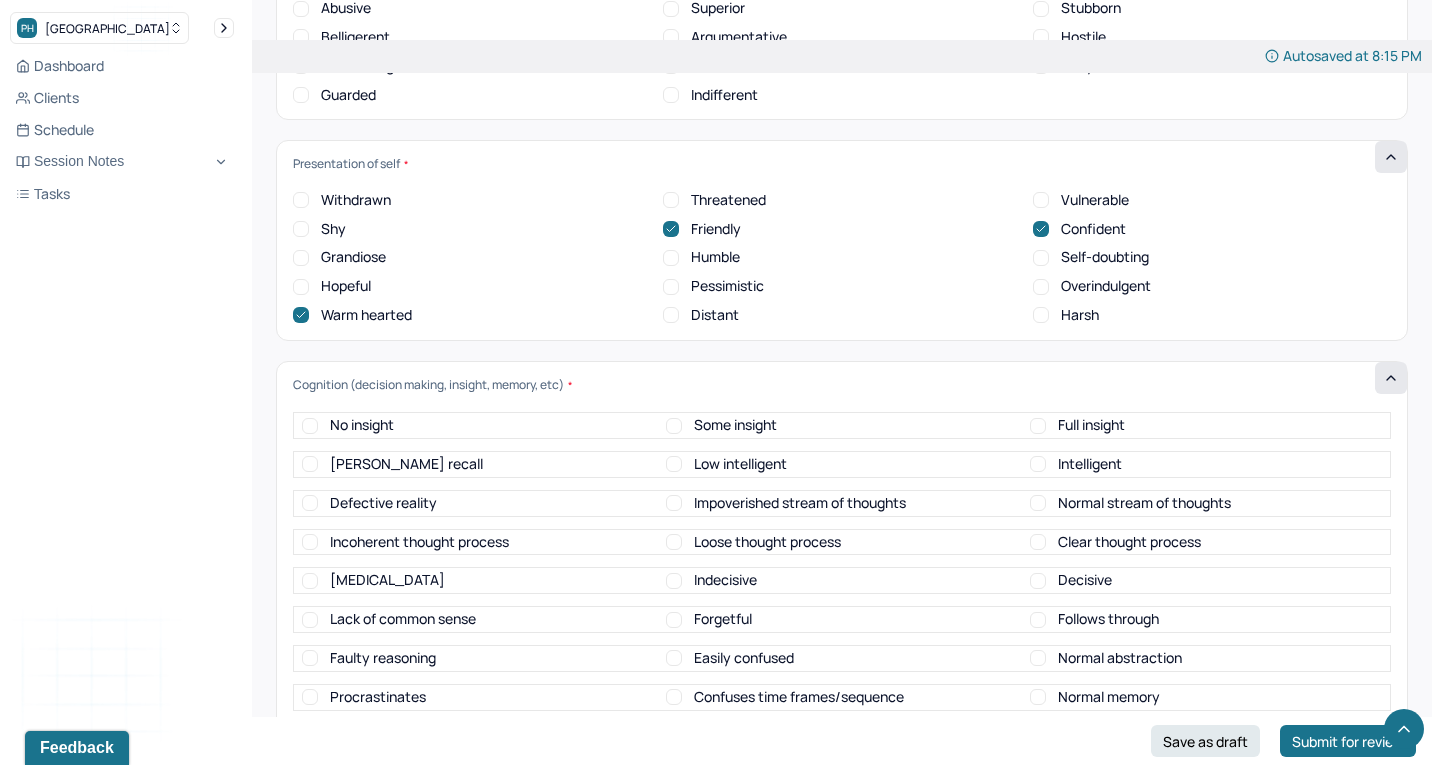 click on "Some insight" at bounding box center (674, 426) 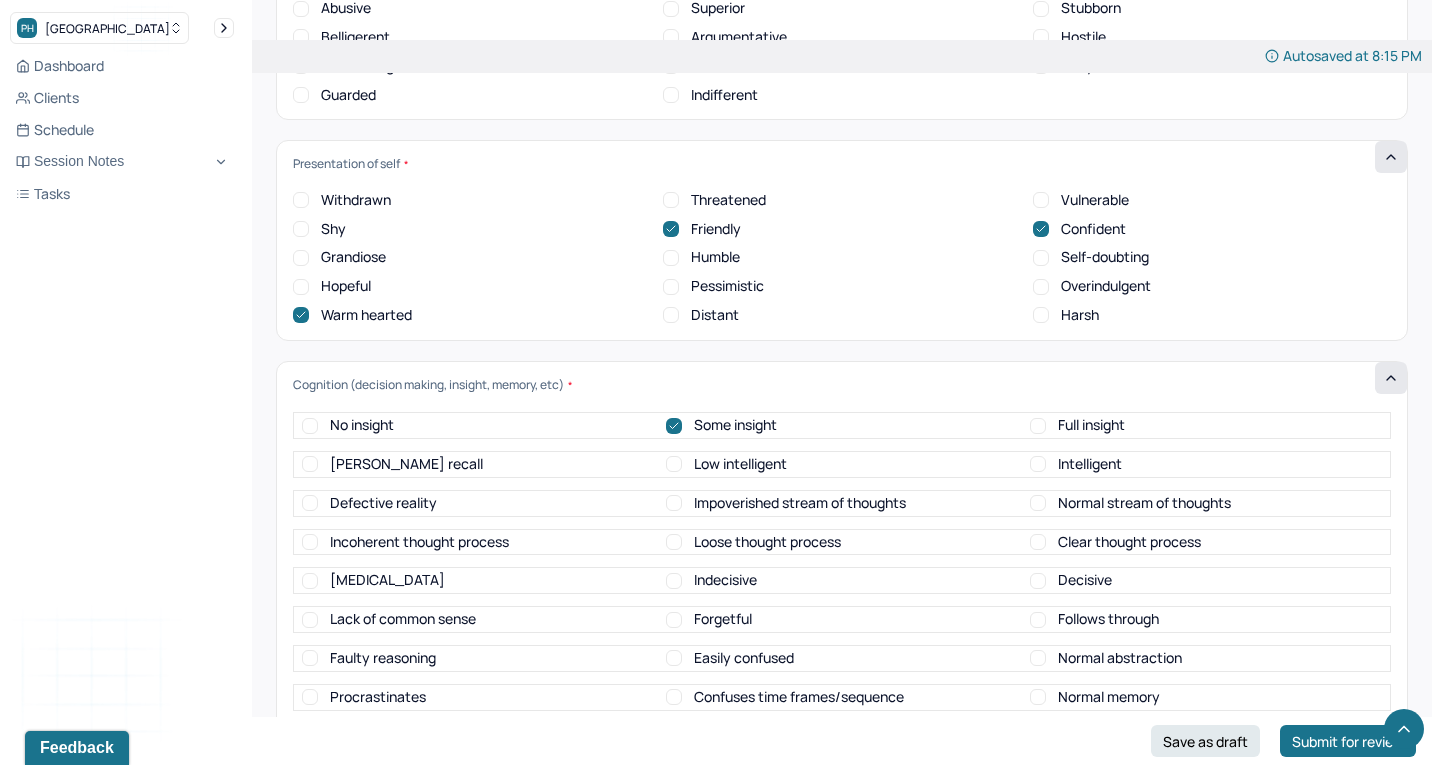 click on "Normal judgement" at bounding box center (1038, 775) 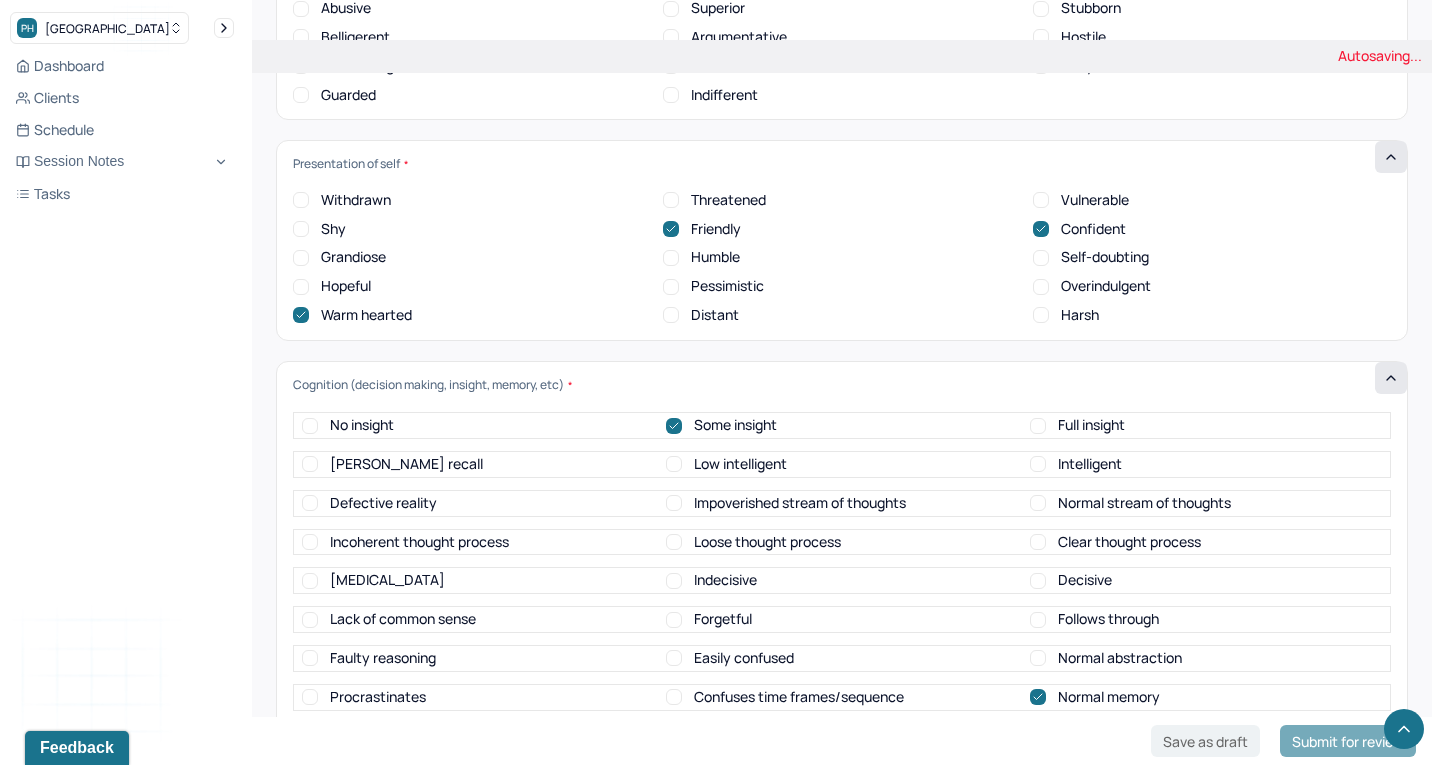 click on "Follows through" at bounding box center (1038, 620) 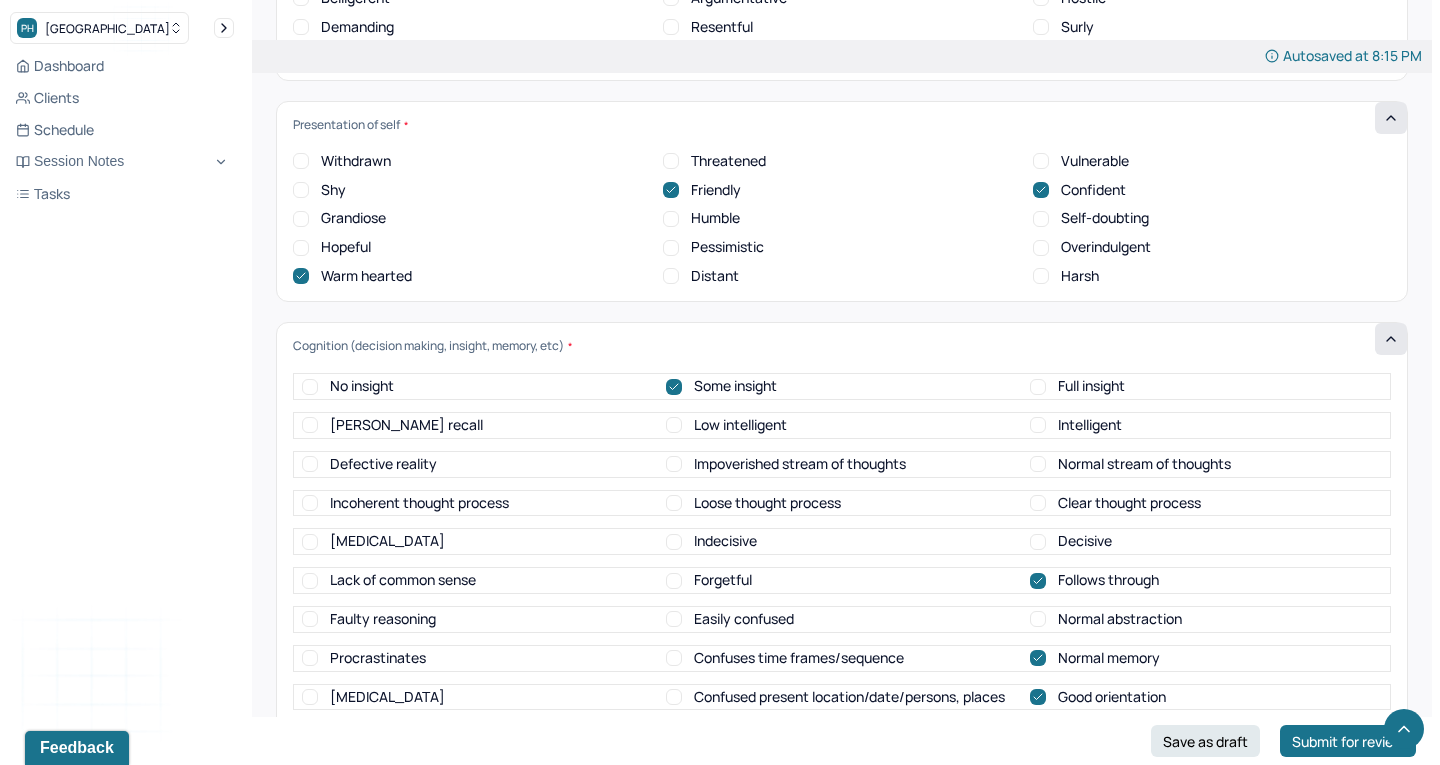scroll, scrollTop: 7783, scrollLeft: 0, axis: vertical 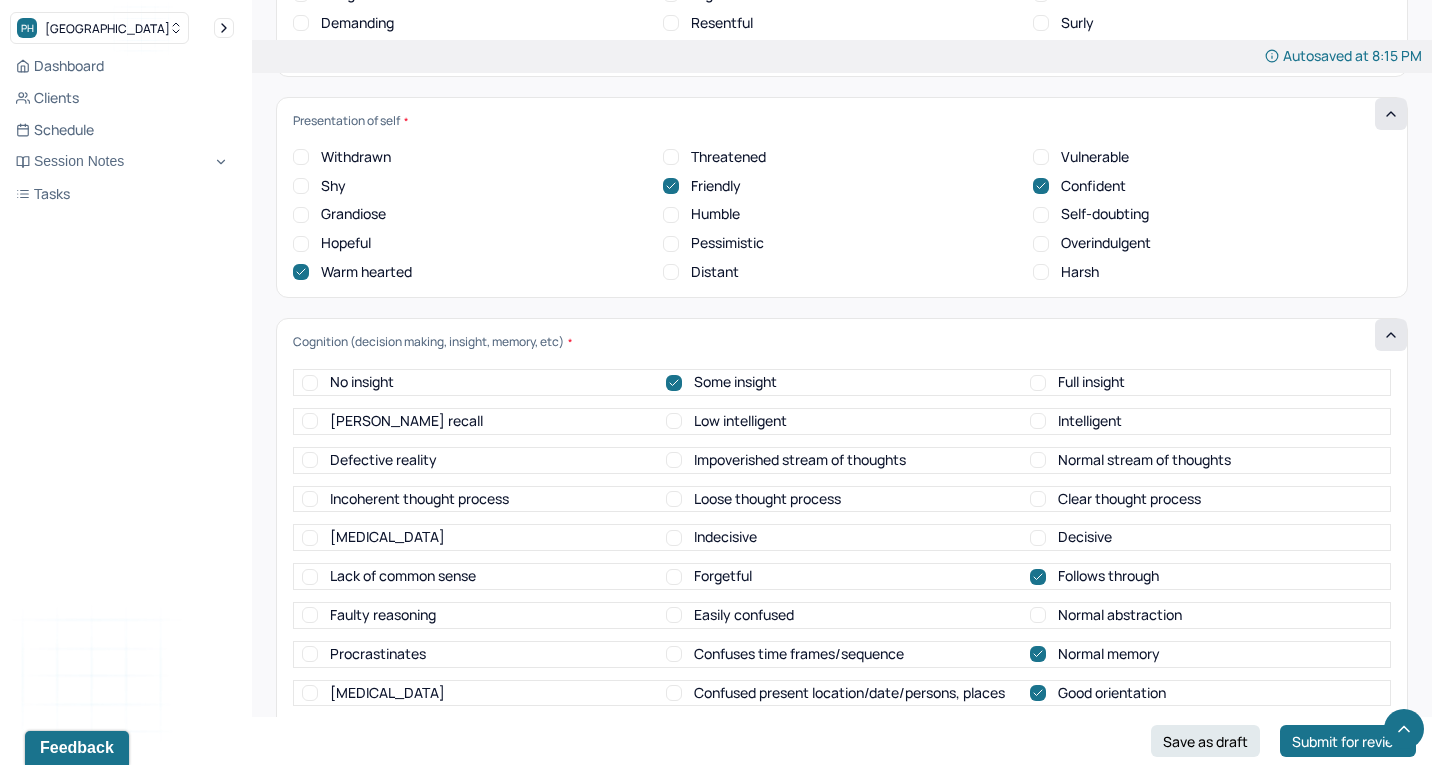 click on "Decisive" at bounding box center [1038, 538] 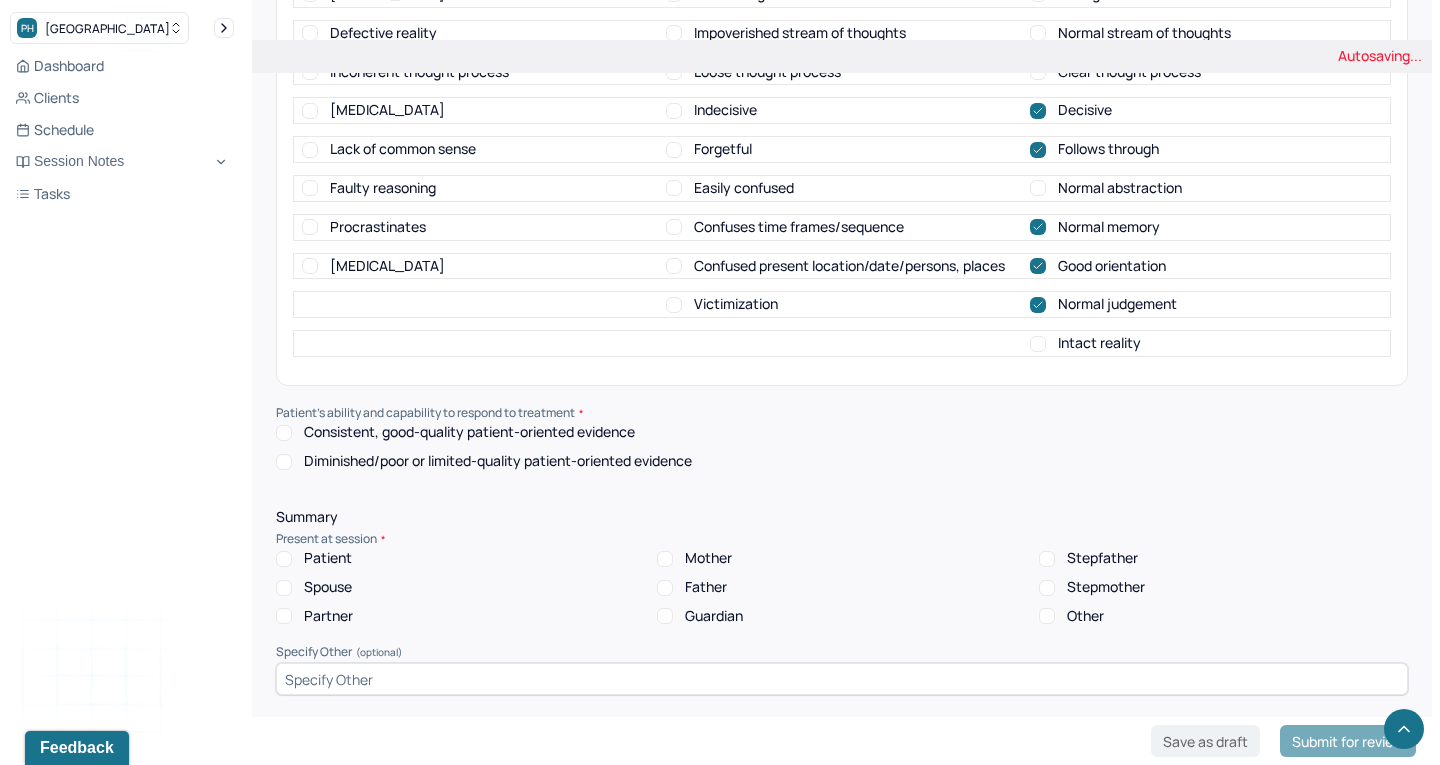 scroll, scrollTop: 8238, scrollLeft: 0, axis: vertical 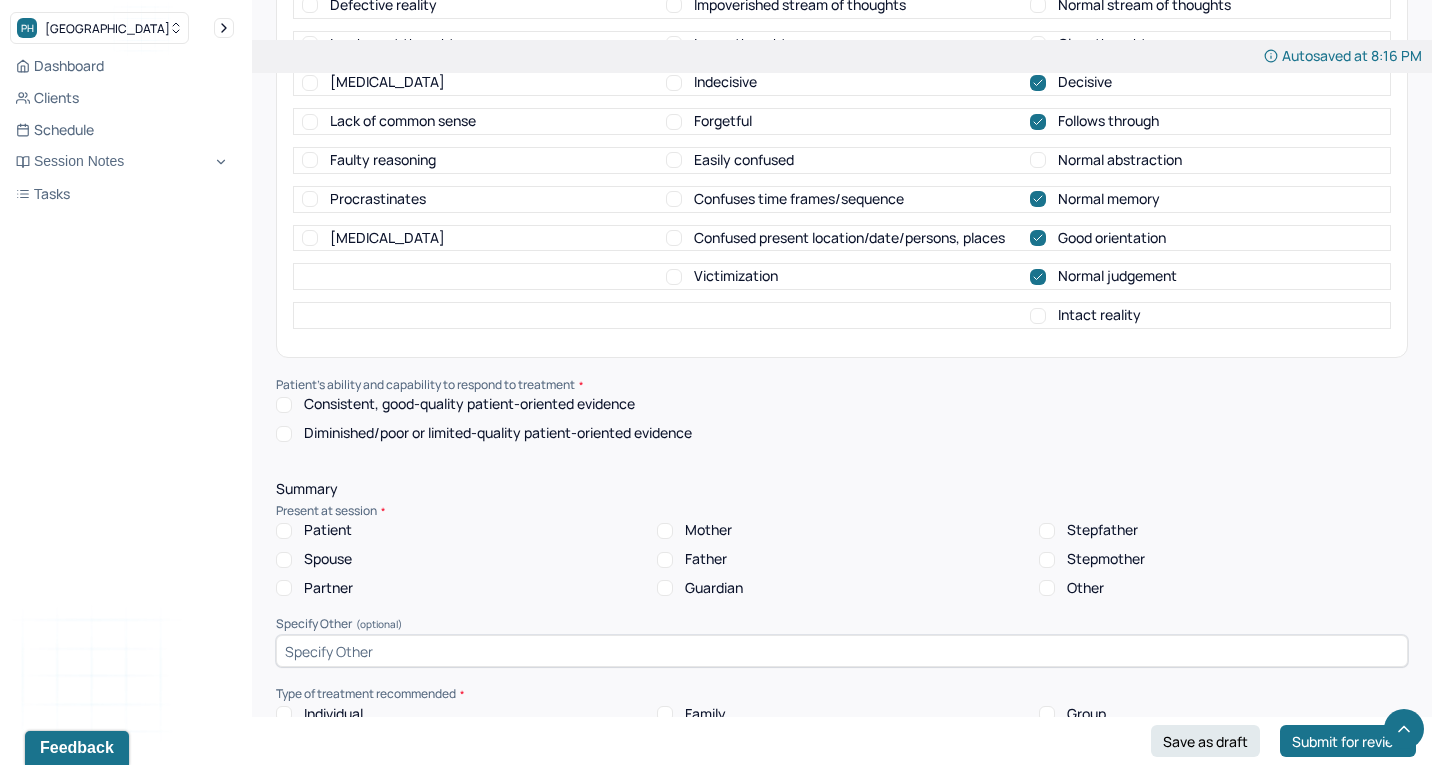 click on "Consistent, good-quality patient-oriented evidence" at bounding box center [284, 405] 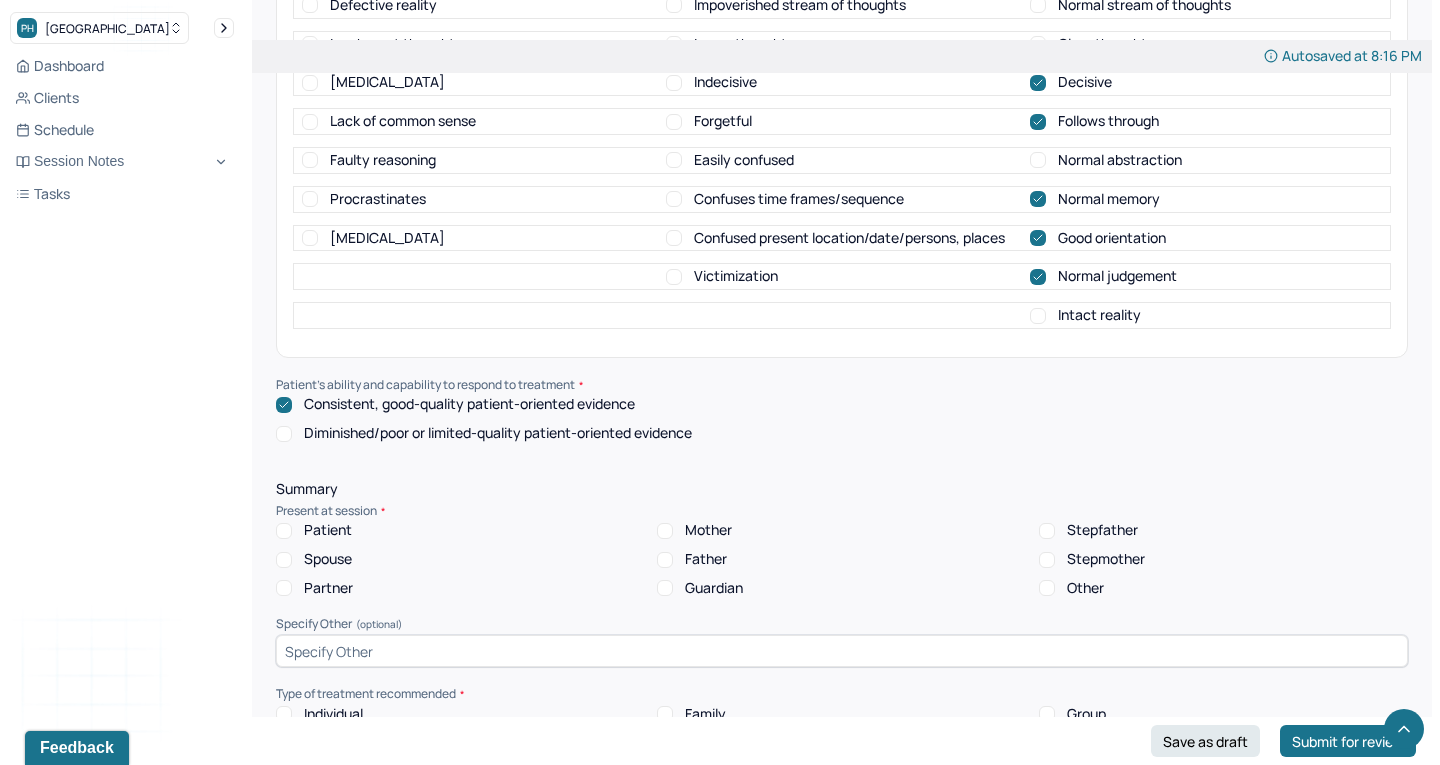 click on "Patient" at bounding box center (284, 531) 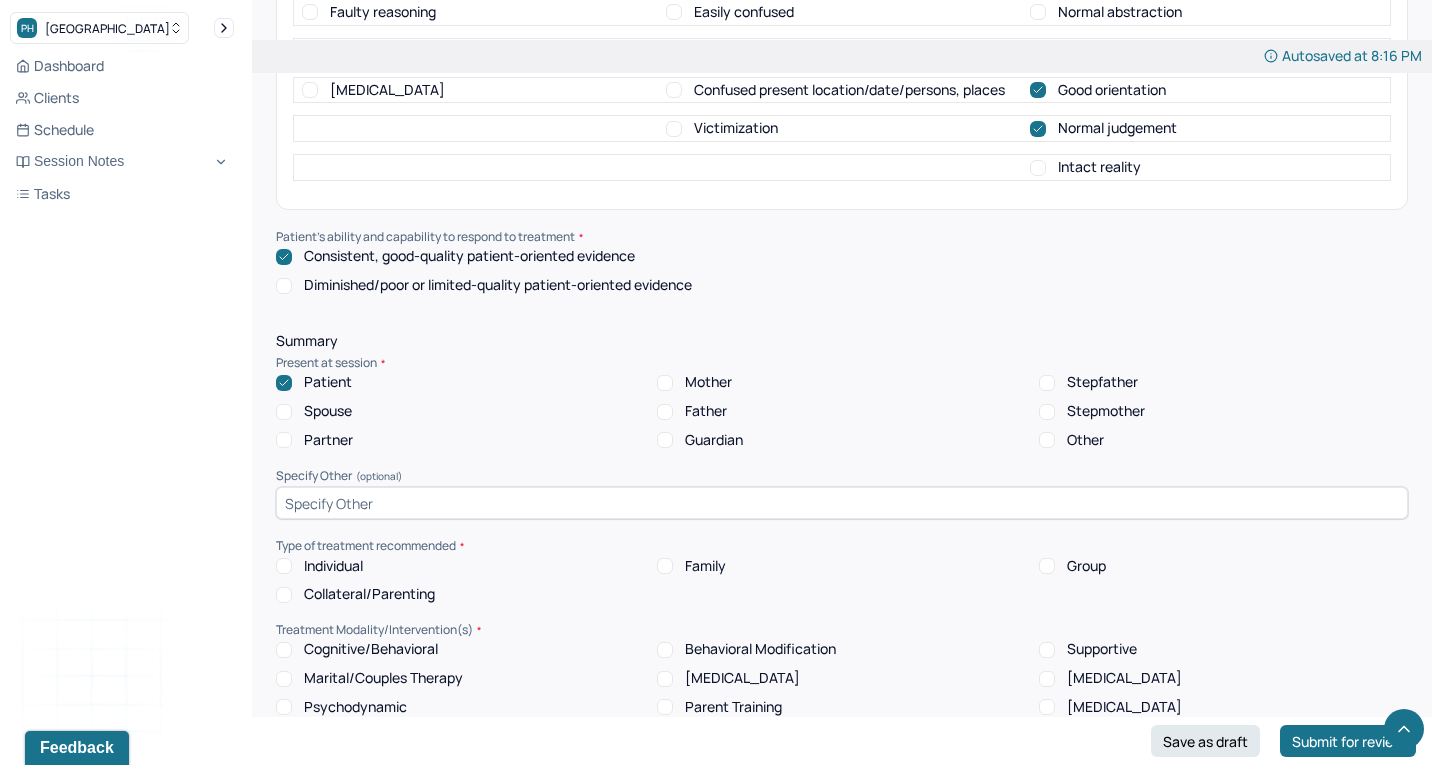 scroll, scrollTop: 8406, scrollLeft: 0, axis: vertical 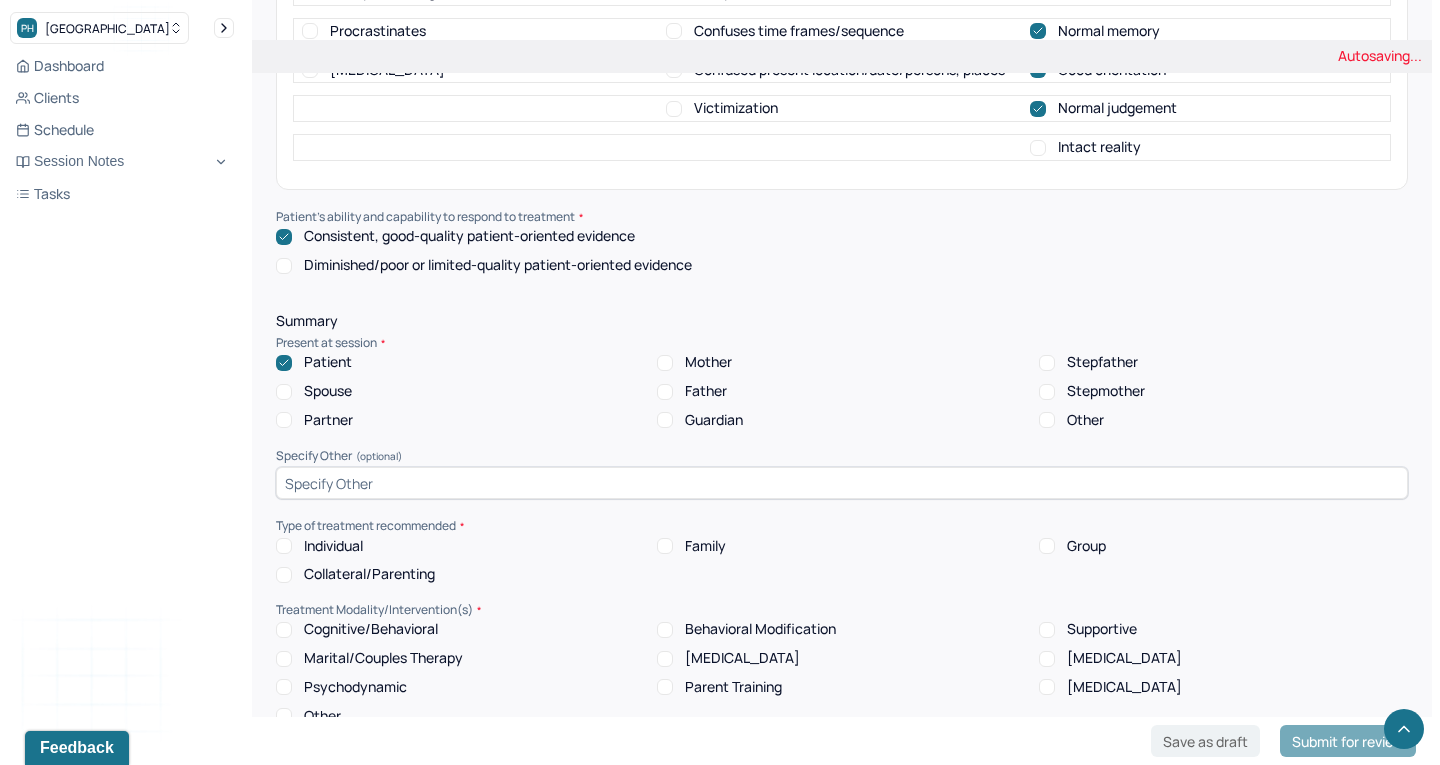 click on "Individual" at bounding box center [284, 546] 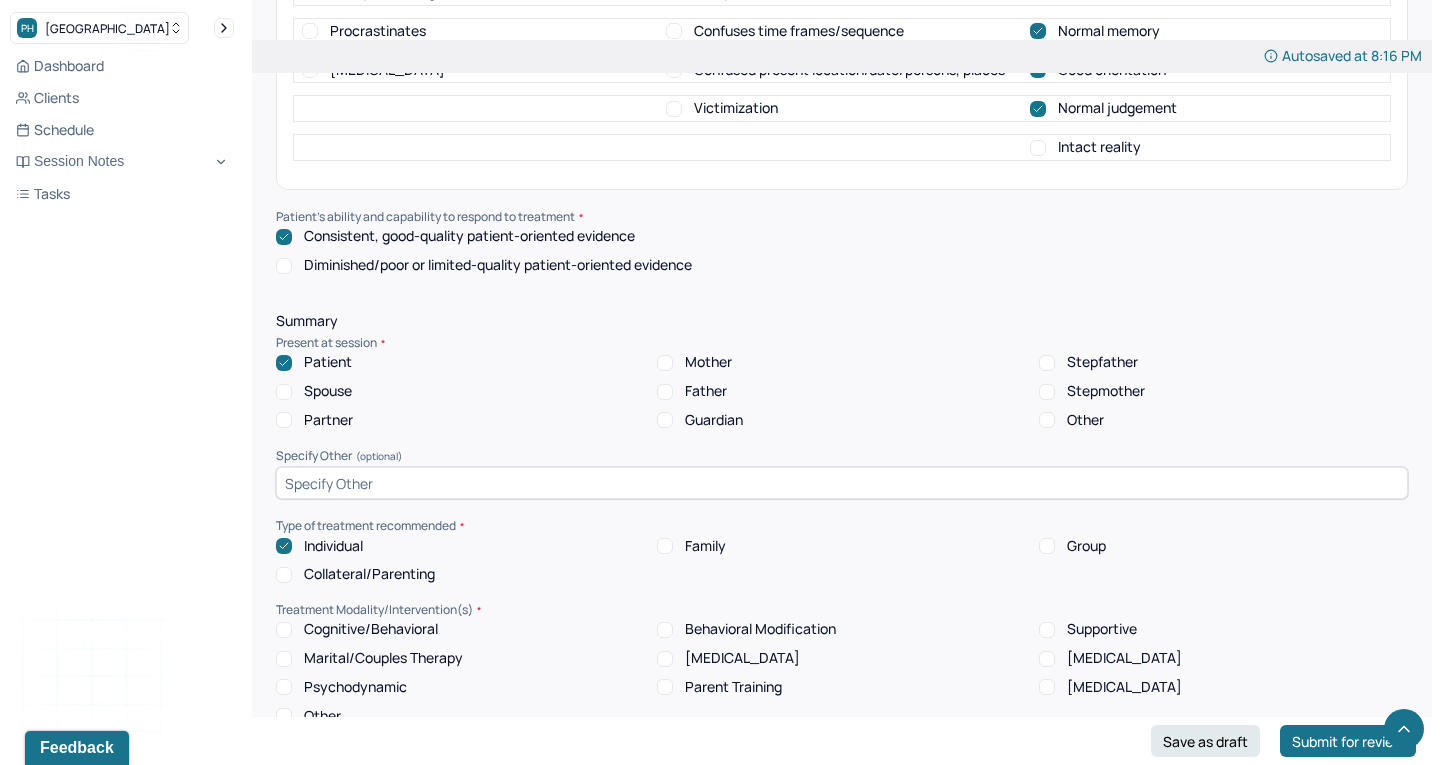 click on "Cognitive/Behavioral" at bounding box center [284, 630] 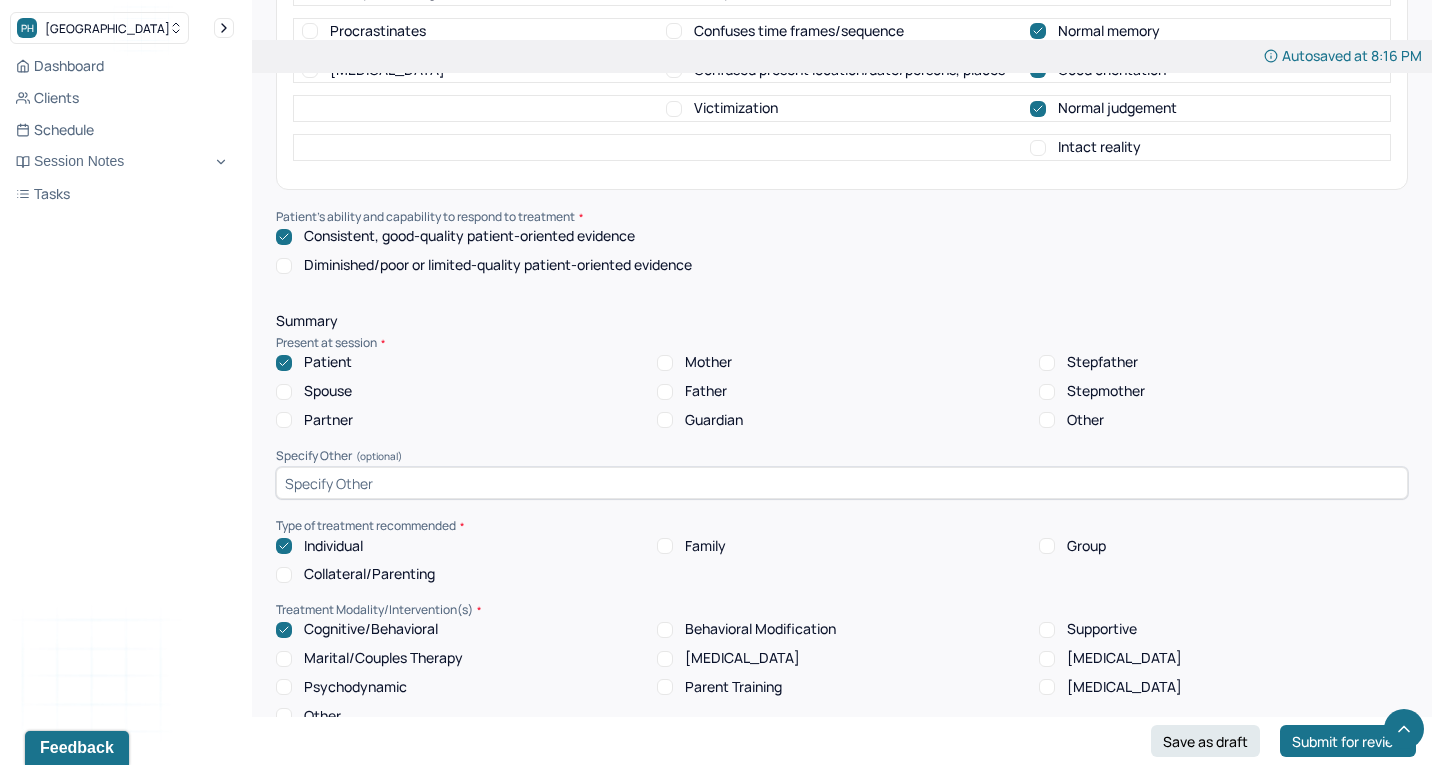 click on "Behavioral Modification" at bounding box center (665, 630) 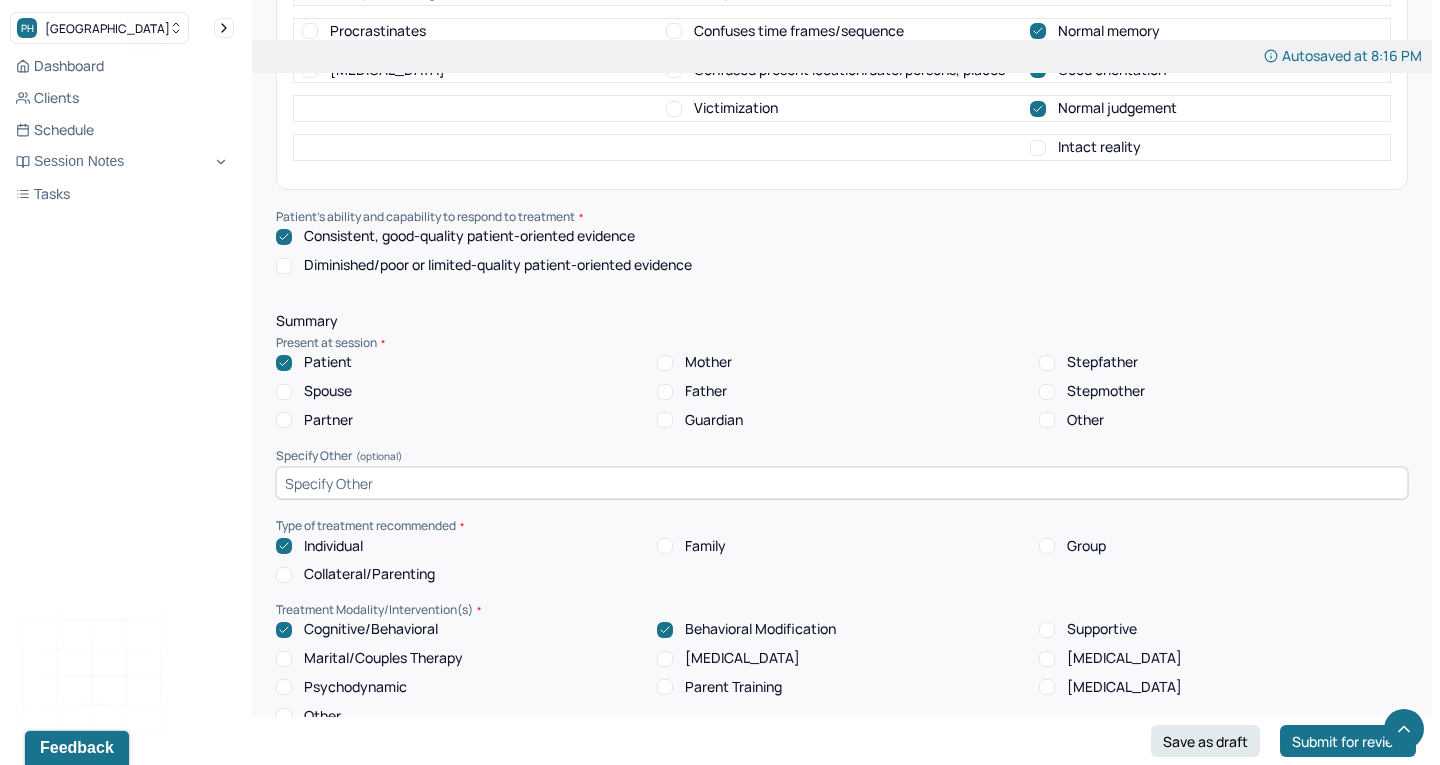 click 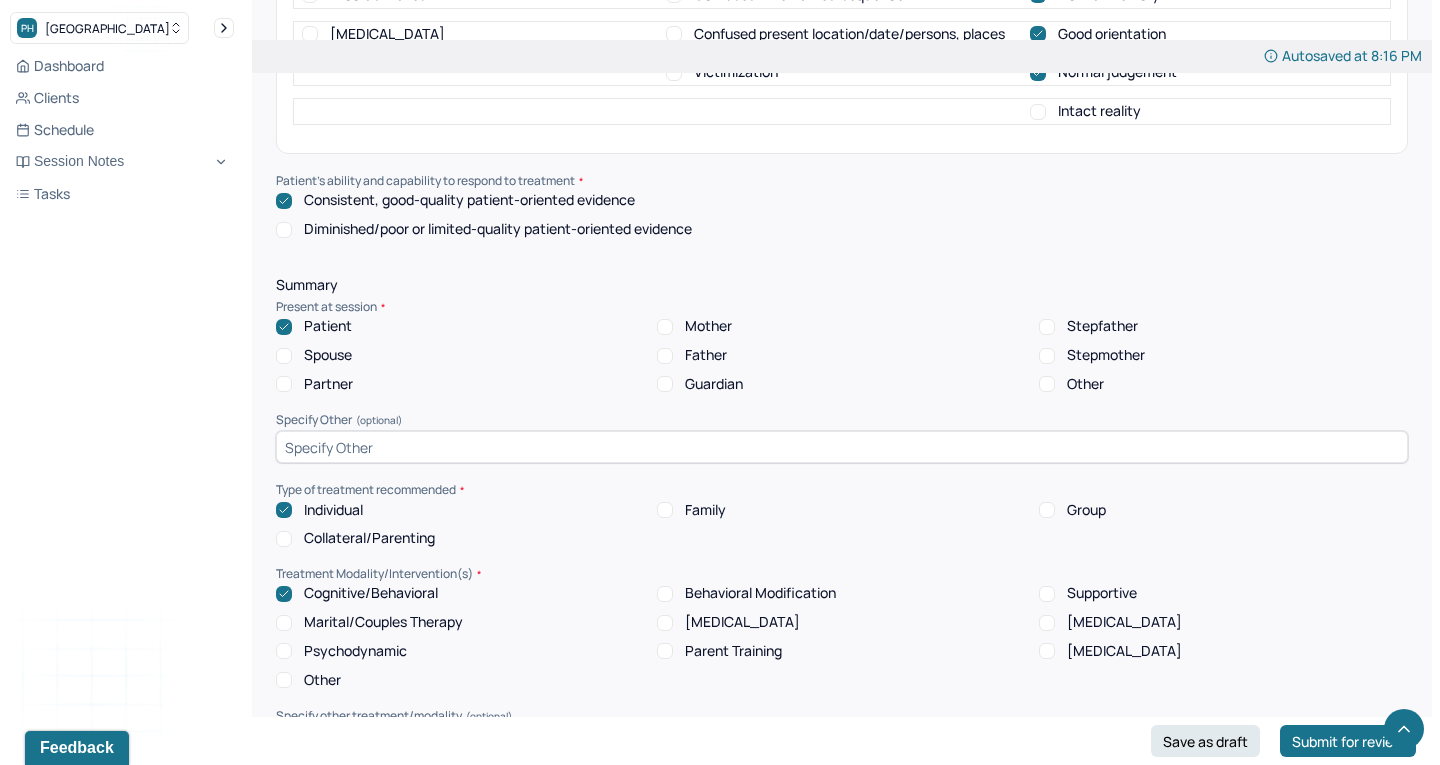scroll, scrollTop: 8455, scrollLeft: 0, axis: vertical 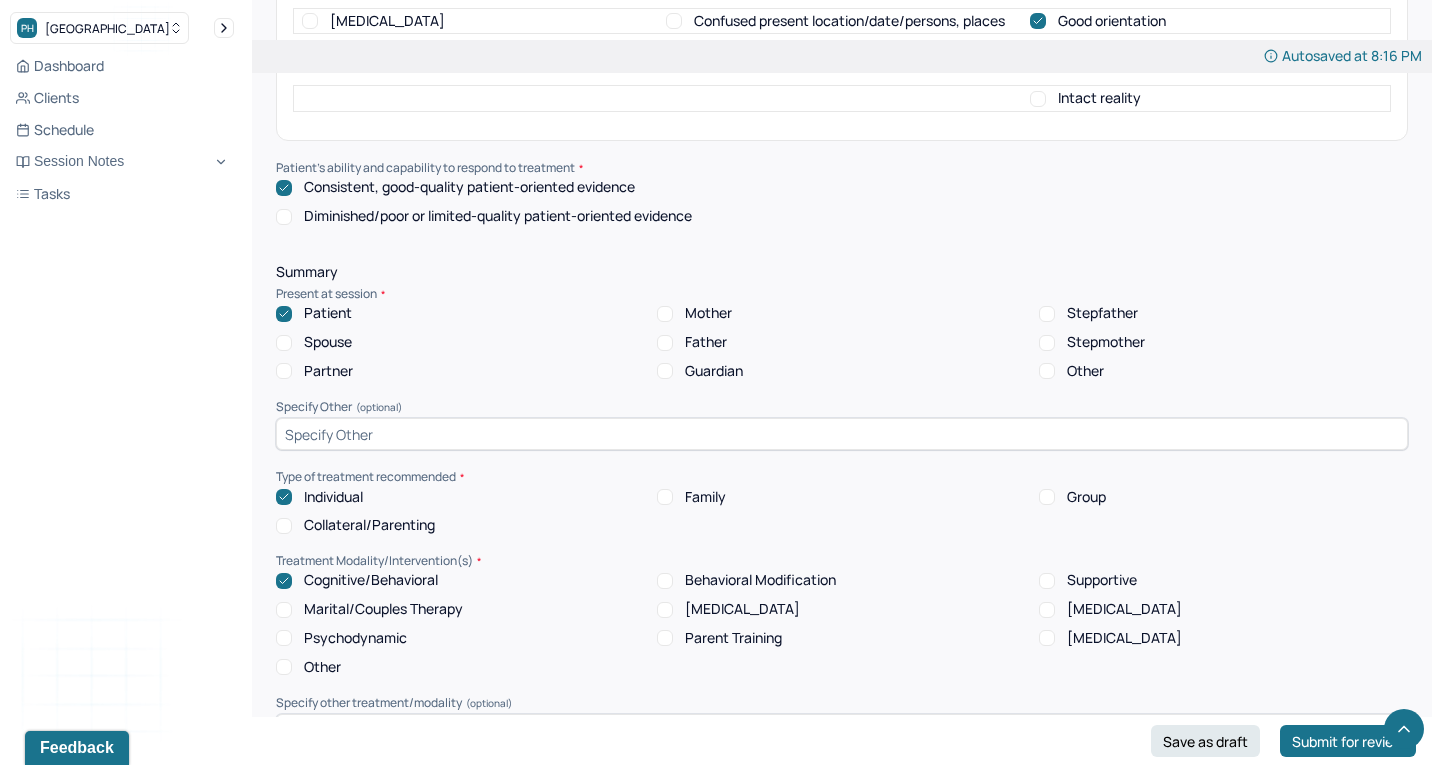 click on "Supportive" at bounding box center (1047, 581) 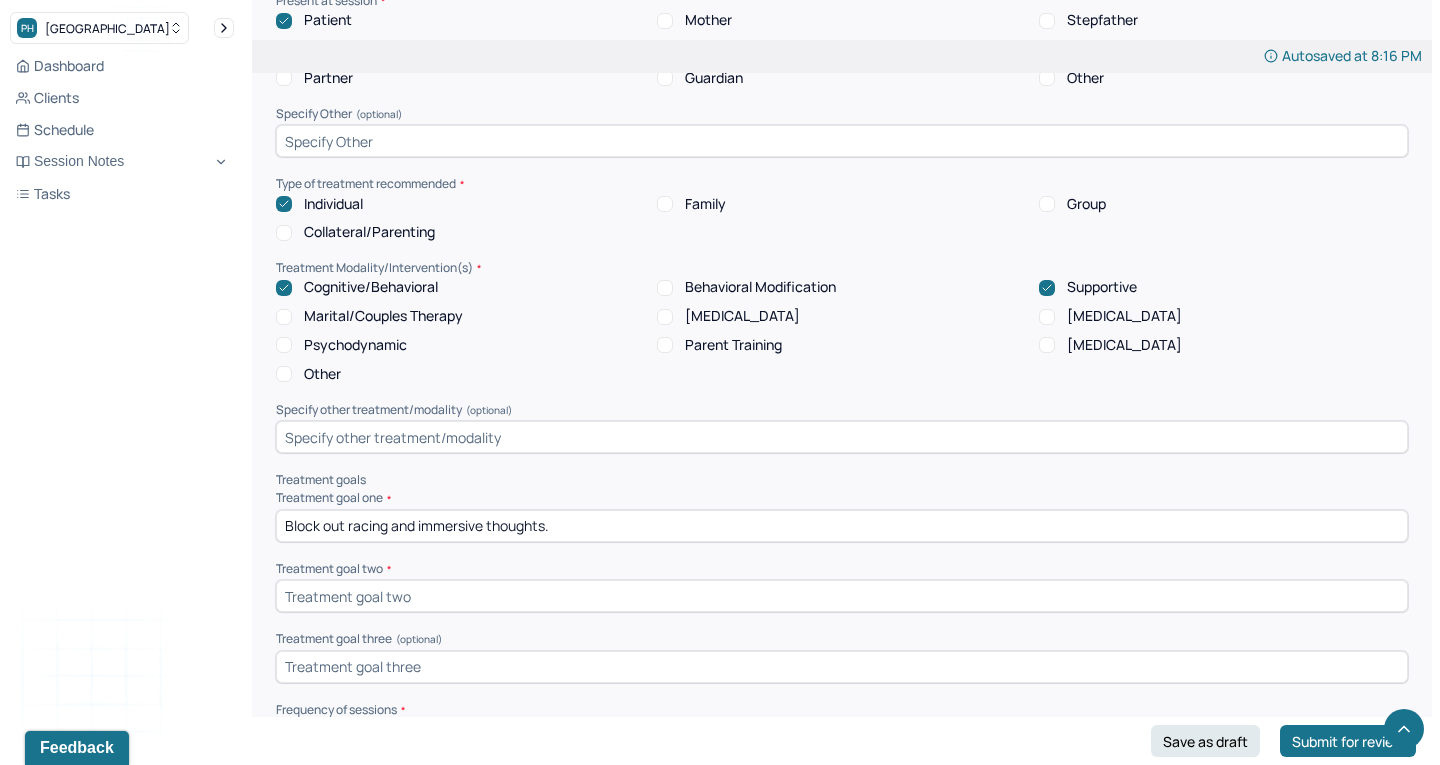 scroll, scrollTop: 8749, scrollLeft: 0, axis: vertical 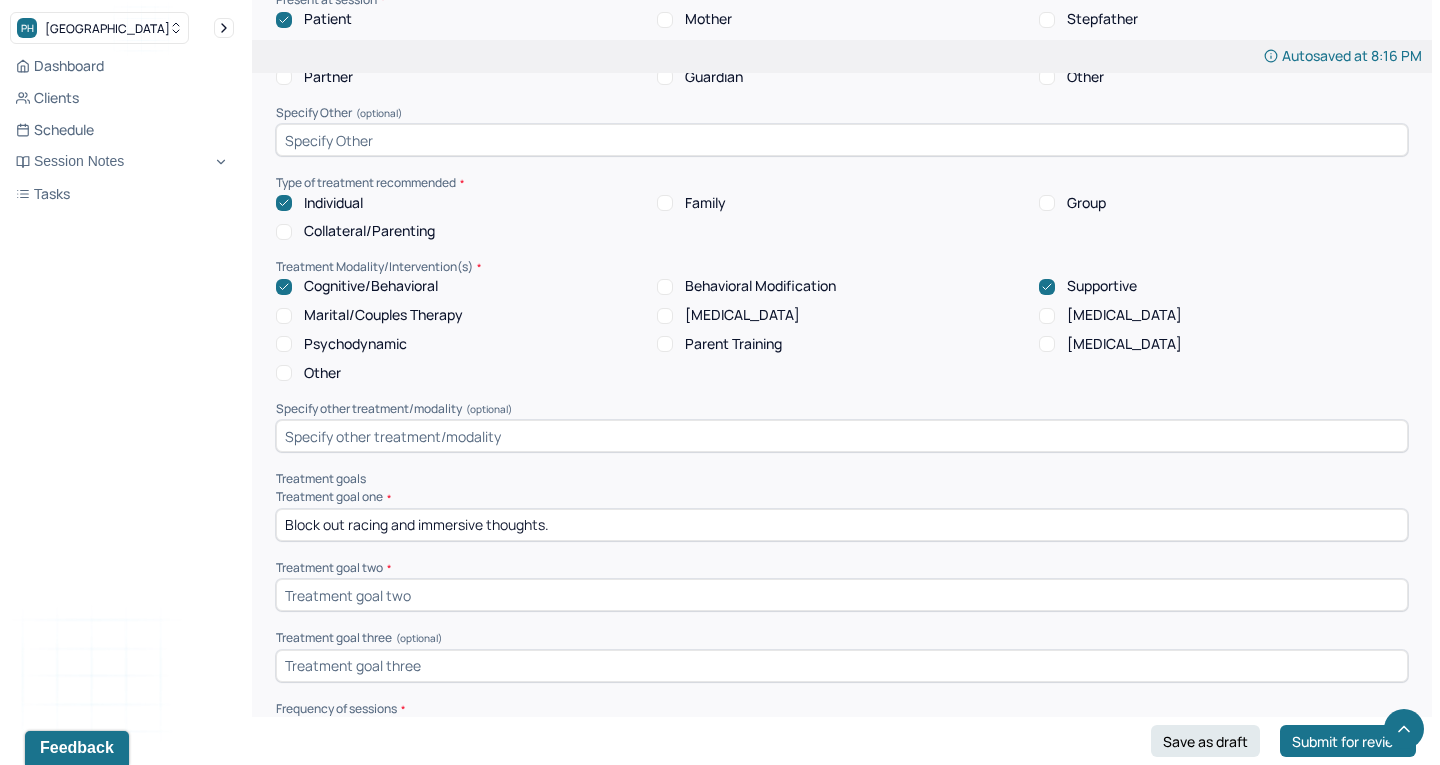 click at bounding box center (295, 737) 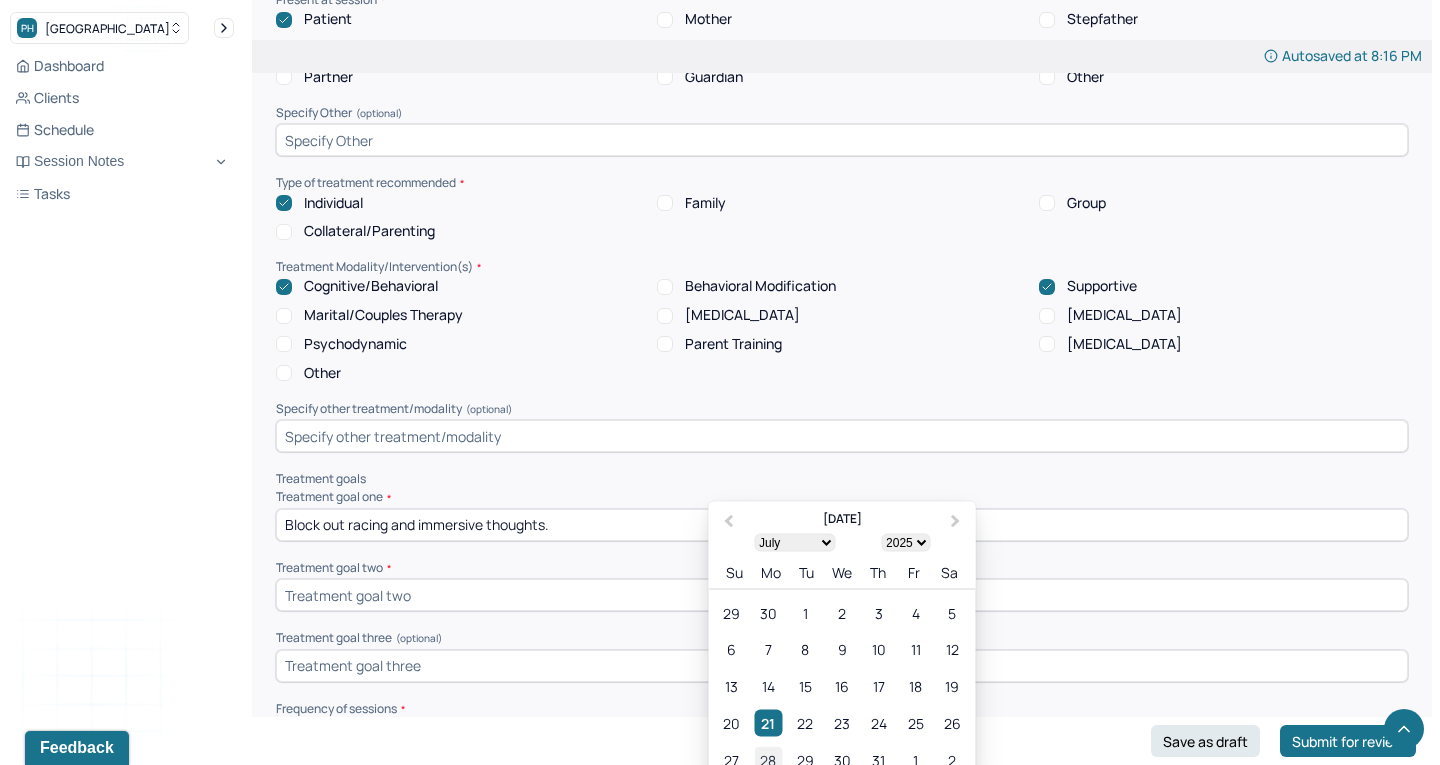 click on "28" at bounding box center [768, 760] 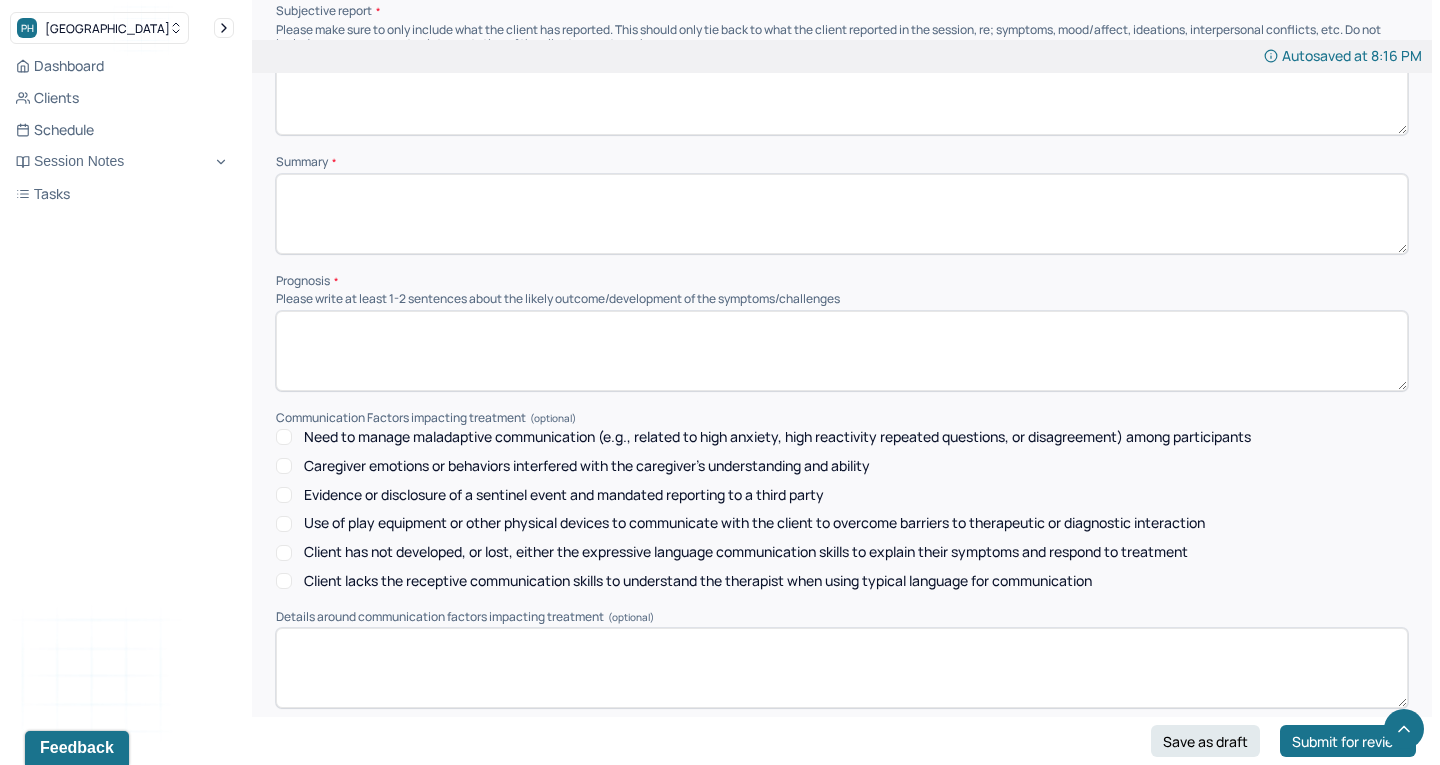scroll, scrollTop: 9589, scrollLeft: 0, axis: vertical 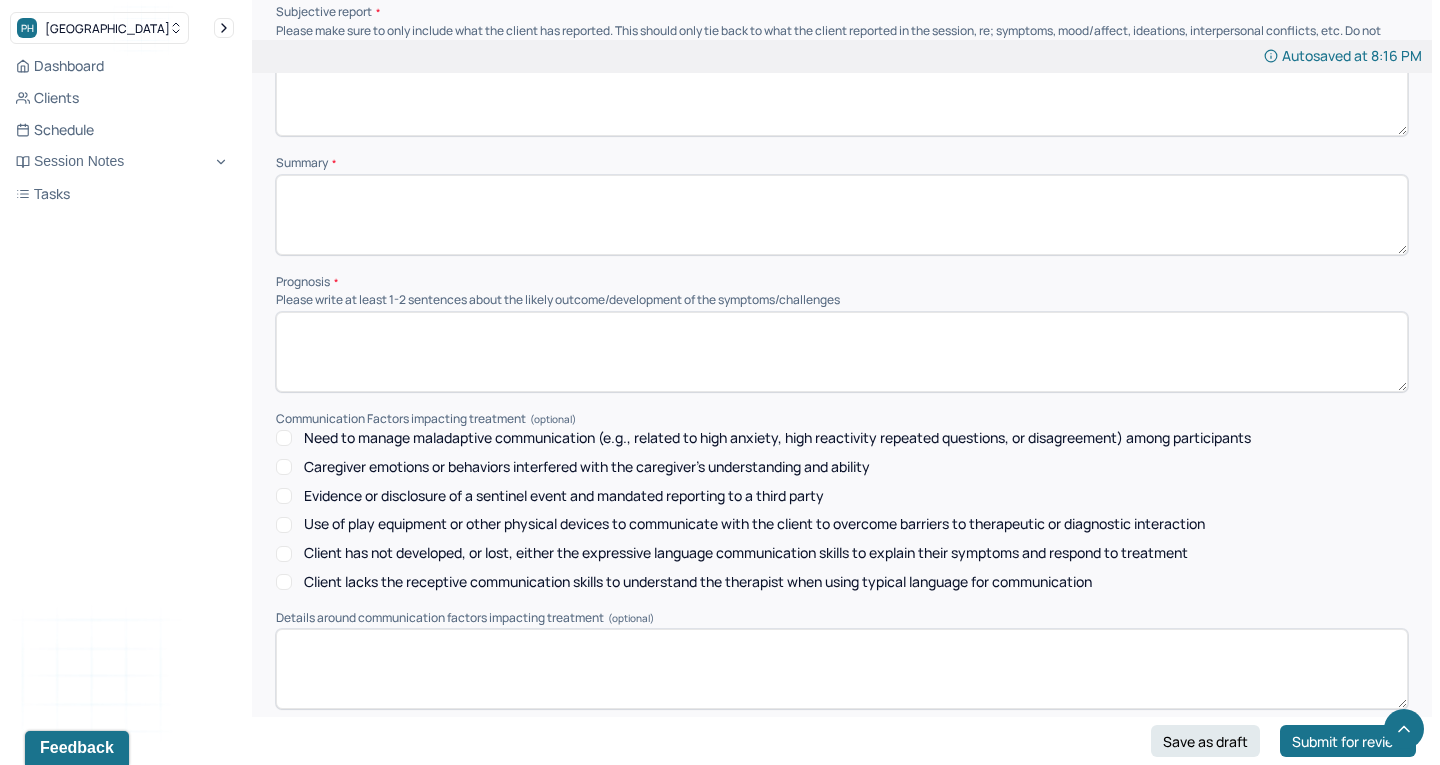 click at bounding box center [842, 833] 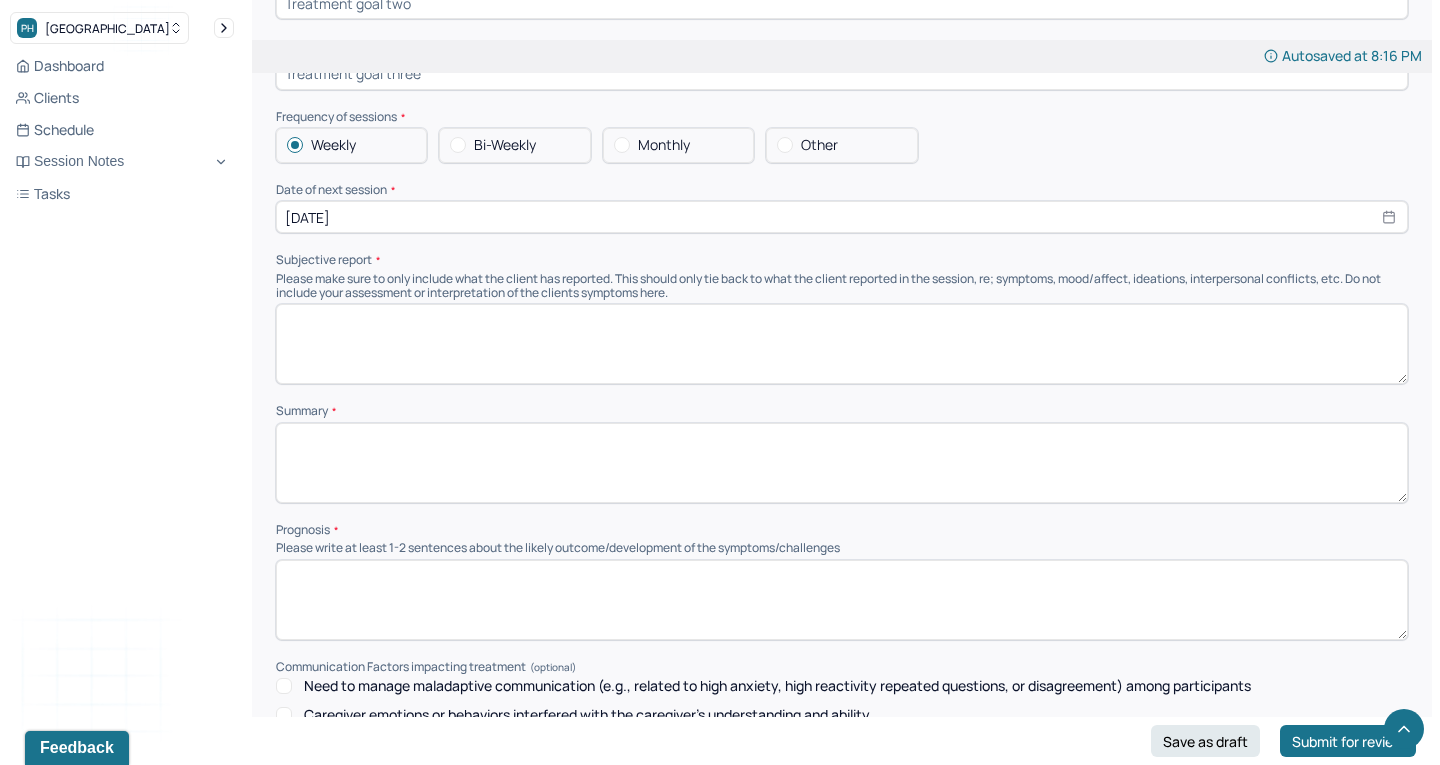 scroll, scrollTop: 9338, scrollLeft: 0, axis: vertical 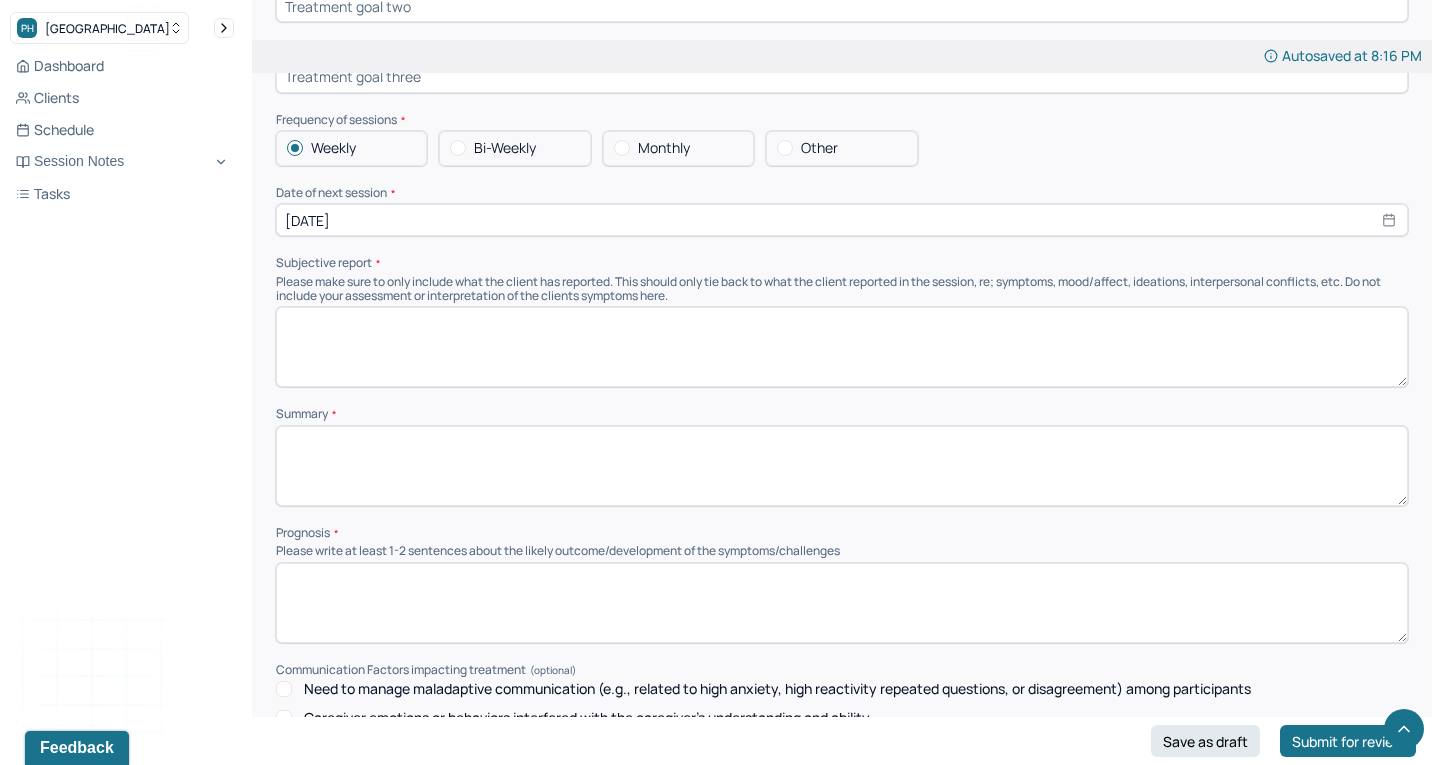 type on "LS" 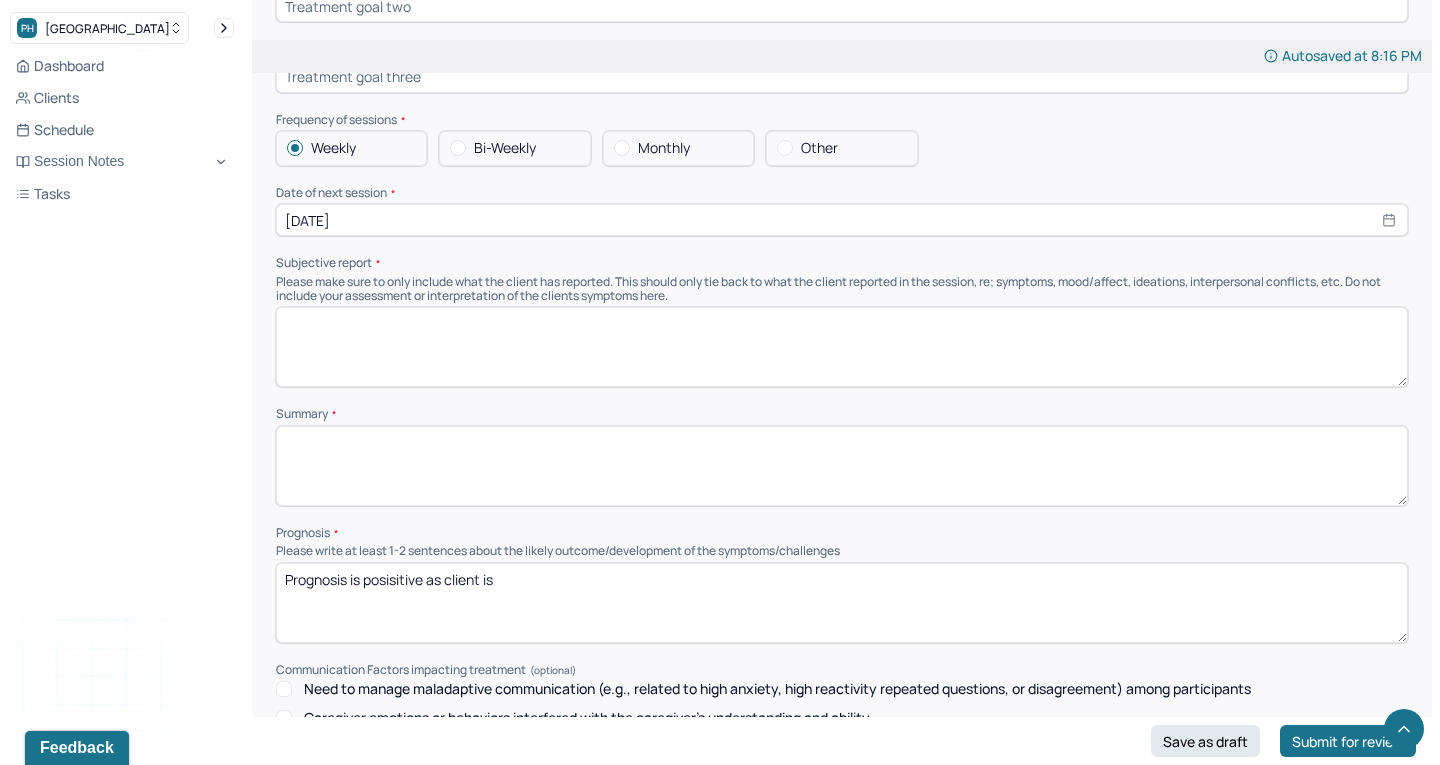 click on "Prognosis is posisitive as client is" at bounding box center [842, 603] 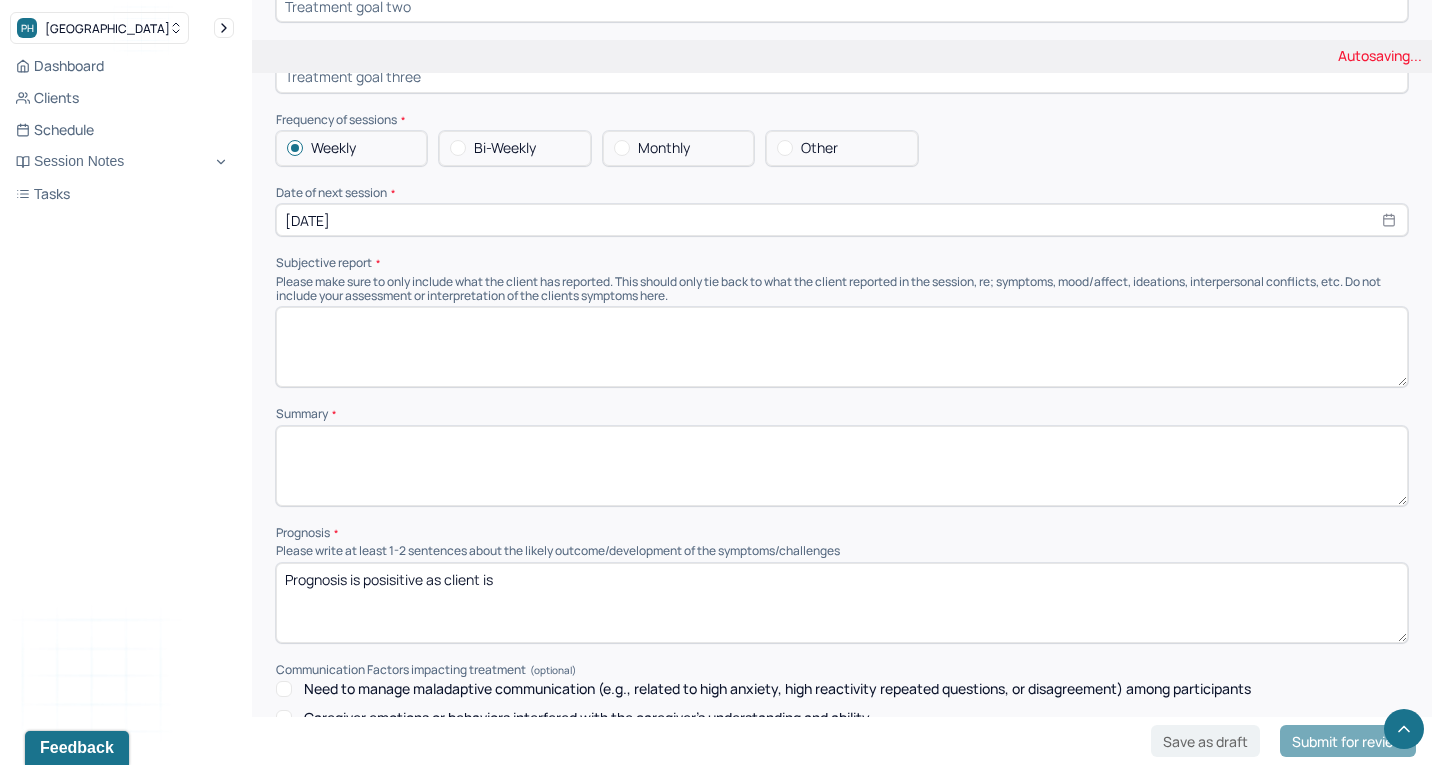 click on "Prognosis is posisitive as client is" at bounding box center [842, 603] 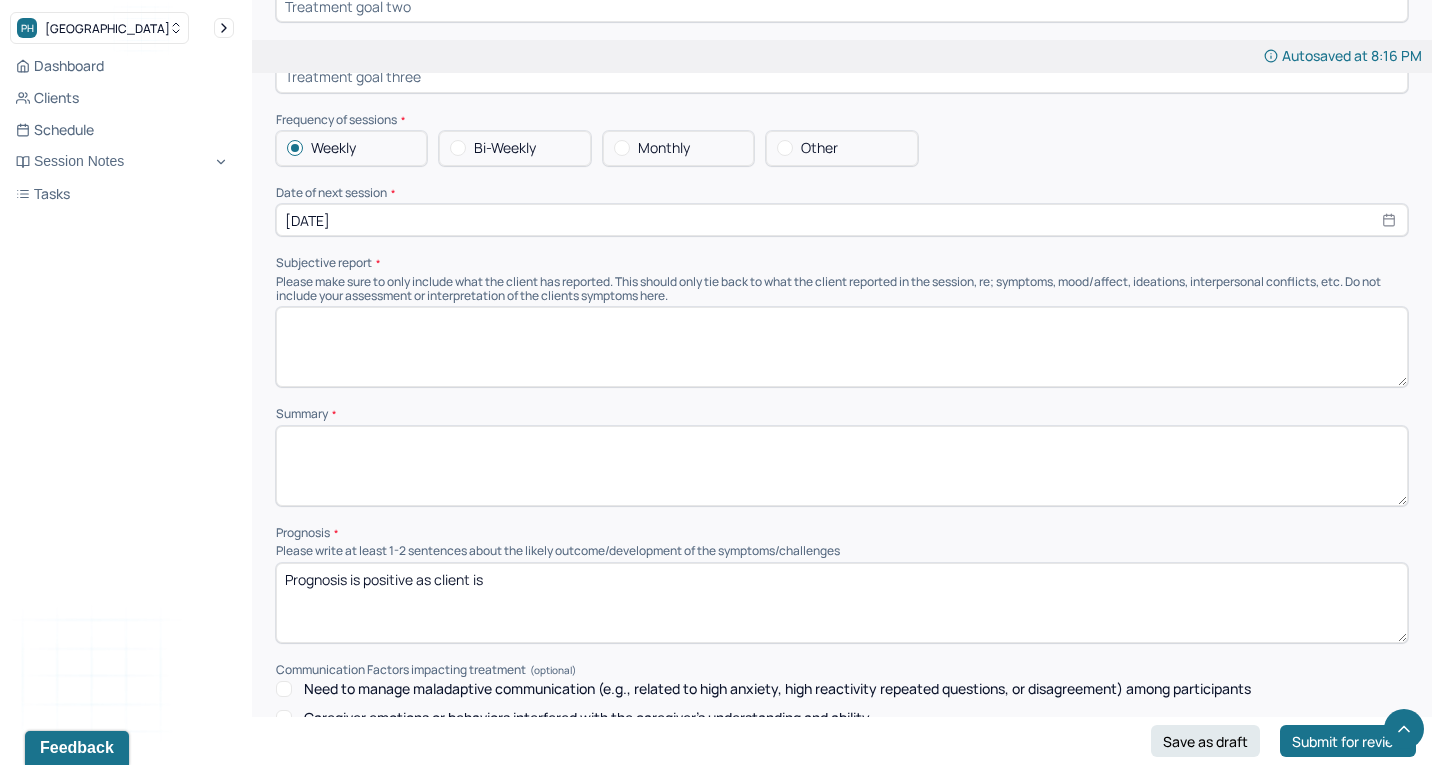 click on "Prognosis is posisitive as client is" at bounding box center [842, 603] 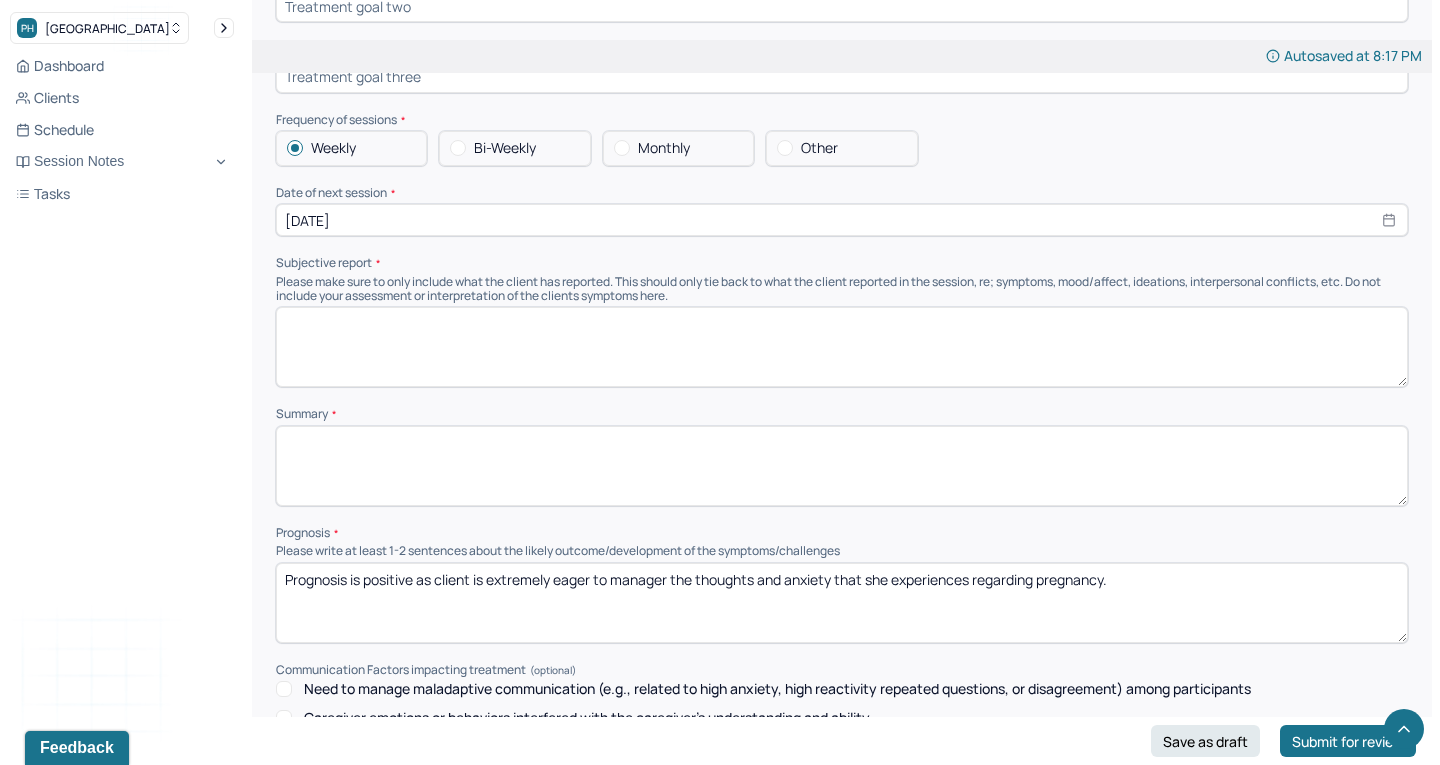 scroll, scrollTop: 9316, scrollLeft: 0, axis: vertical 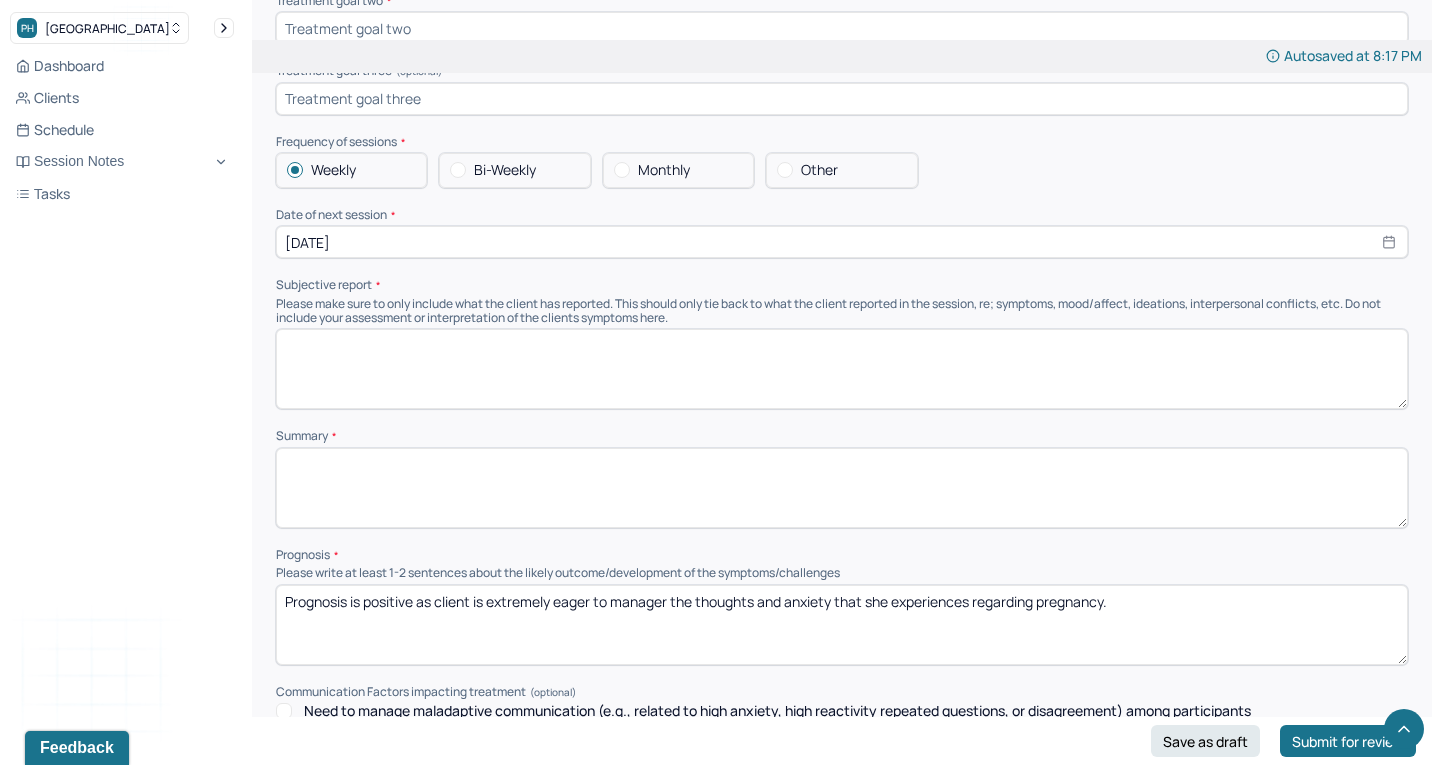 type on "Prognosis is positive as client is extremely eager to manager the thoughts and anxiety that she experiences regarding pregnancy." 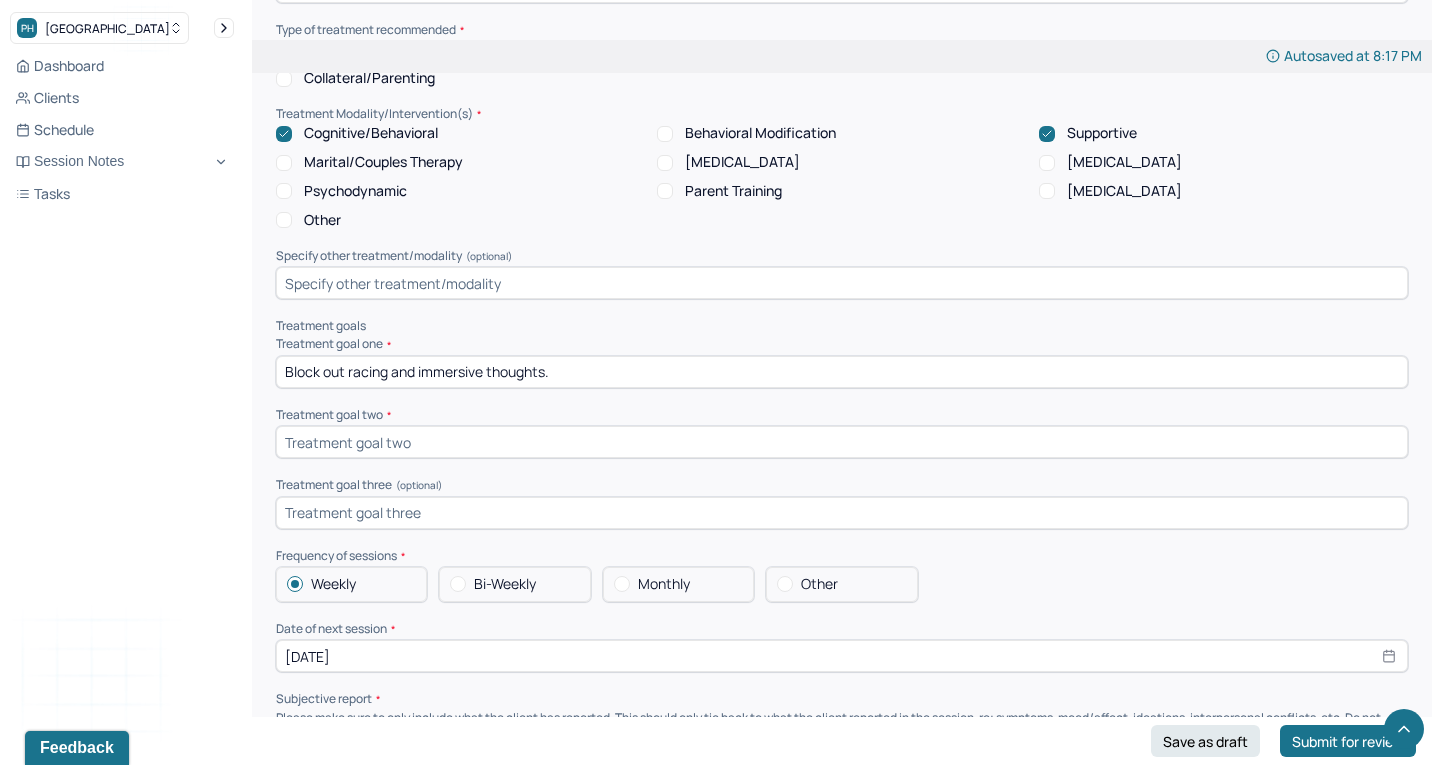 scroll, scrollTop: 8899, scrollLeft: 0, axis: vertical 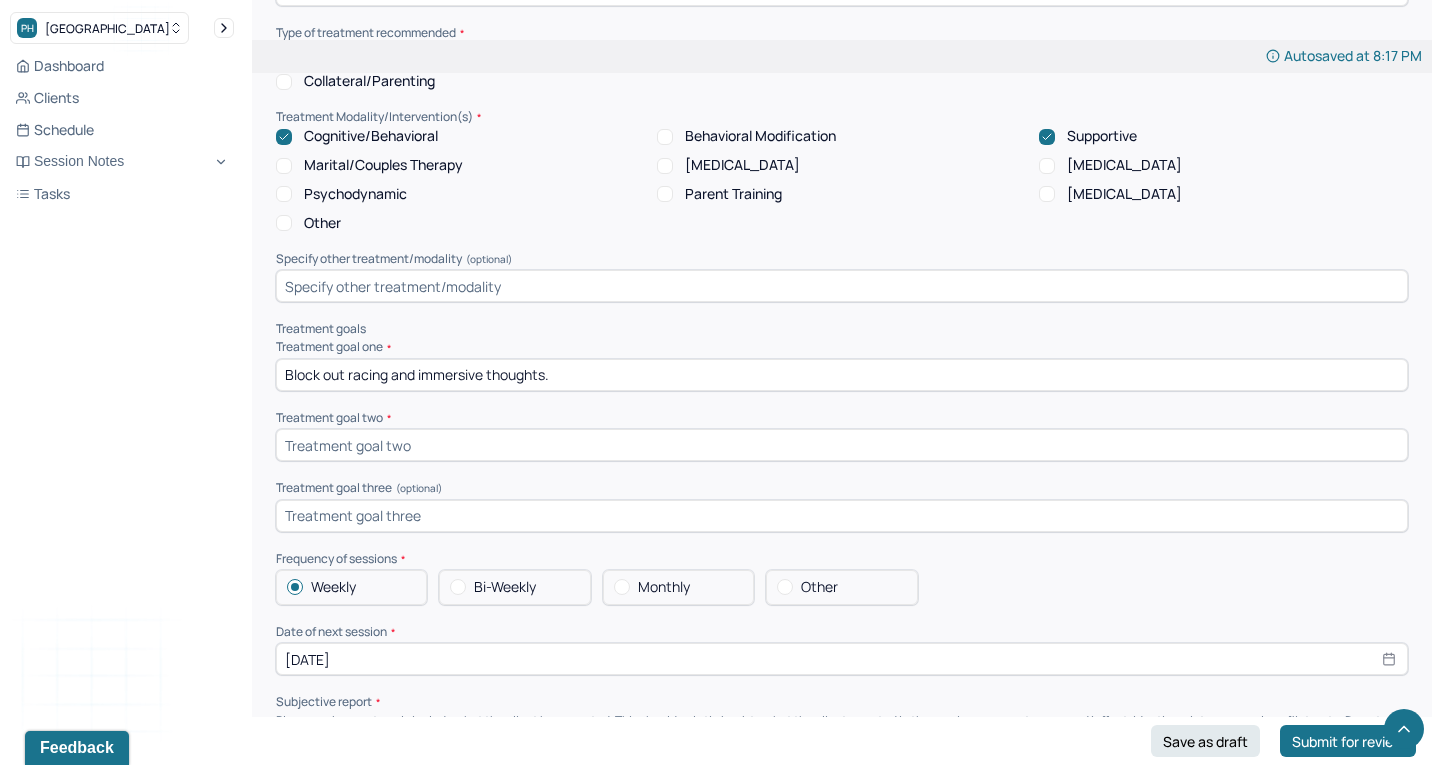 drag, startPoint x: 320, startPoint y: 227, endPoint x: 206, endPoint y: 224, distance: 114.03947 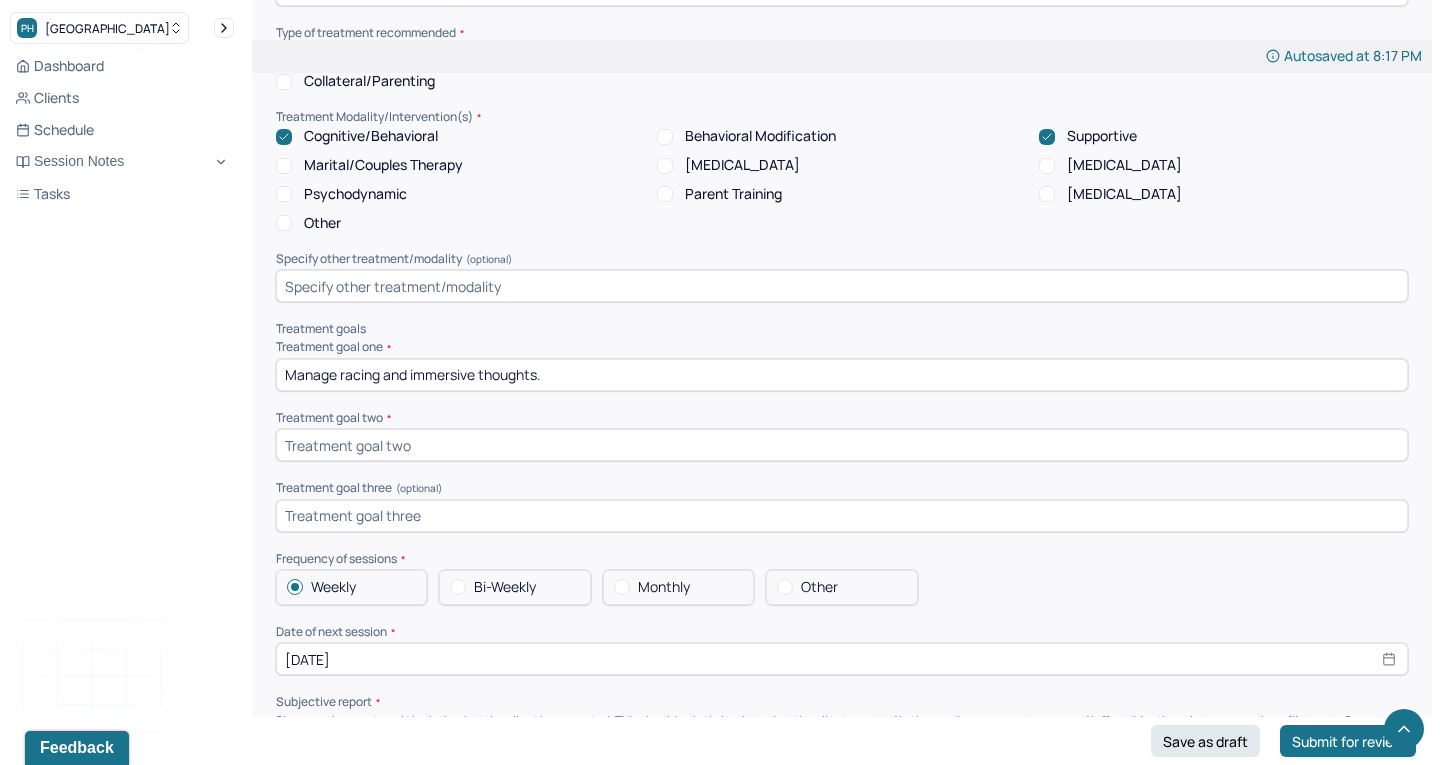 click on "Manage racing and immersive thoughts." at bounding box center (842, 375) 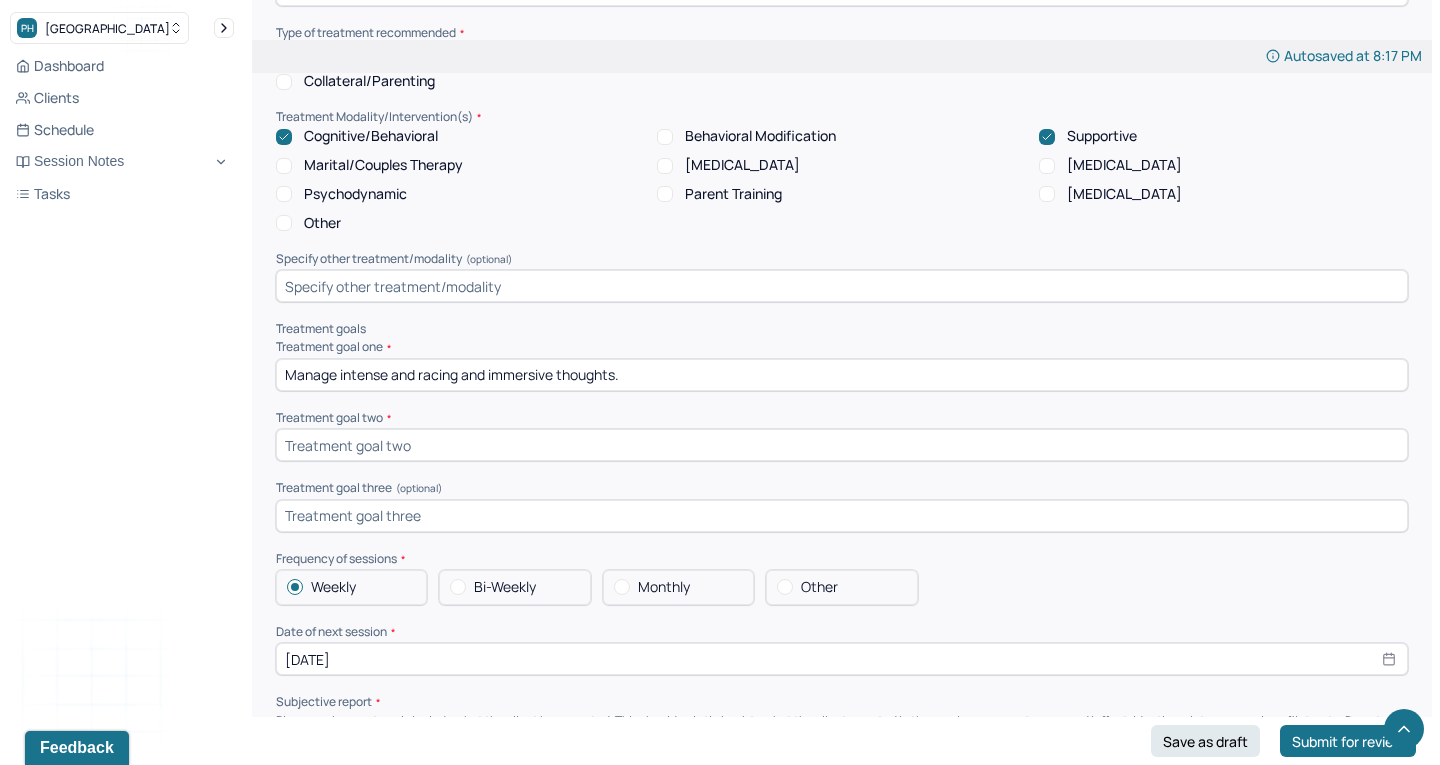 drag, startPoint x: 460, startPoint y: 230, endPoint x: 556, endPoint y: 221, distance: 96.42095 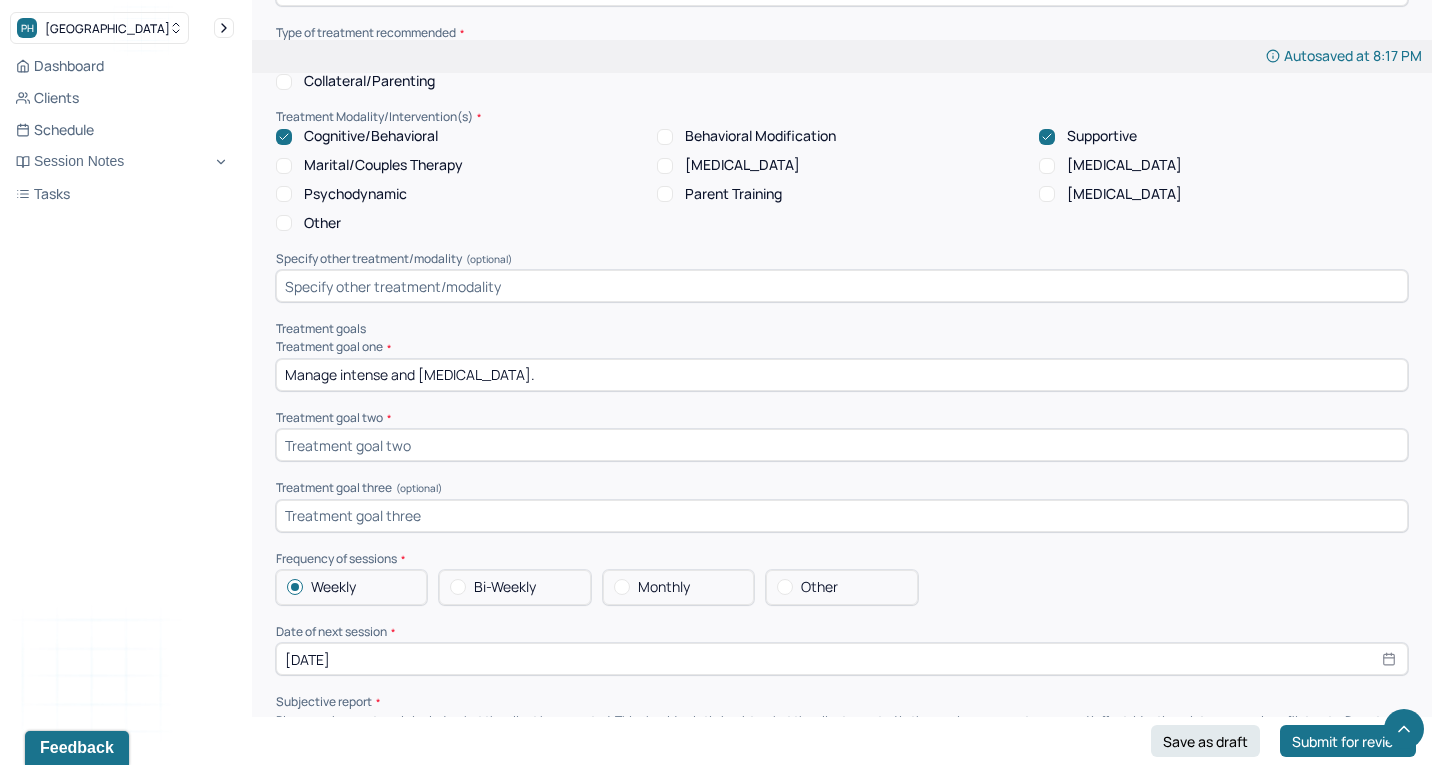 type on "Manage intense and [MEDICAL_DATA]." 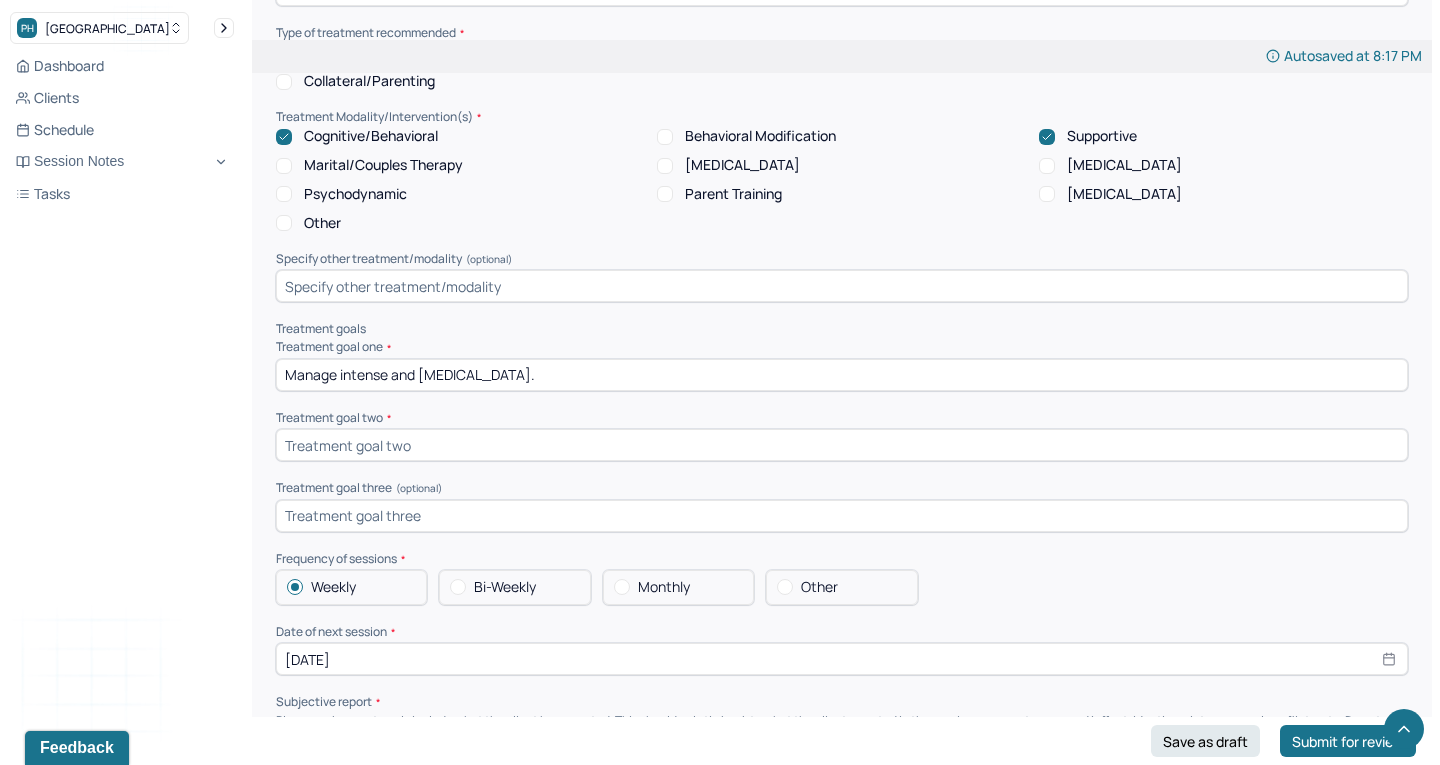 scroll, scrollTop: 8905, scrollLeft: 0, axis: vertical 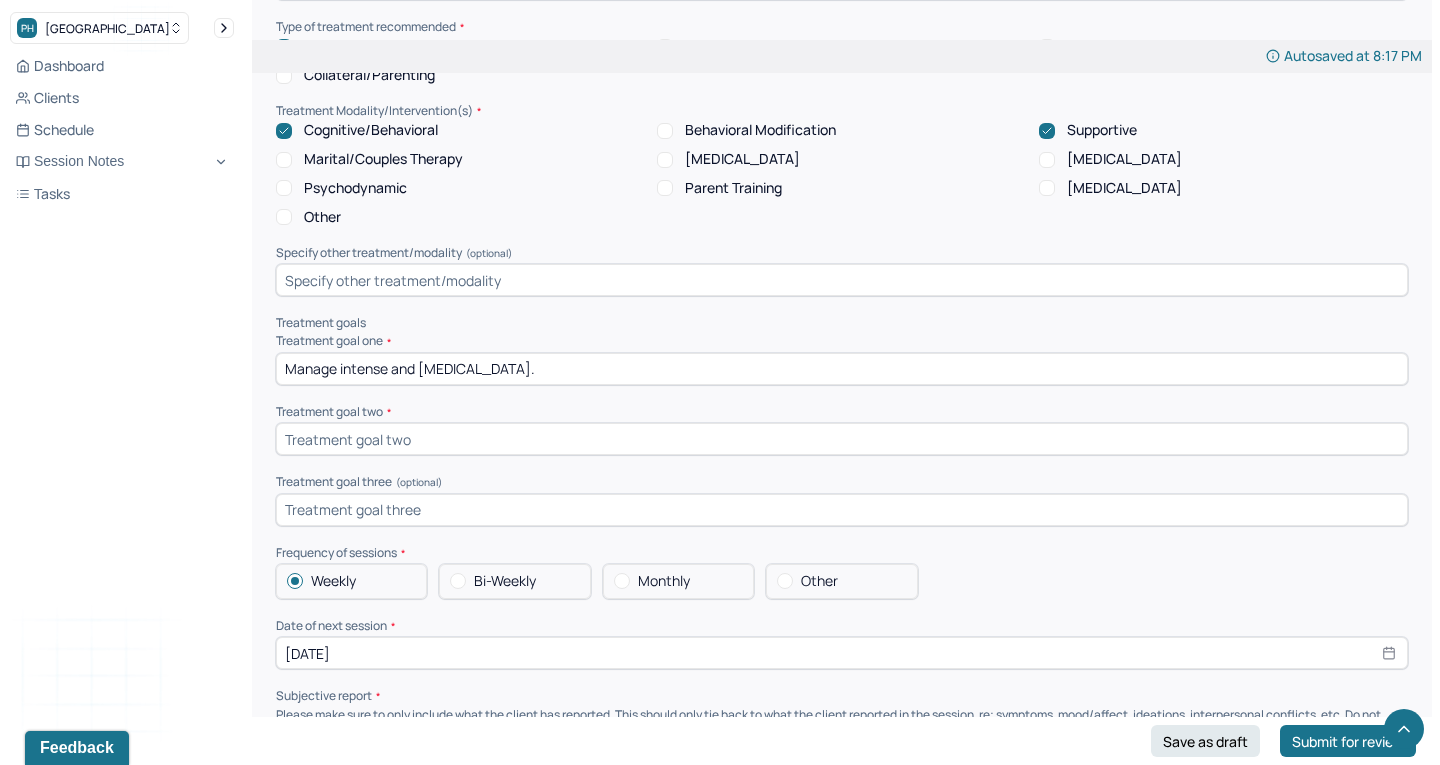 click at bounding box center [842, 510] 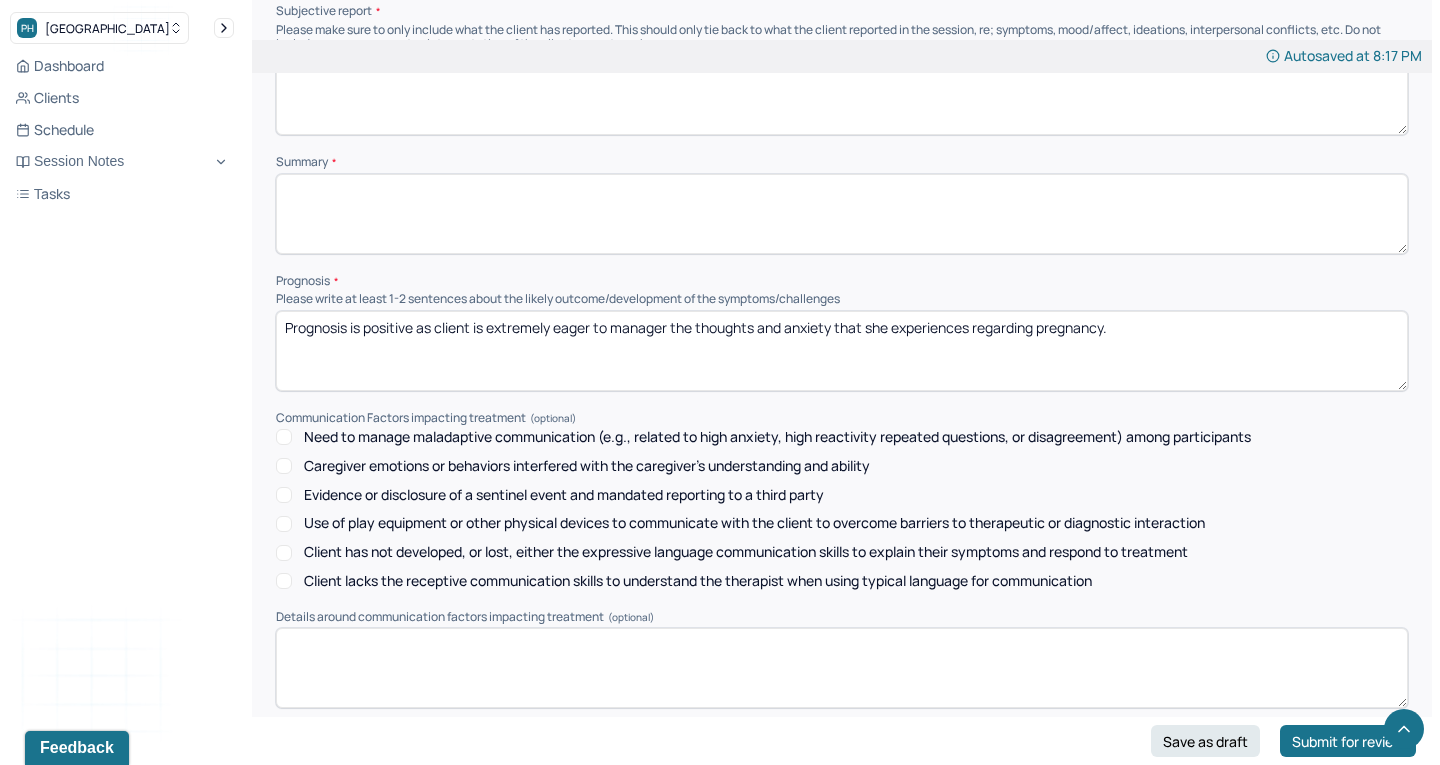 scroll, scrollTop: 9589, scrollLeft: 0, axis: vertical 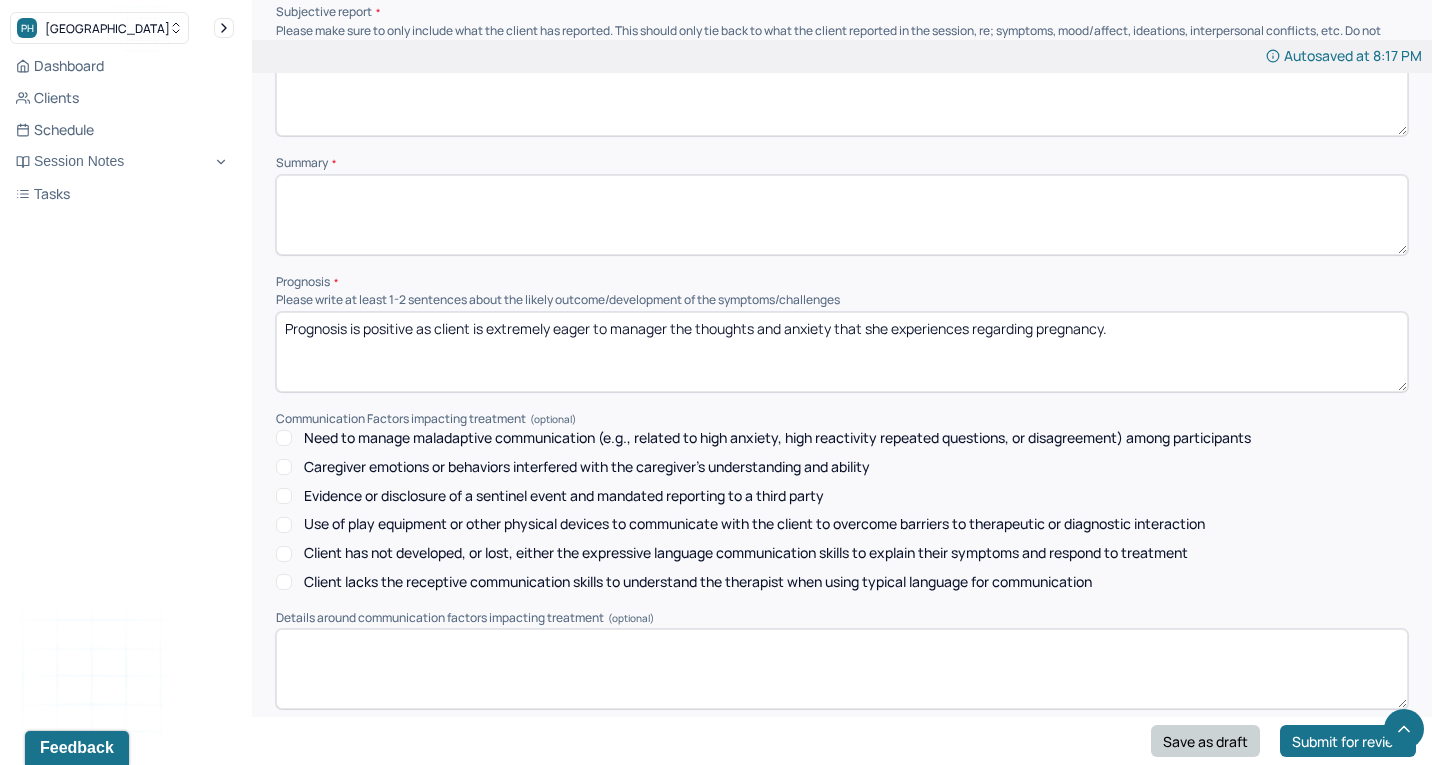 type on "Draft" 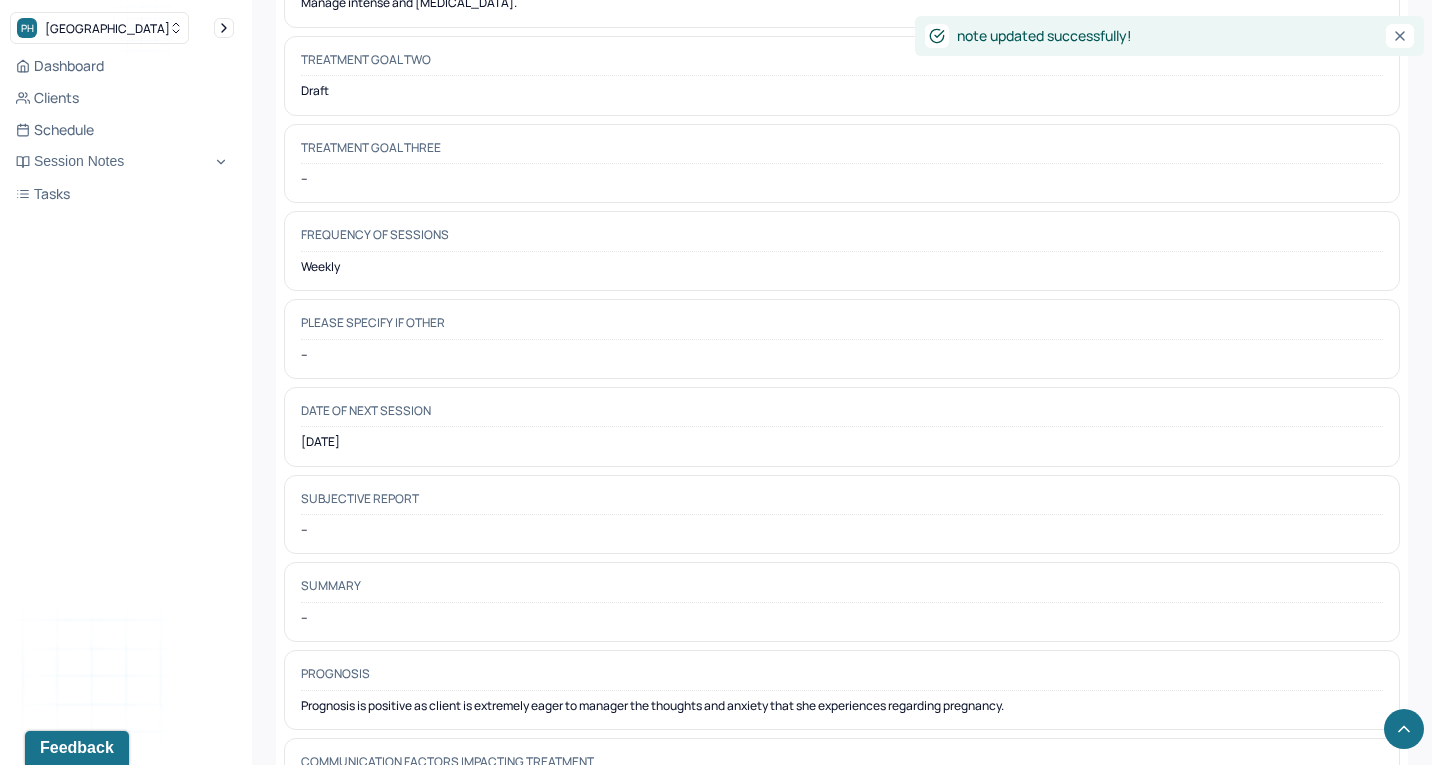 scroll, scrollTop: 9588, scrollLeft: 0, axis: vertical 